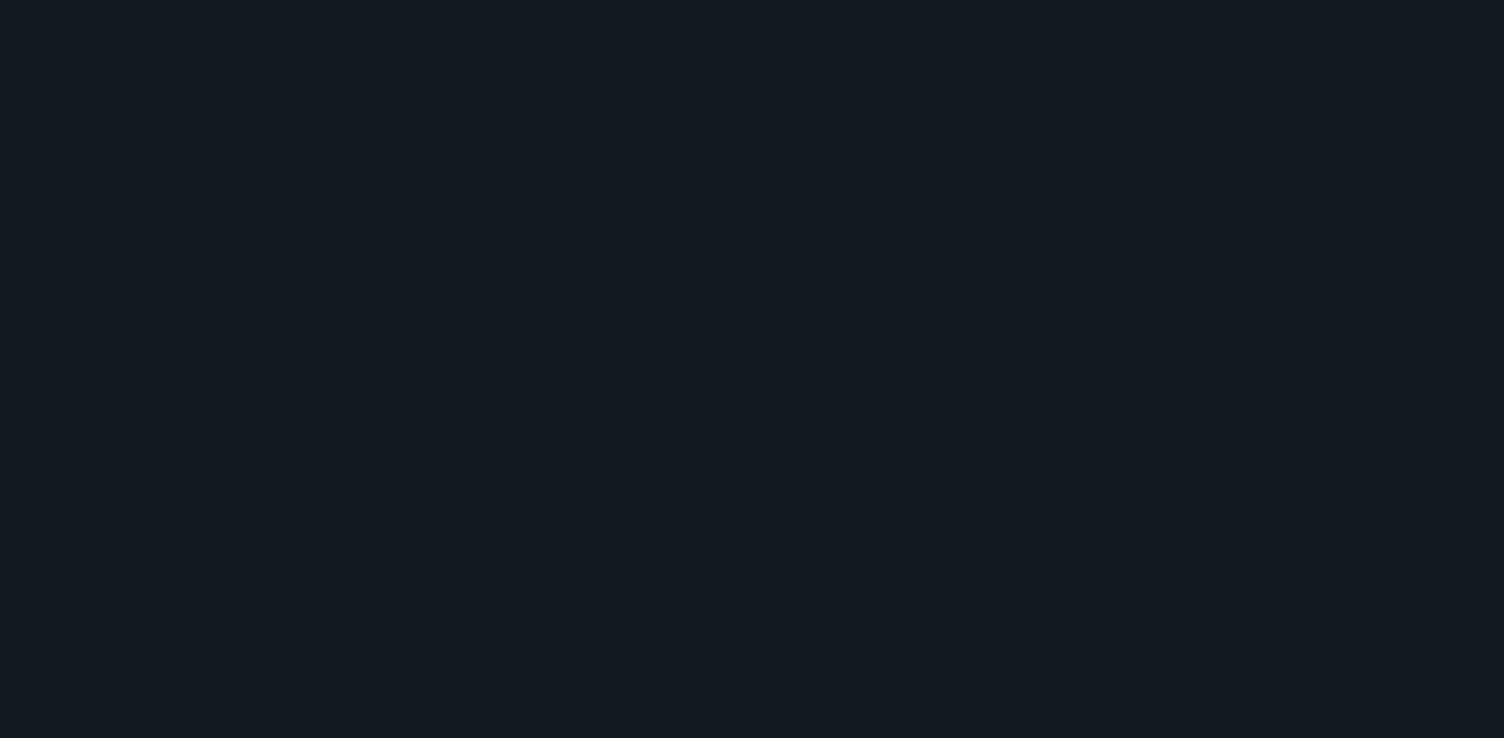 scroll, scrollTop: 0, scrollLeft: 0, axis: both 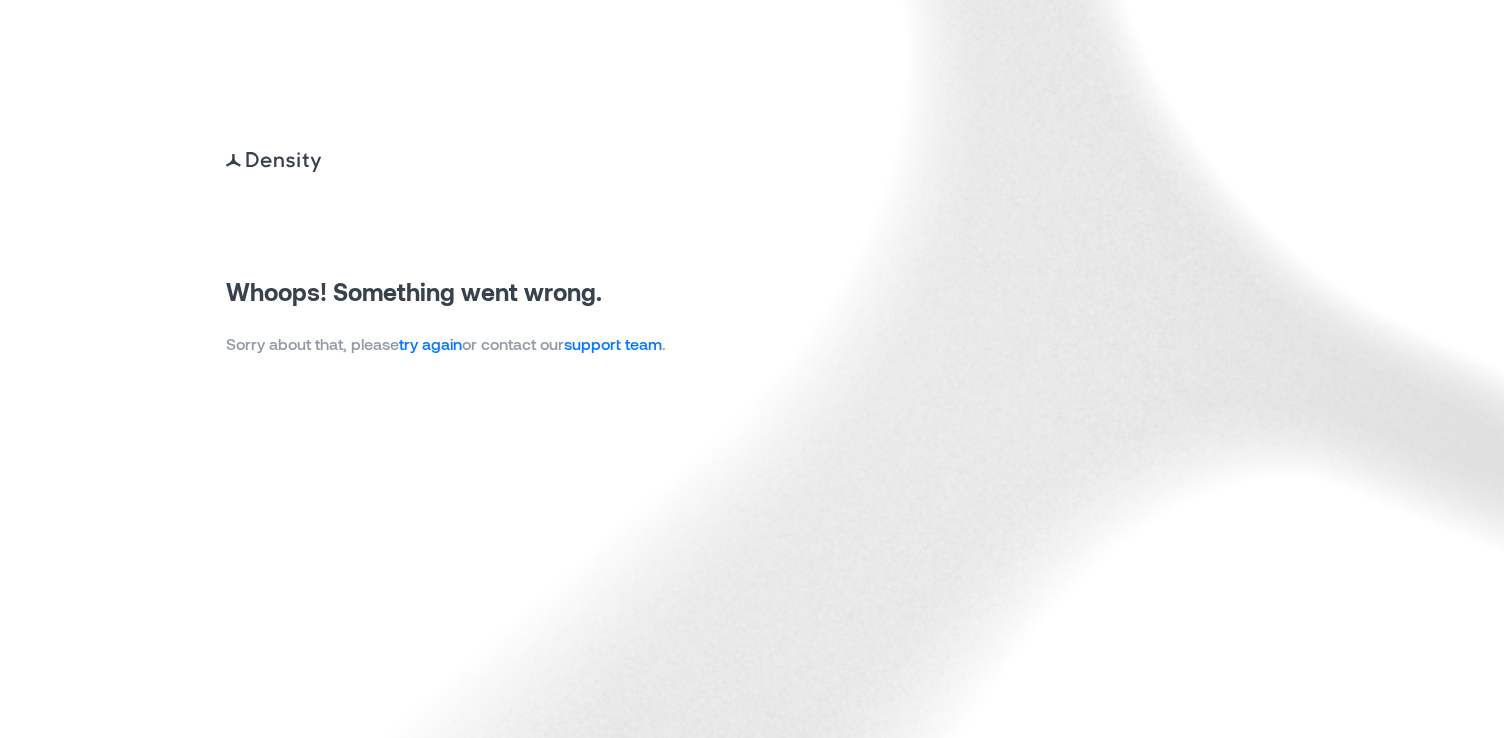 click on "try again" at bounding box center (430, 343) 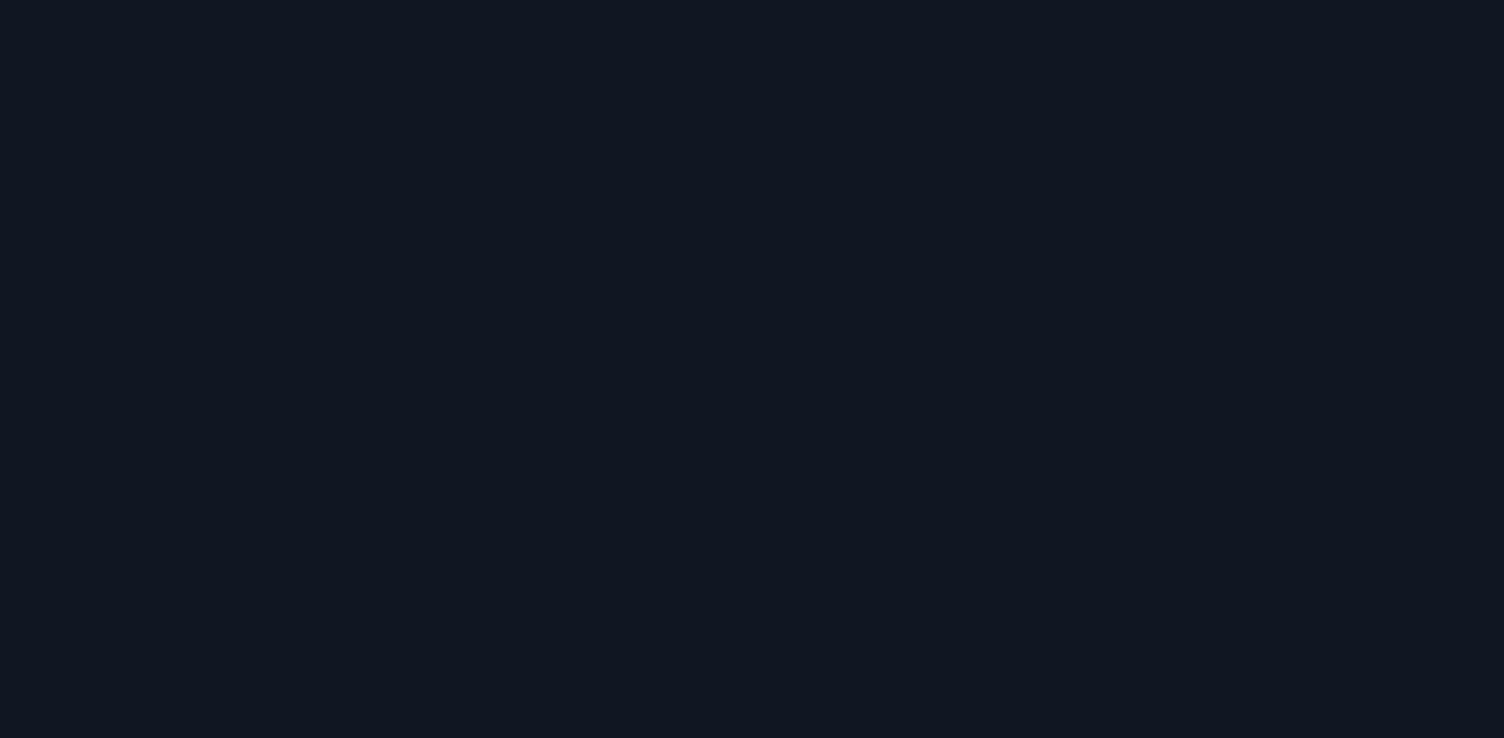 scroll, scrollTop: 0, scrollLeft: 0, axis: both 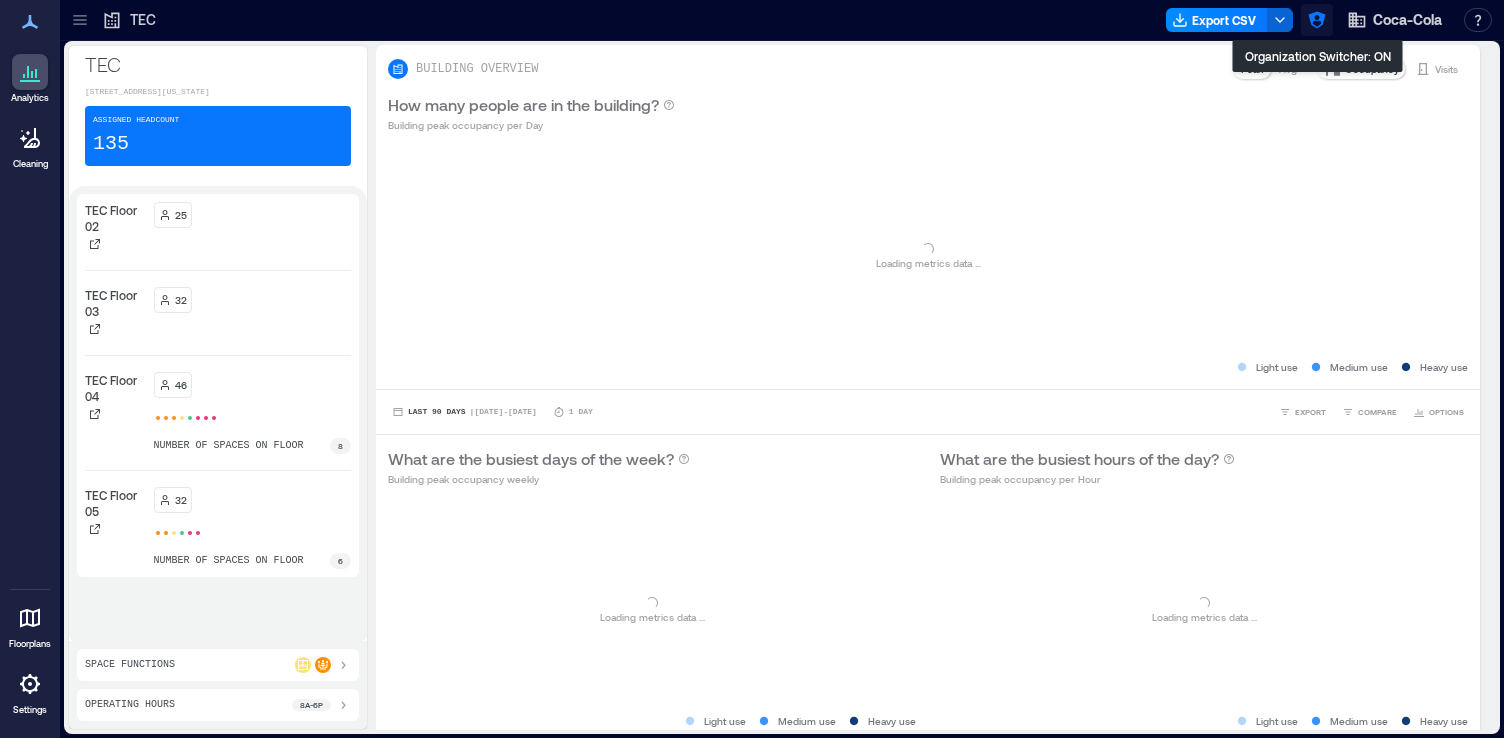 click 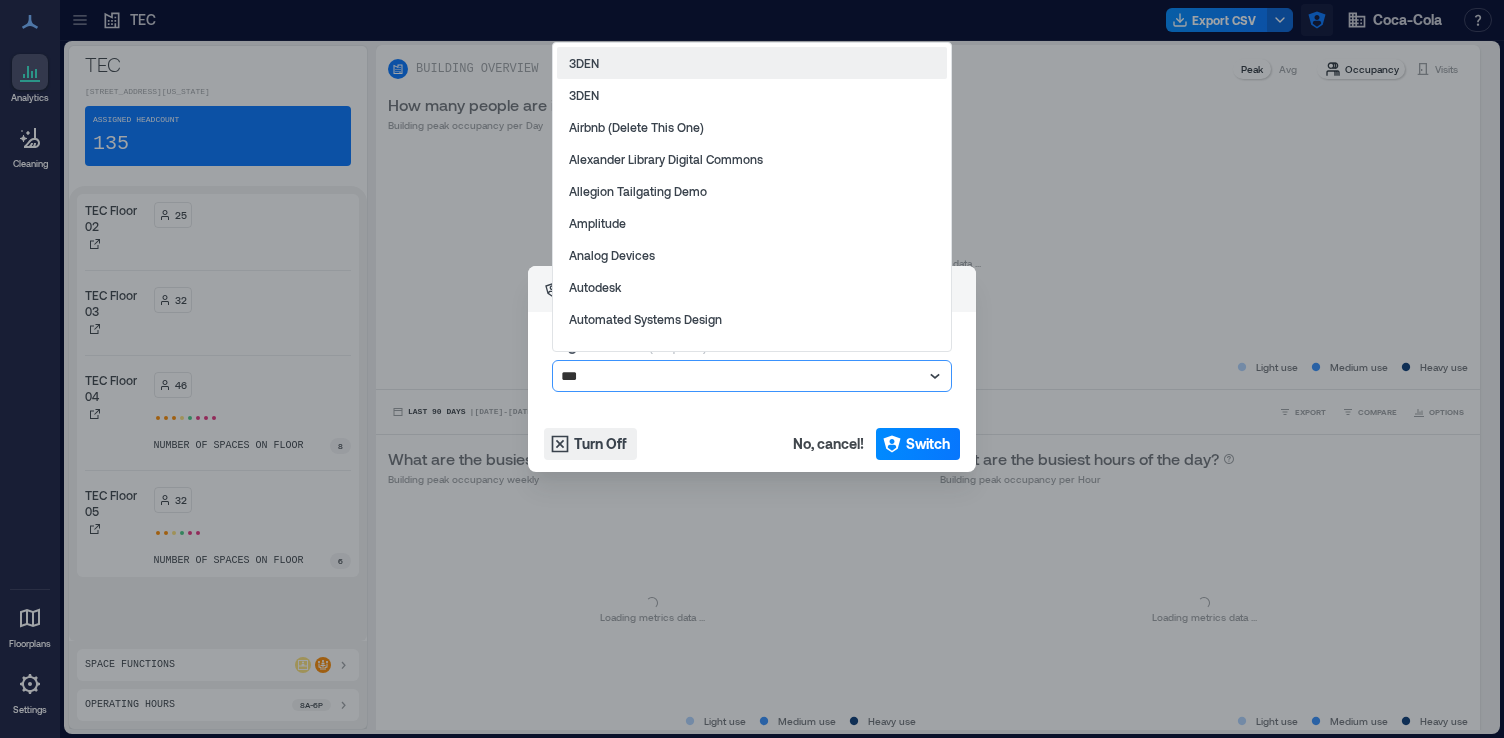 type on "****" 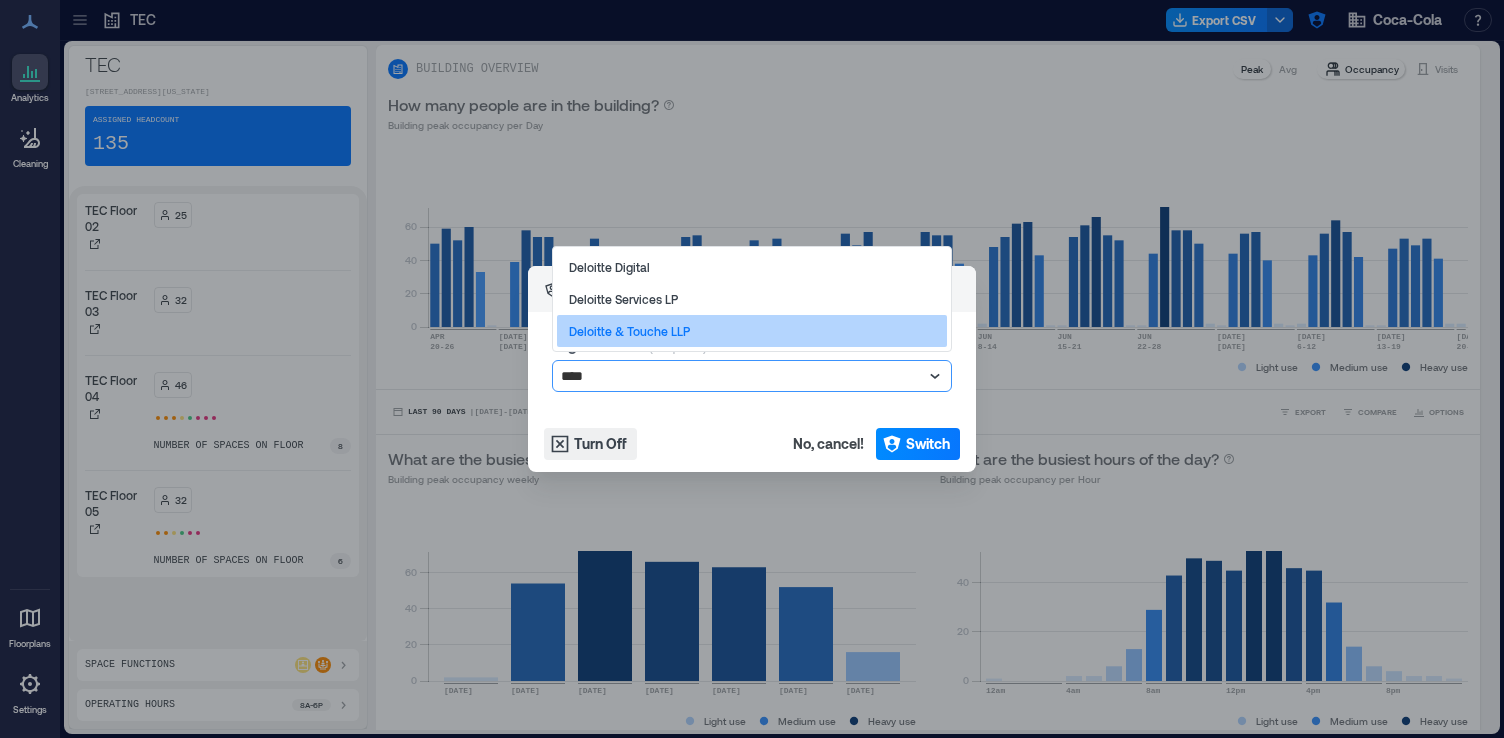 click on "Deloitte & Touche LLP" at bounding box center [752, 331] 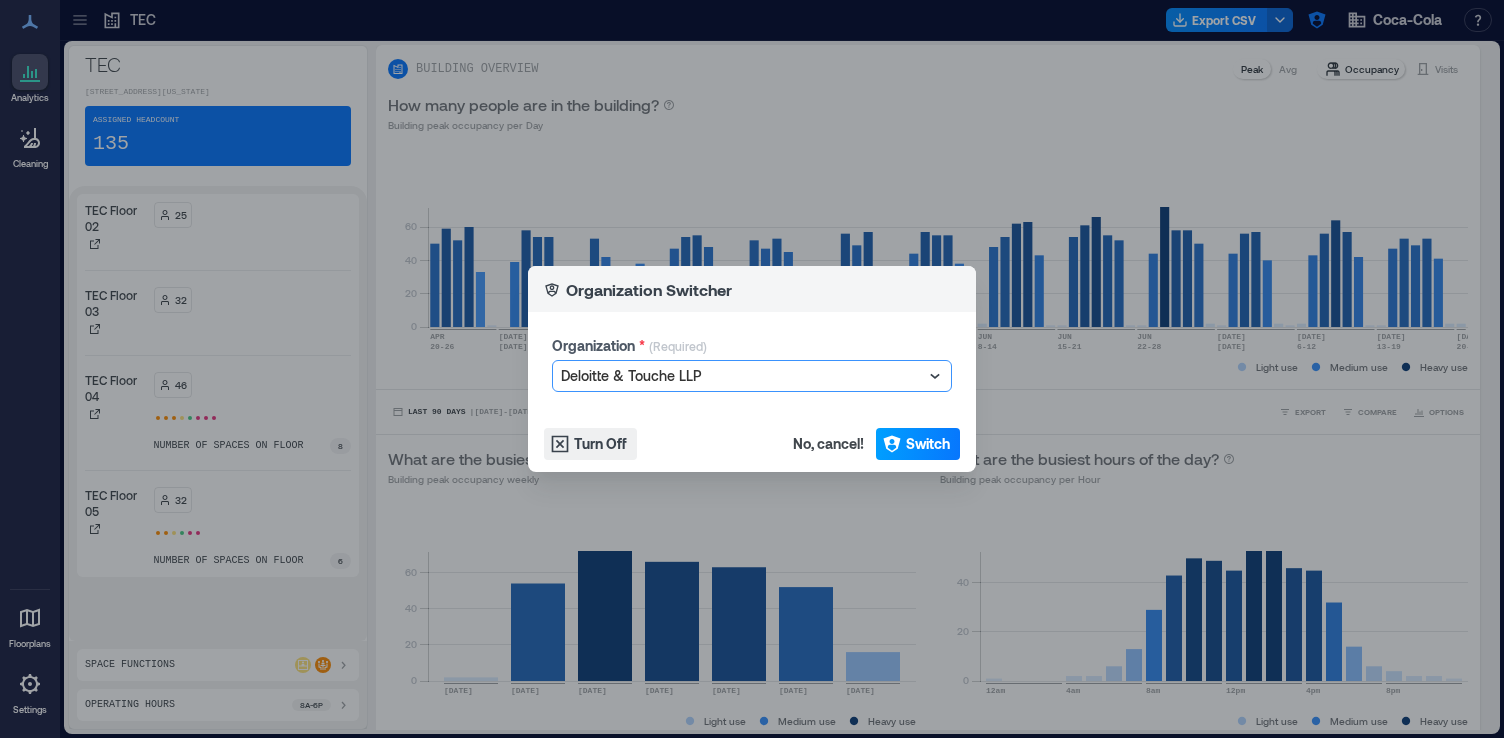 click on "Switch" at bounding box center (928, 444) 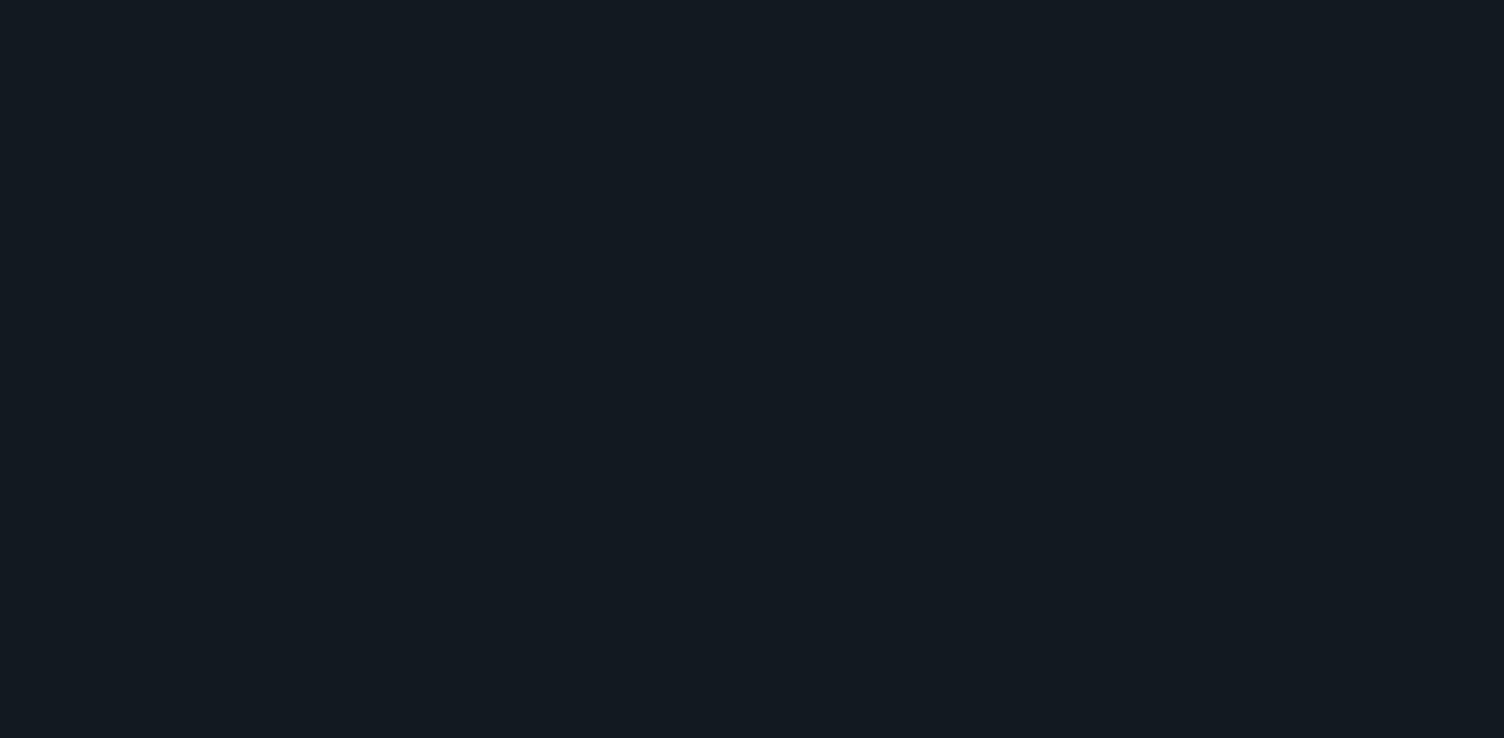scroll, scrollTop: 0, scrollLeft: 0, axis: both 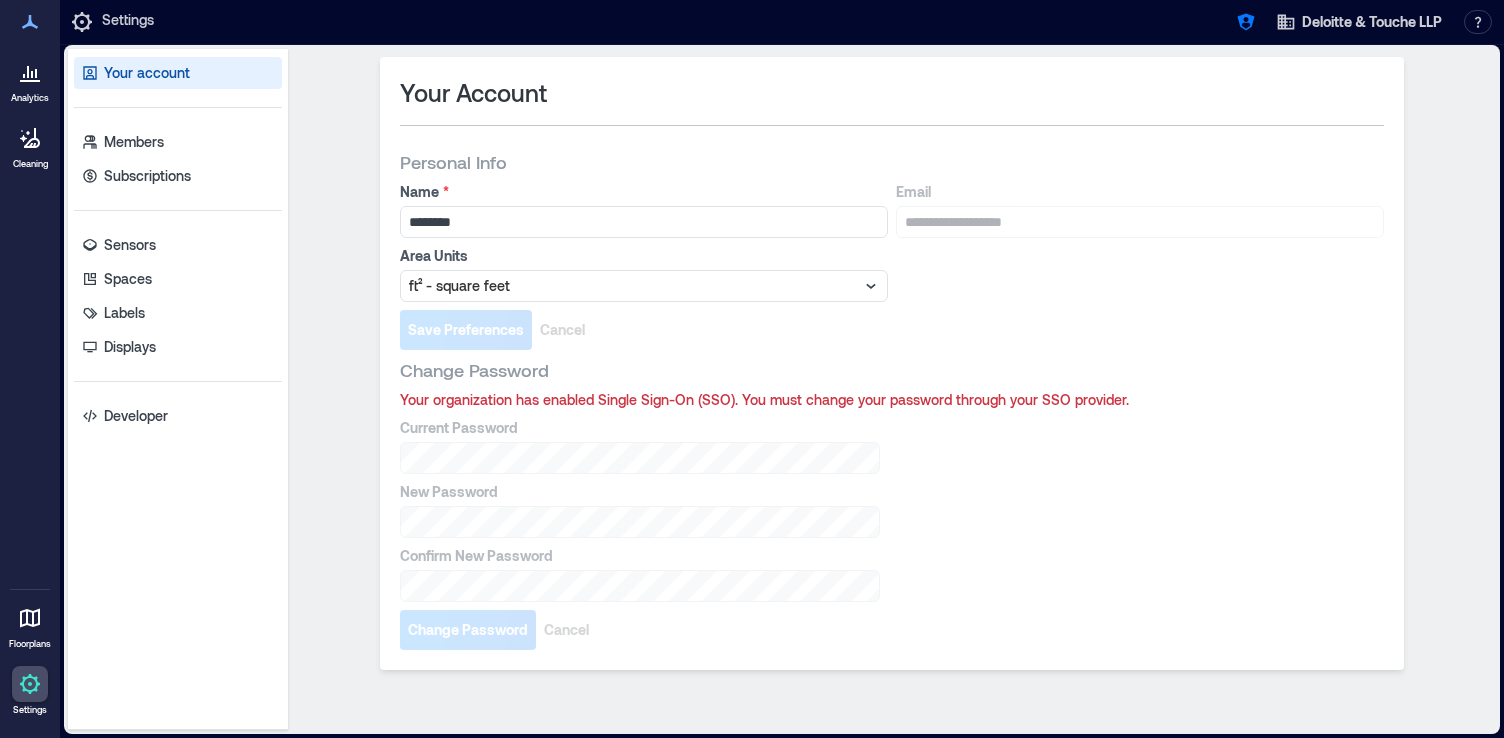 click at bounding box center (30, 72) 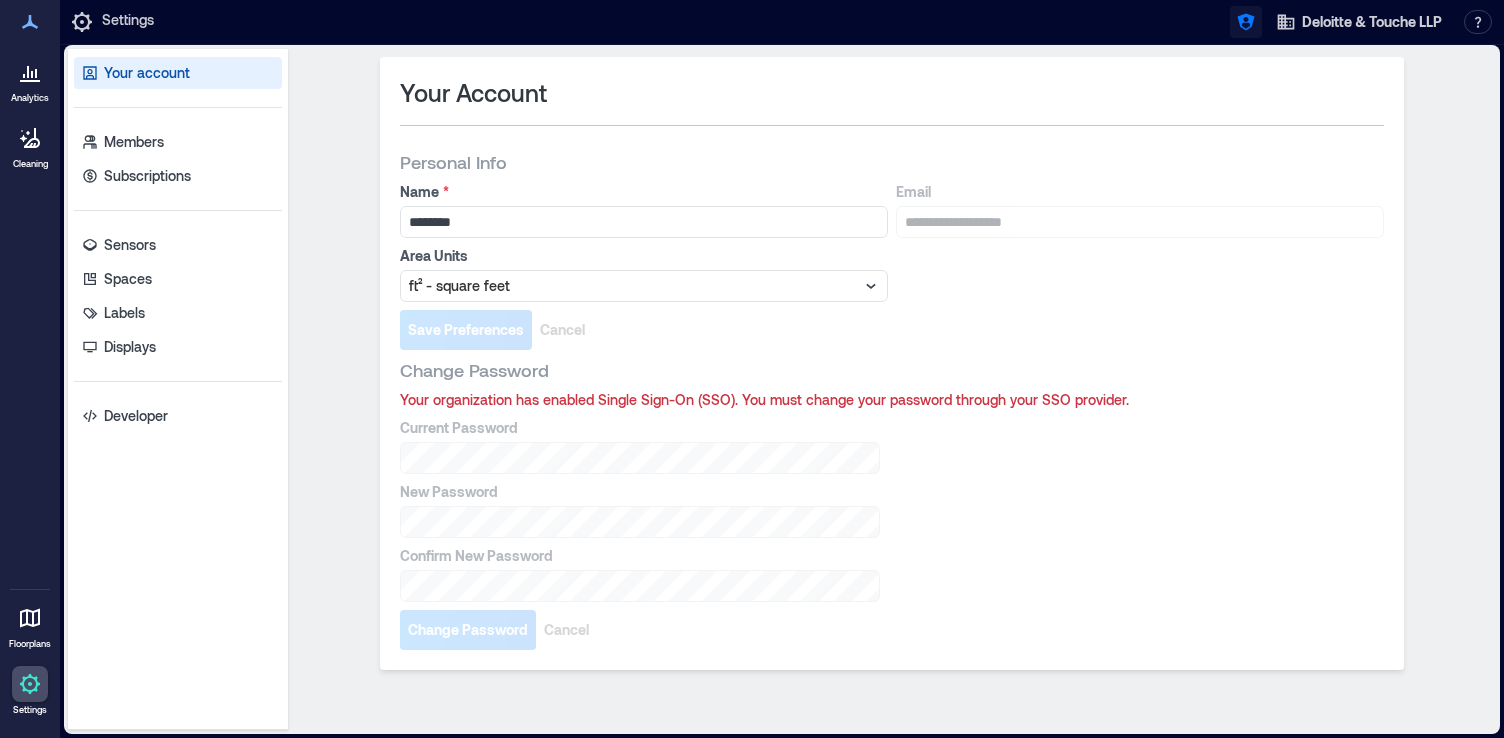 click 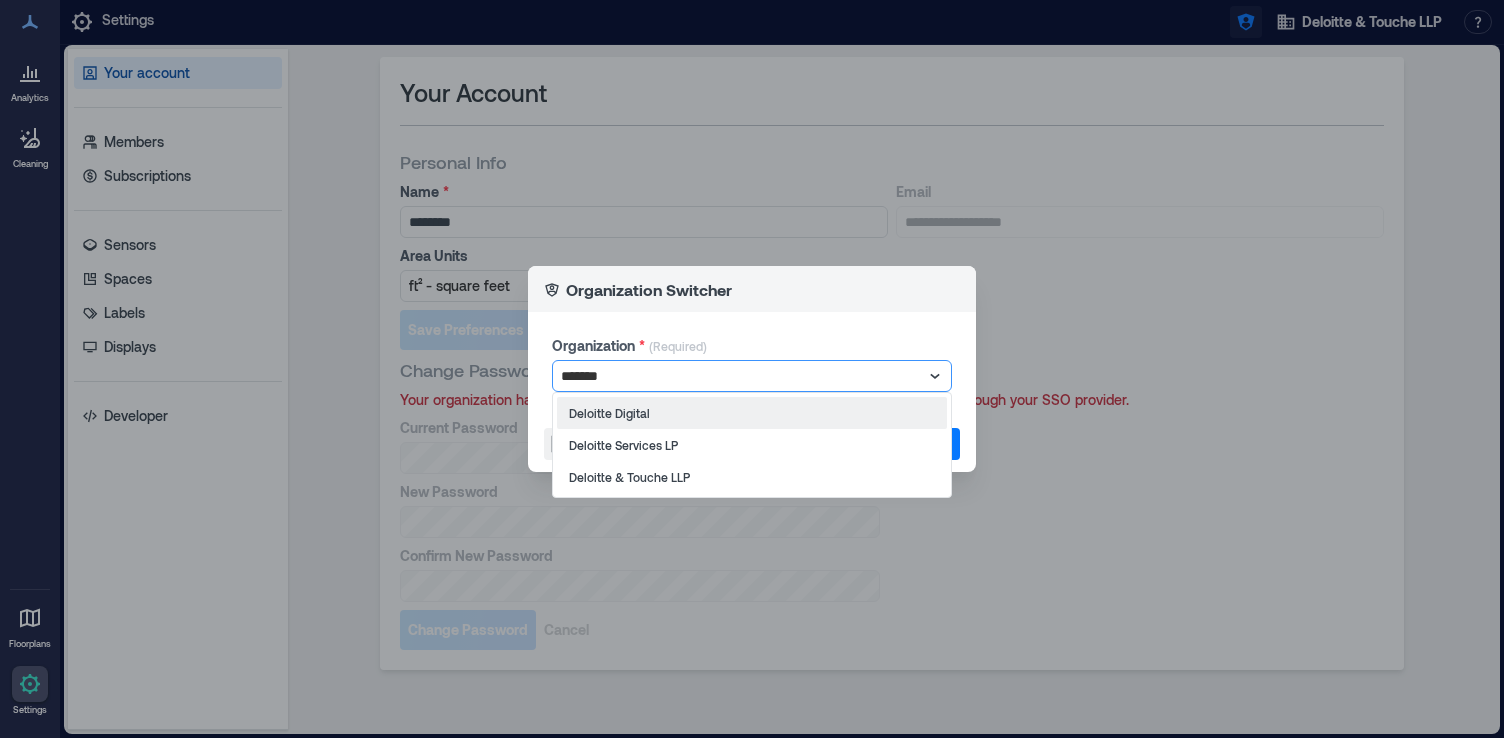 type on "********" 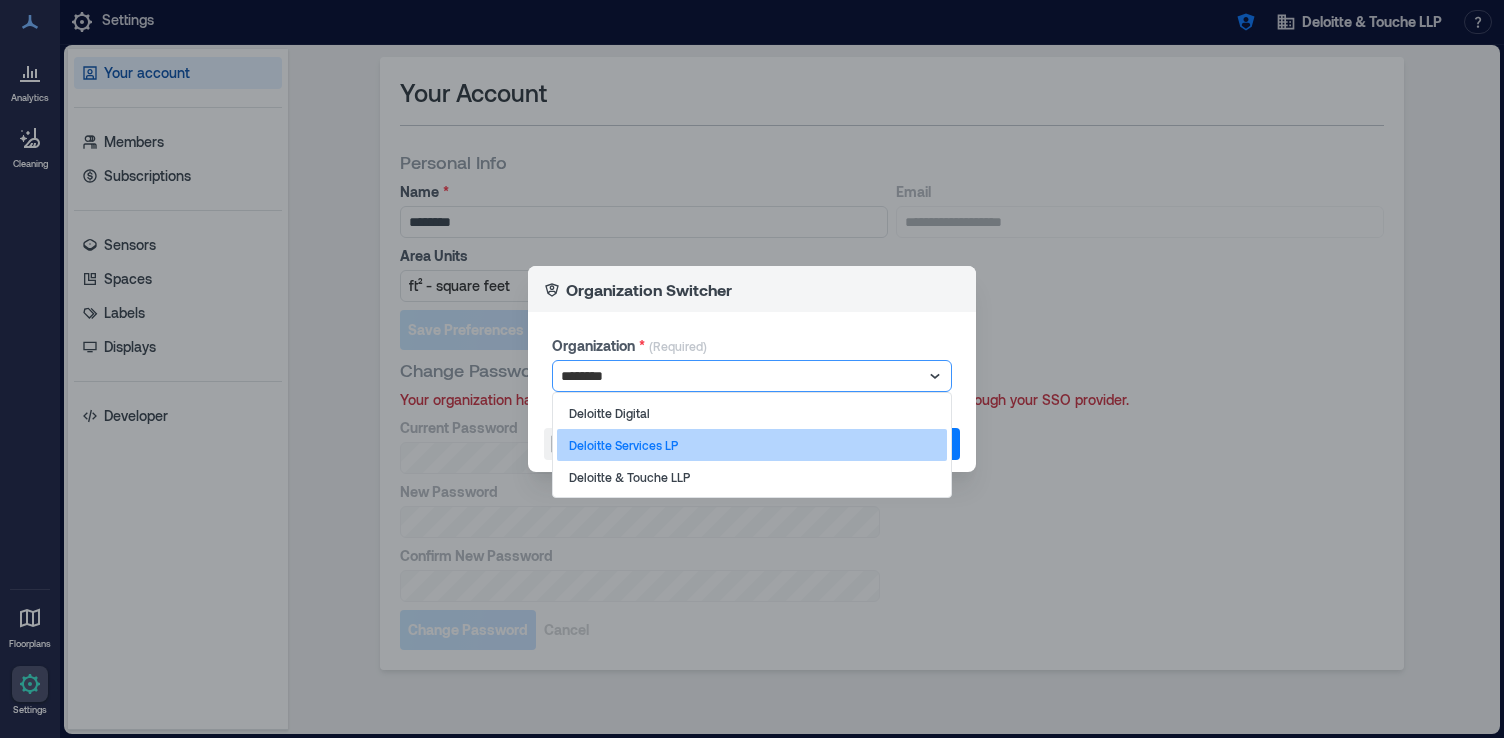 click on "Deloitte Services LP" at bounding box center [752, 445] 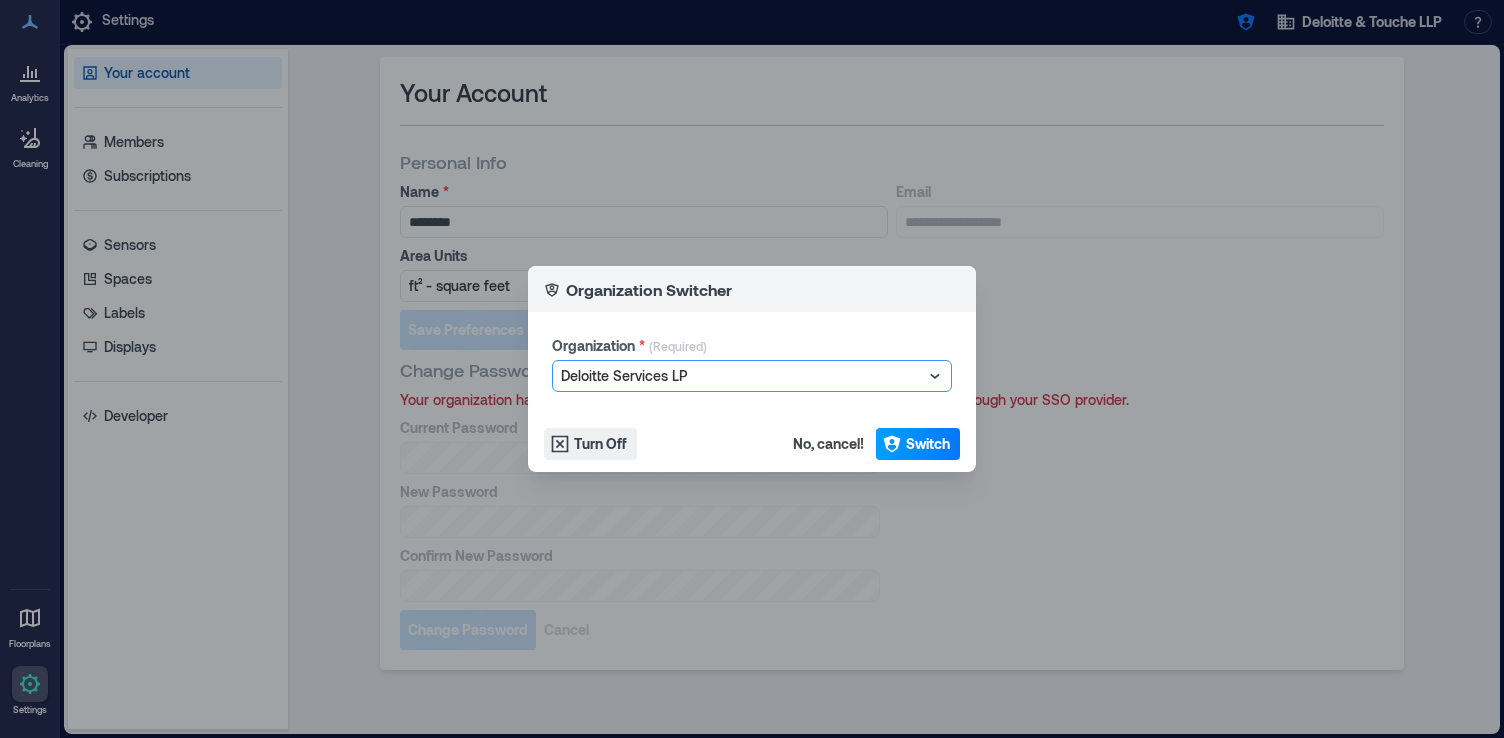 click on "Switch" at bounding box center (928, 444) 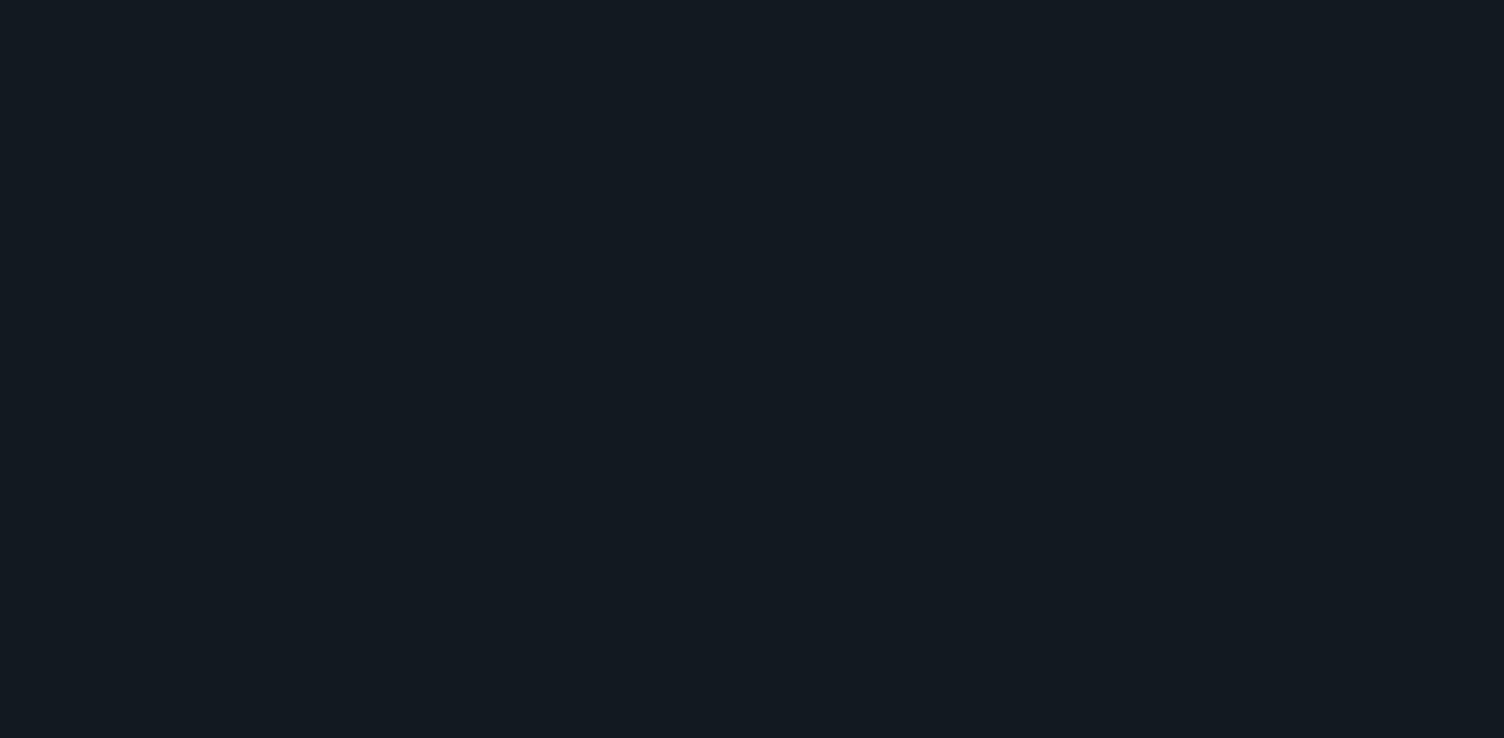 scroll, scrollTop: 0, scrollLeft: 0, axis: both 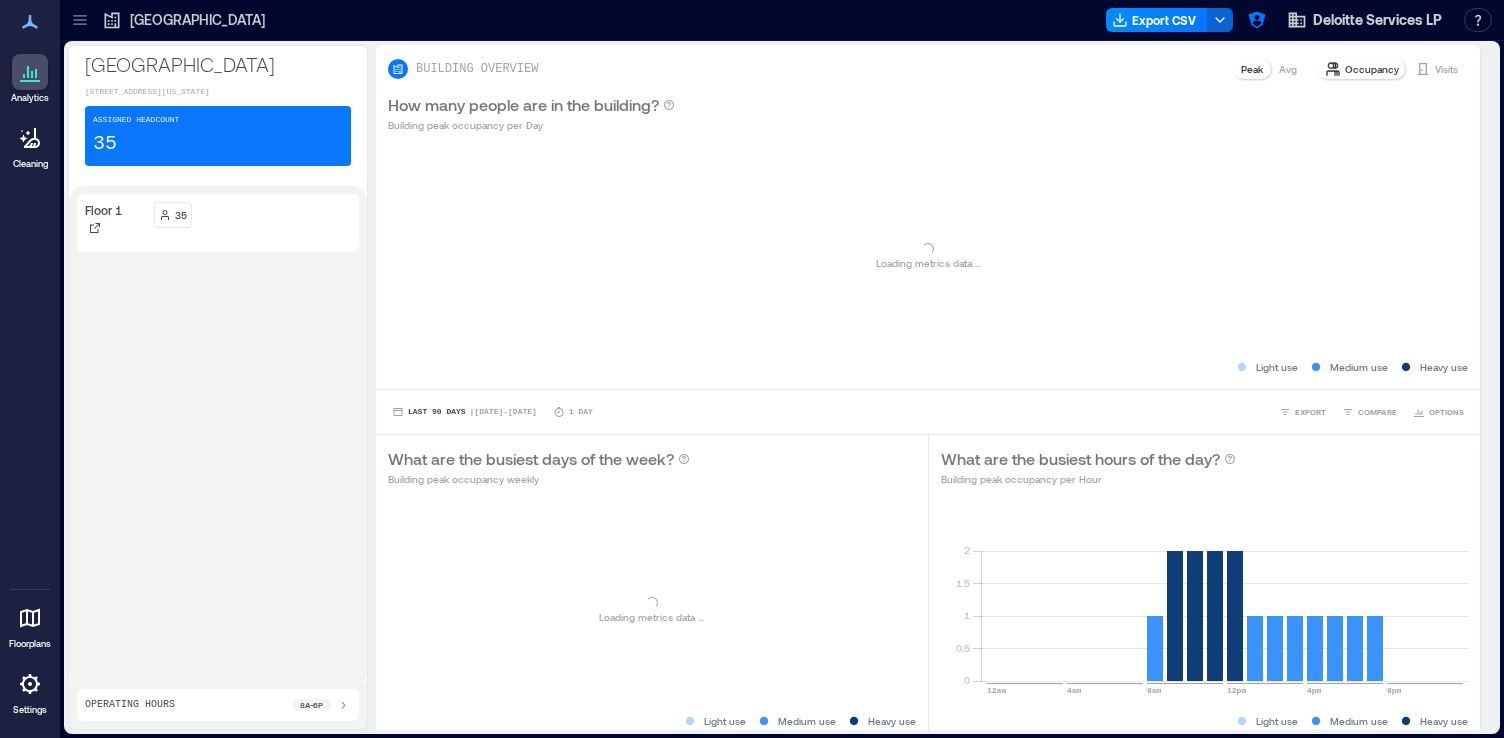 click 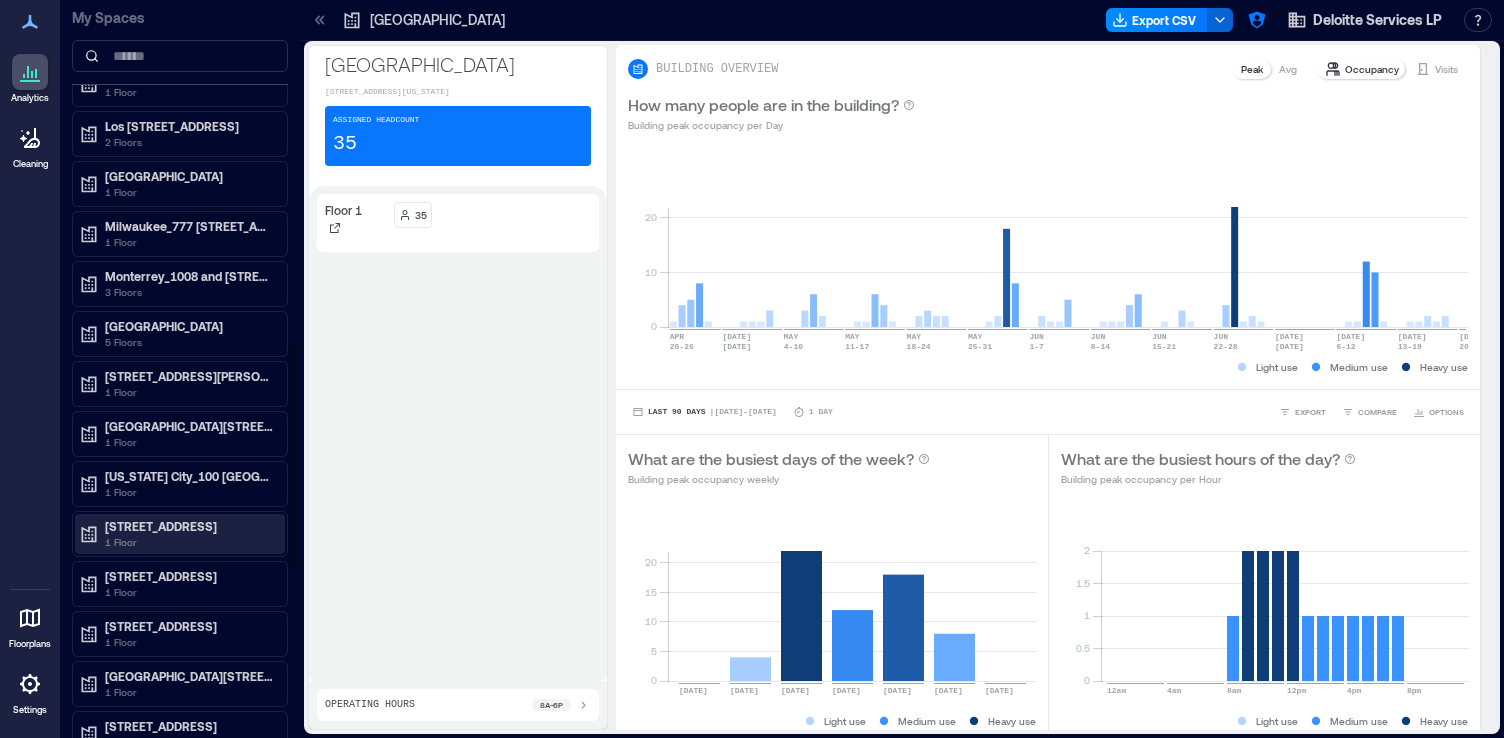 scroll, scrollTop: 1689, scrollLeft: 0, axis: vertical 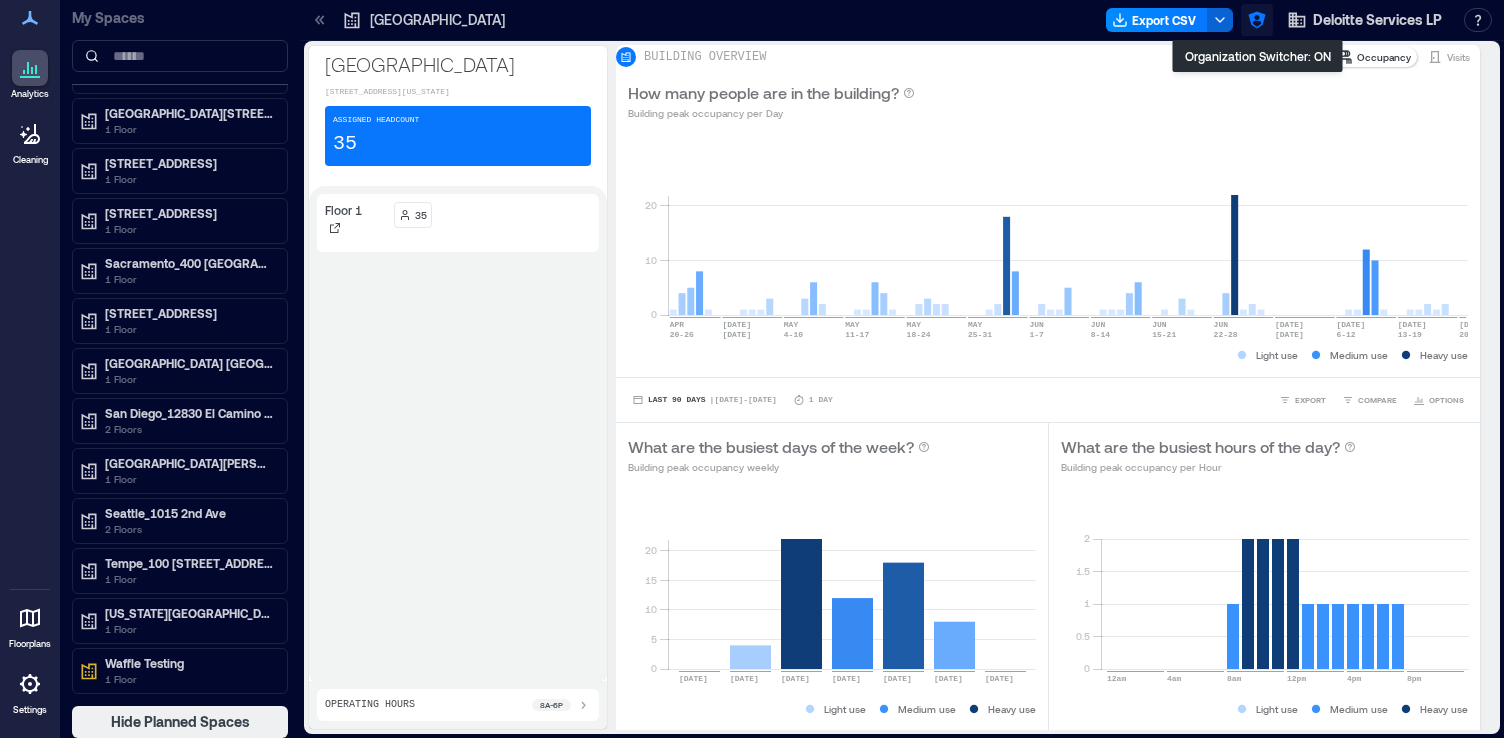 click 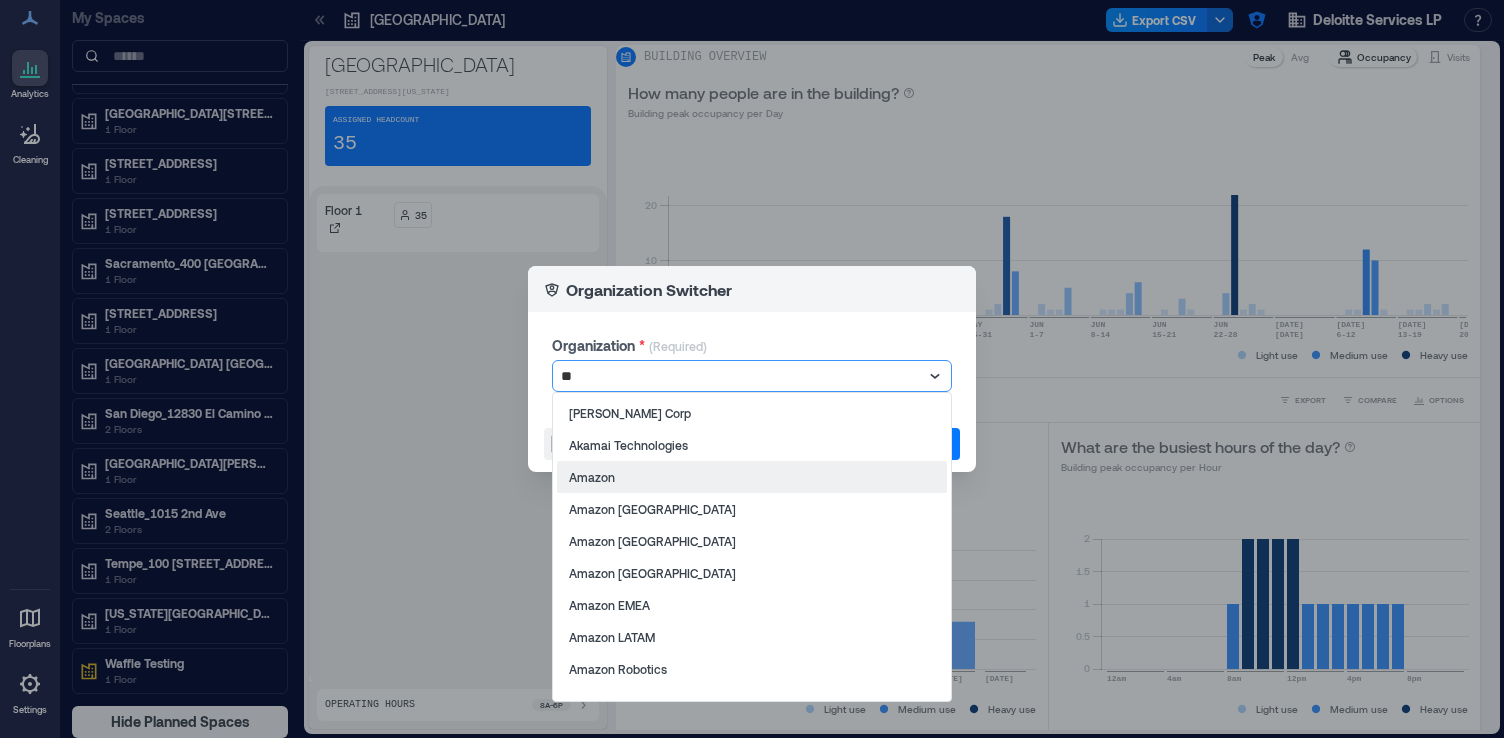 type on "*" 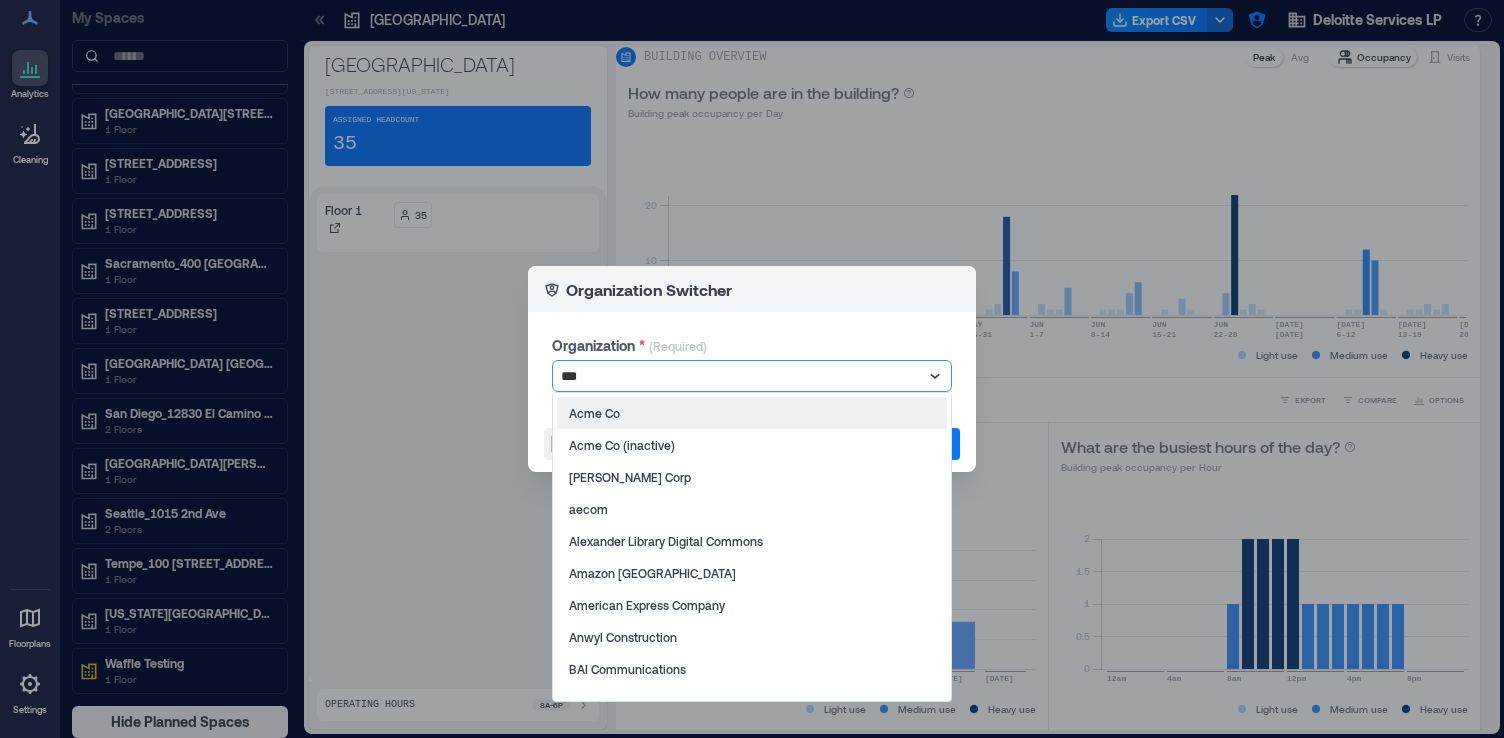 type on "****" 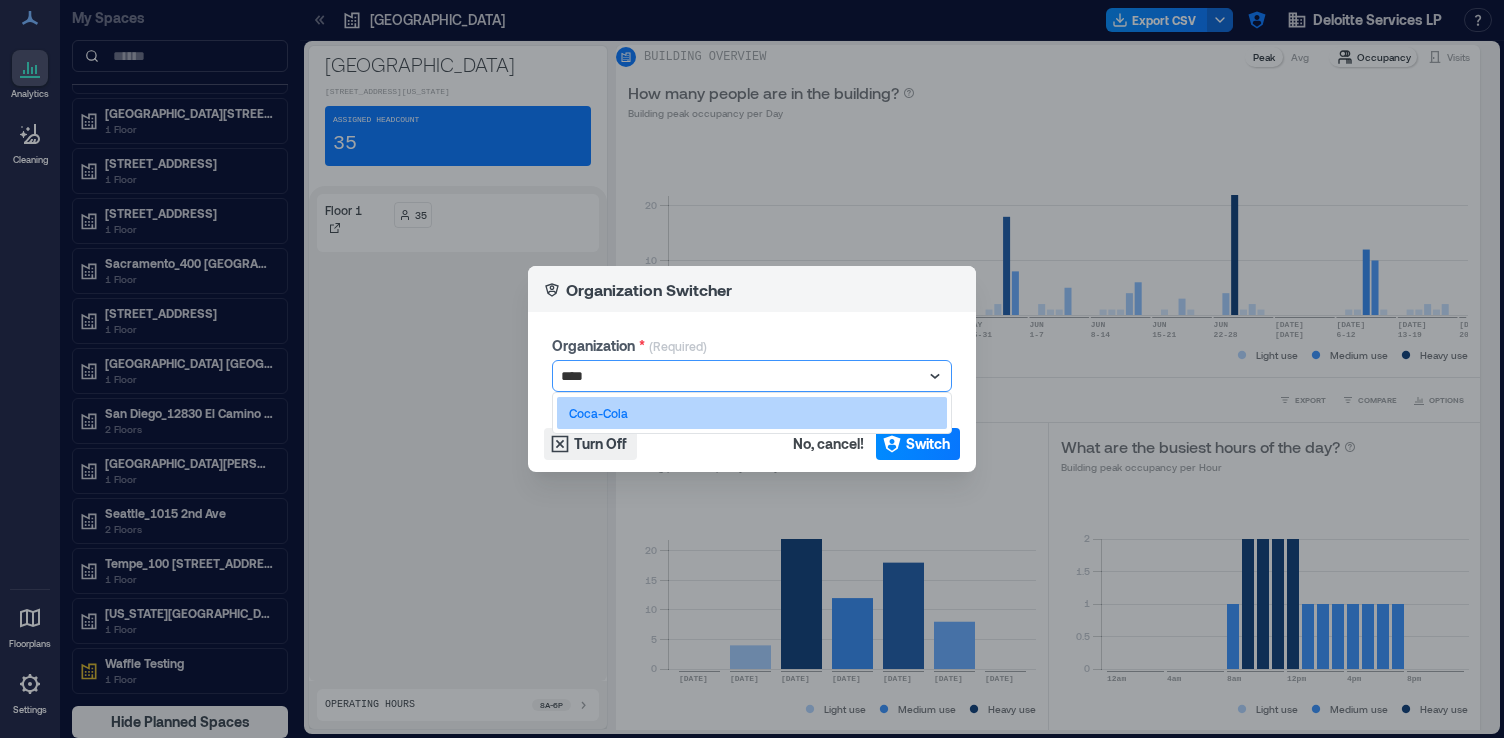 click on "Coca-Cola" at bounding box center [752, 413] 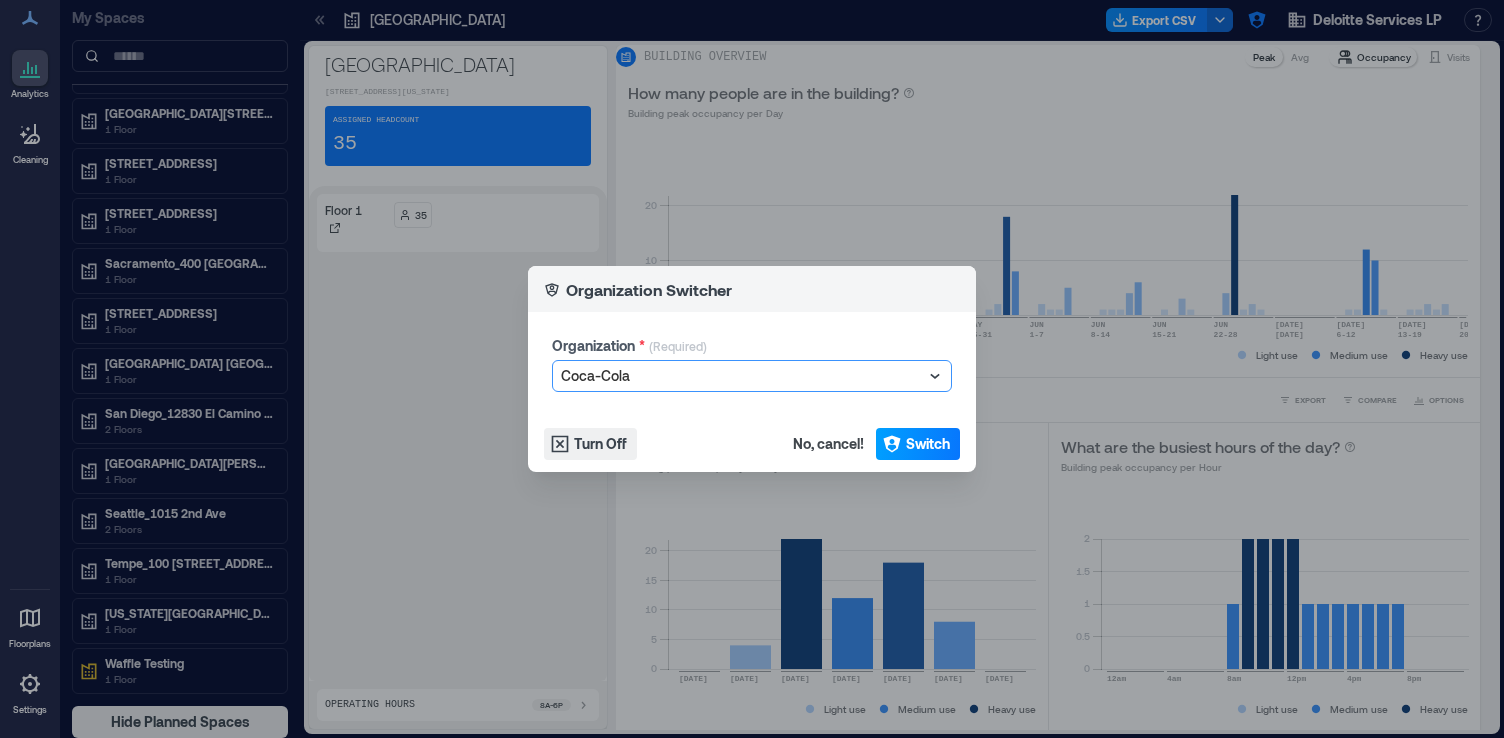 click on "Switch" at bounding box center (918, 444) 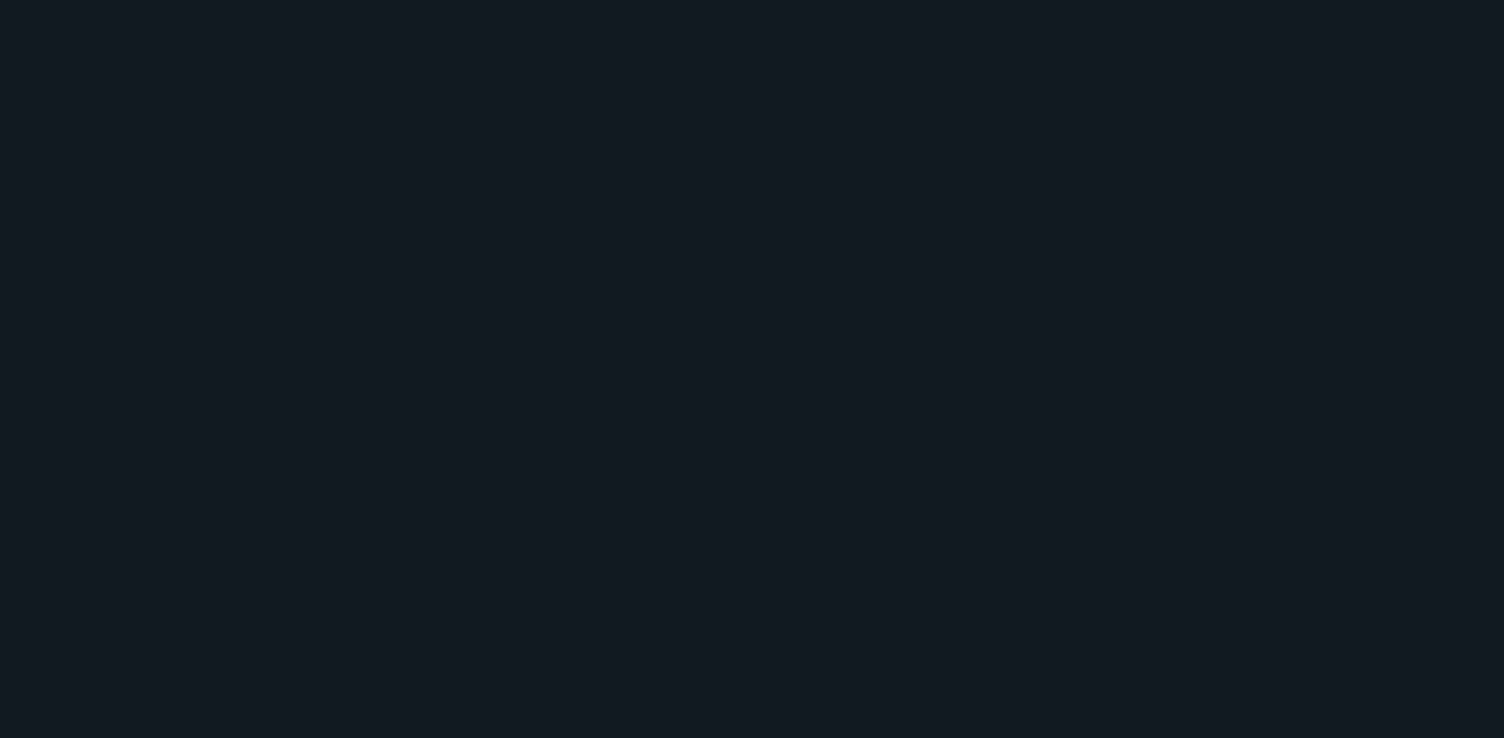 scroll, scrollTop: 0, scrollLeft: 0, axis: both 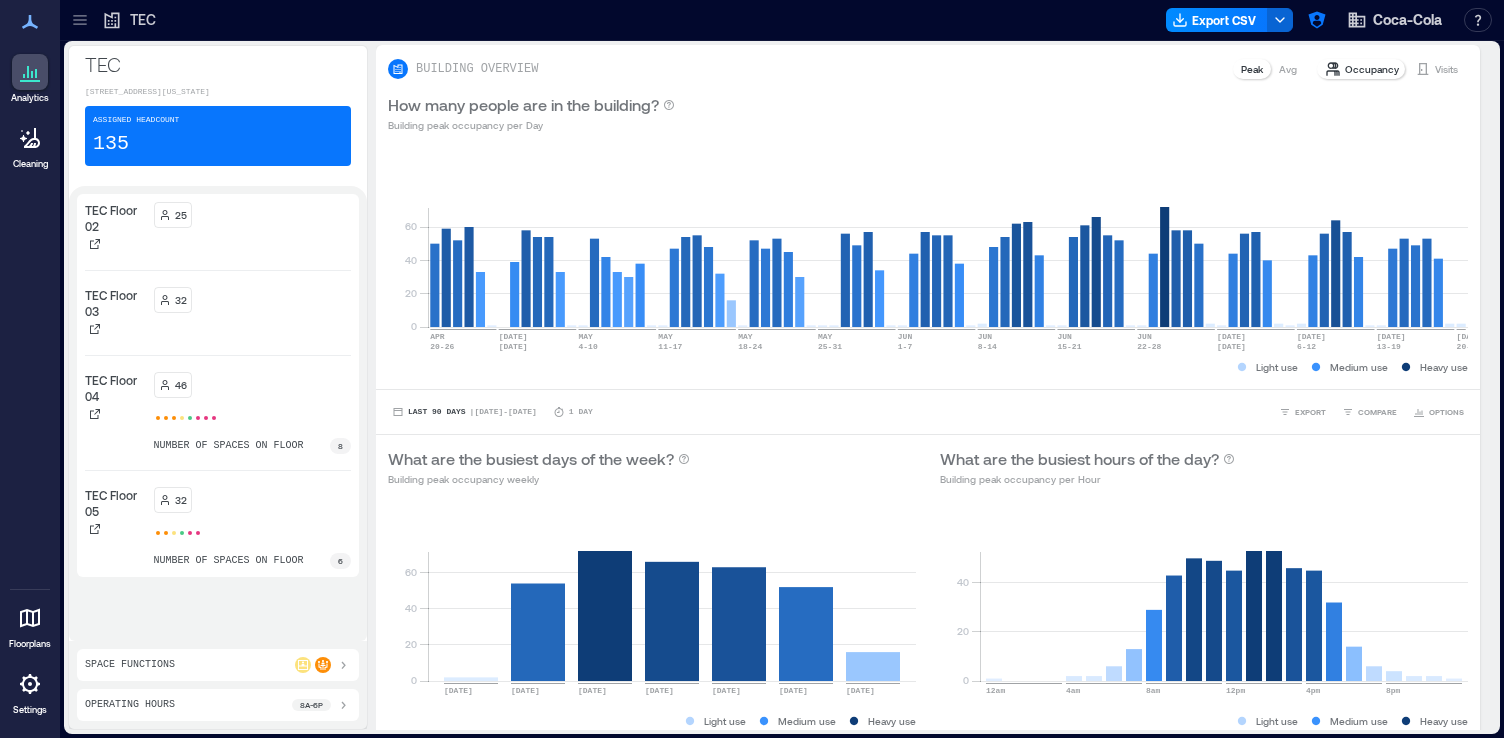 click at bounding box center [30, 684] 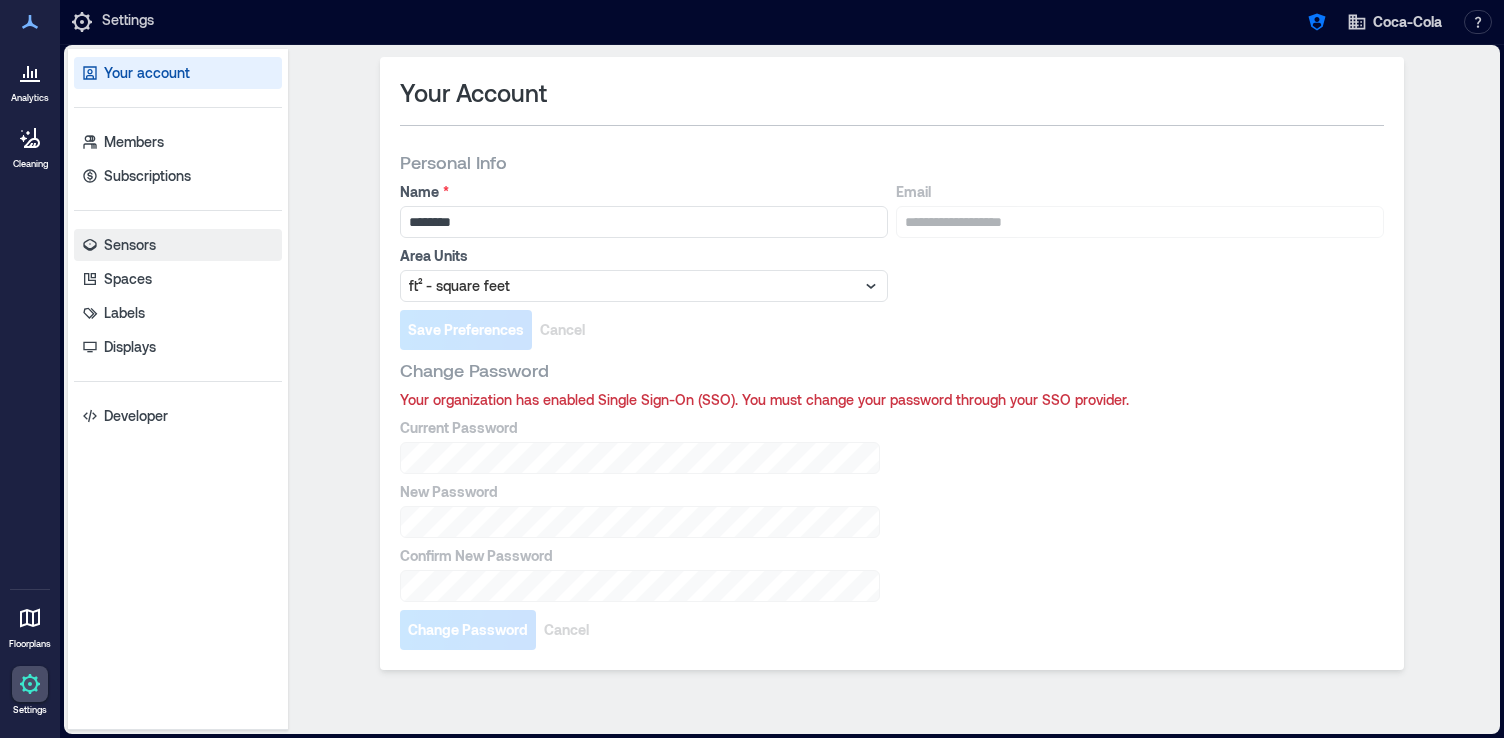 click on "Sensors" at bounding box center (130, 245) 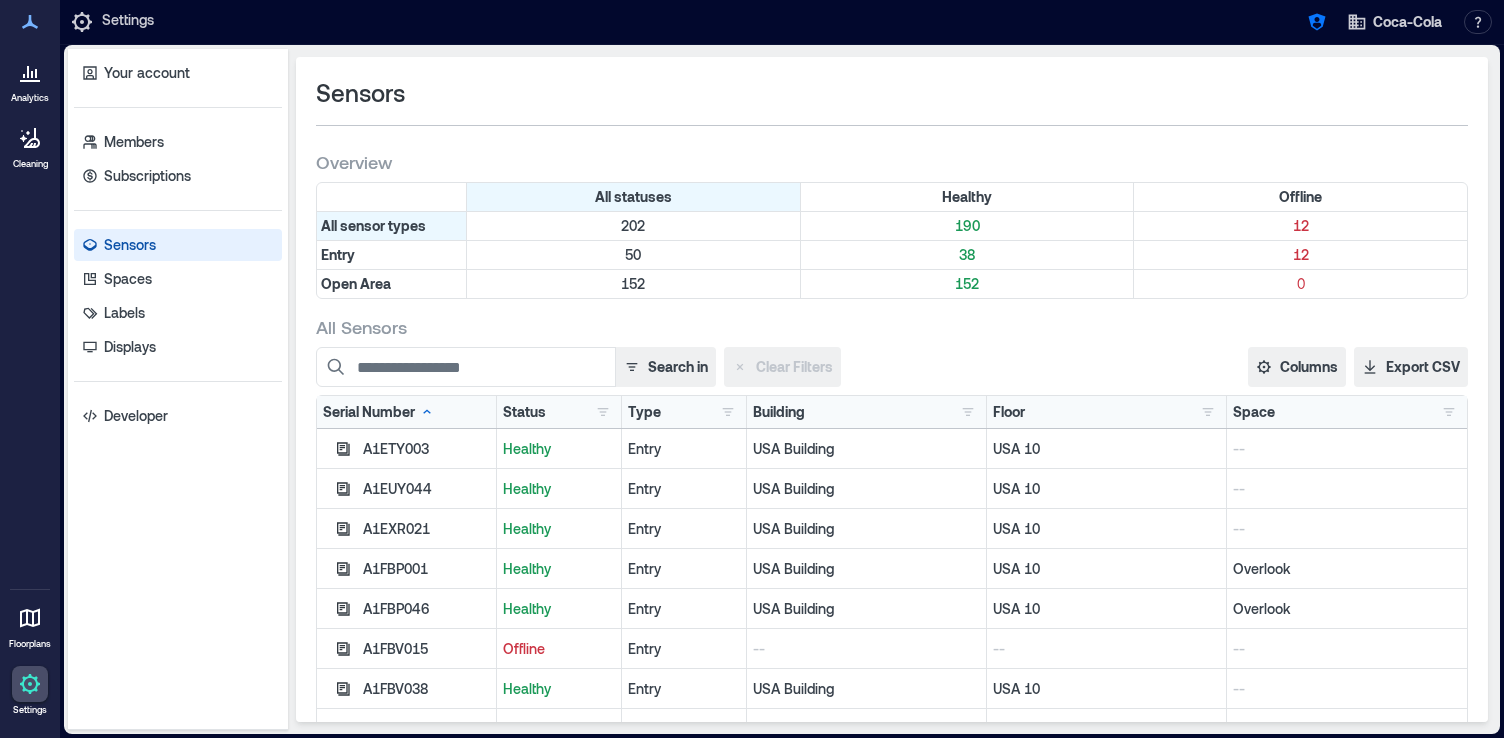click 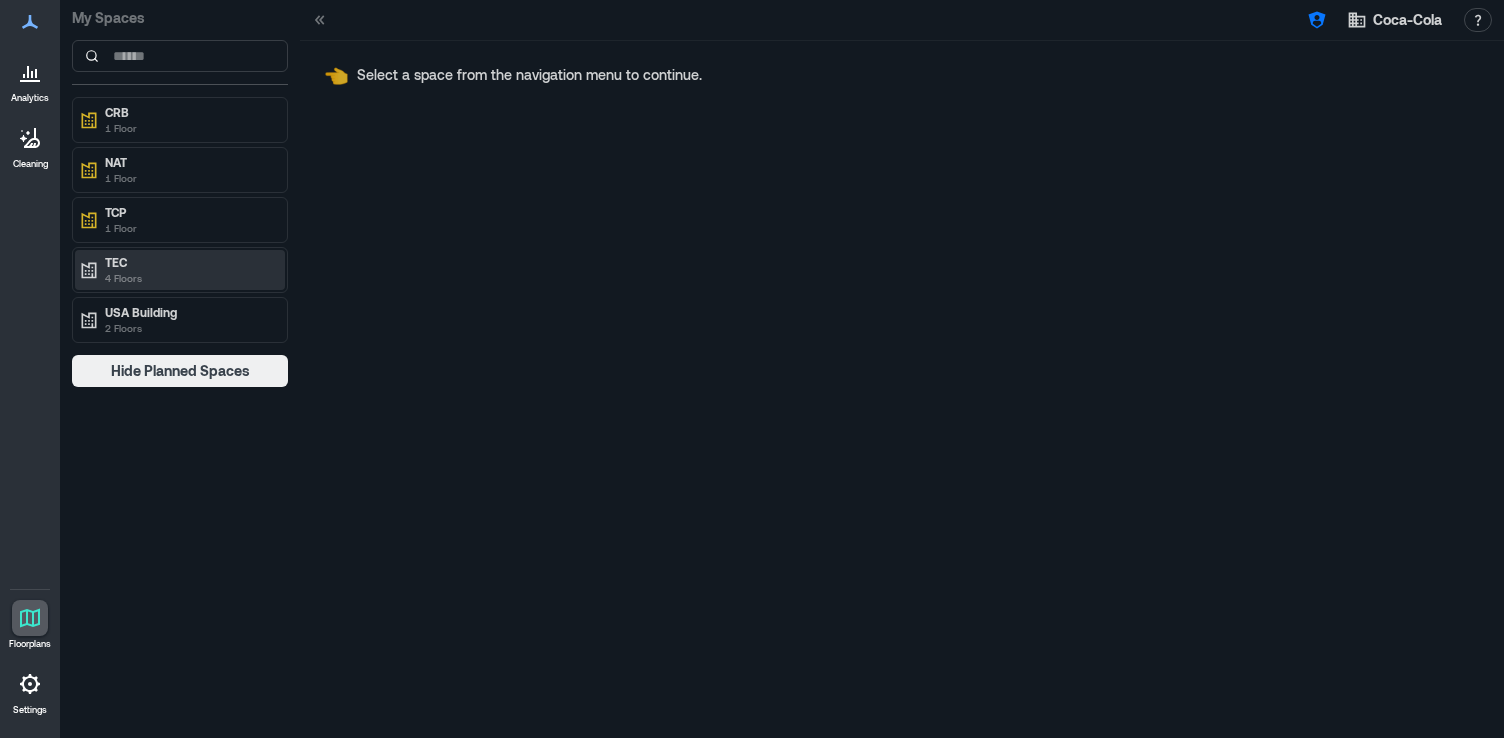 click on "4 Floors" at bounding box center (189, 278) 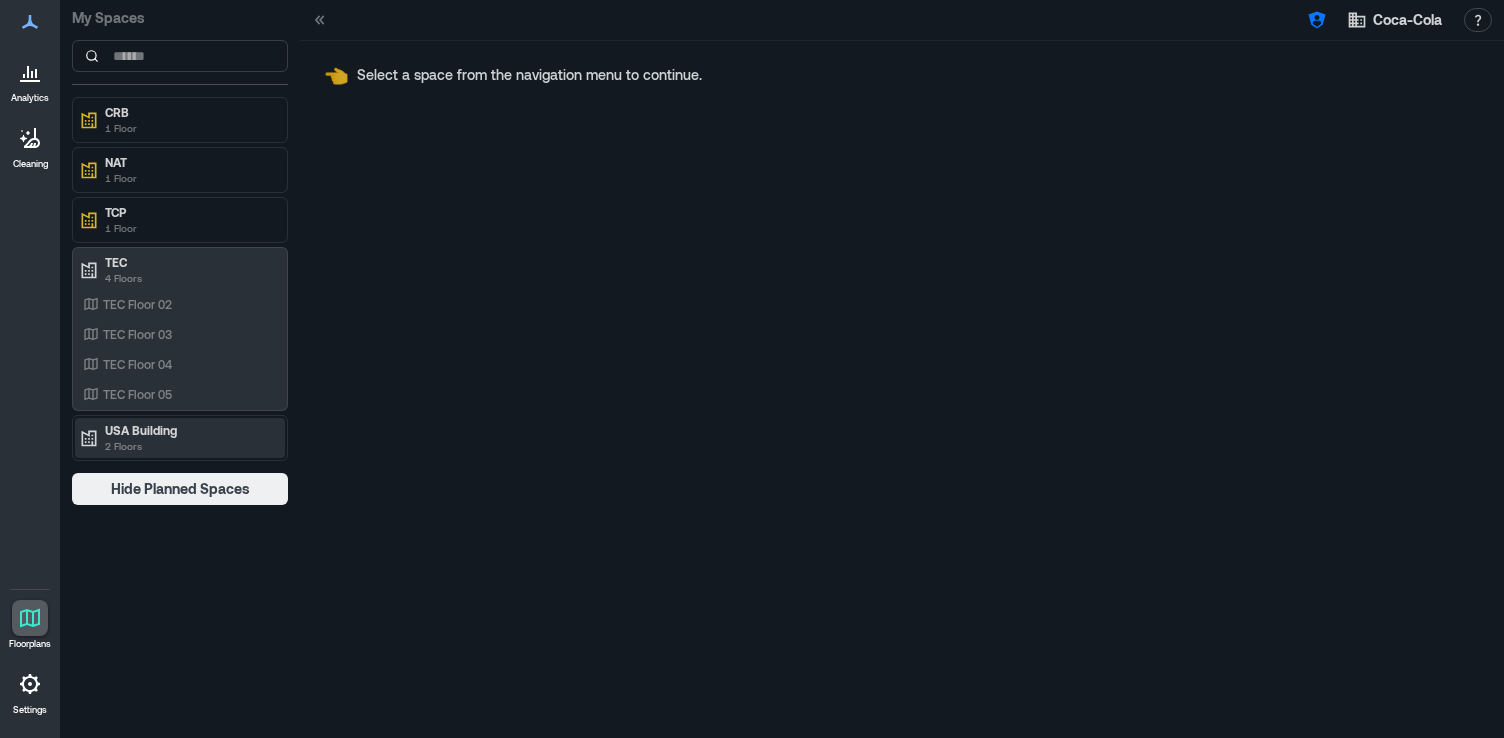 click on "USA Building" at bounding box center [189, 430] 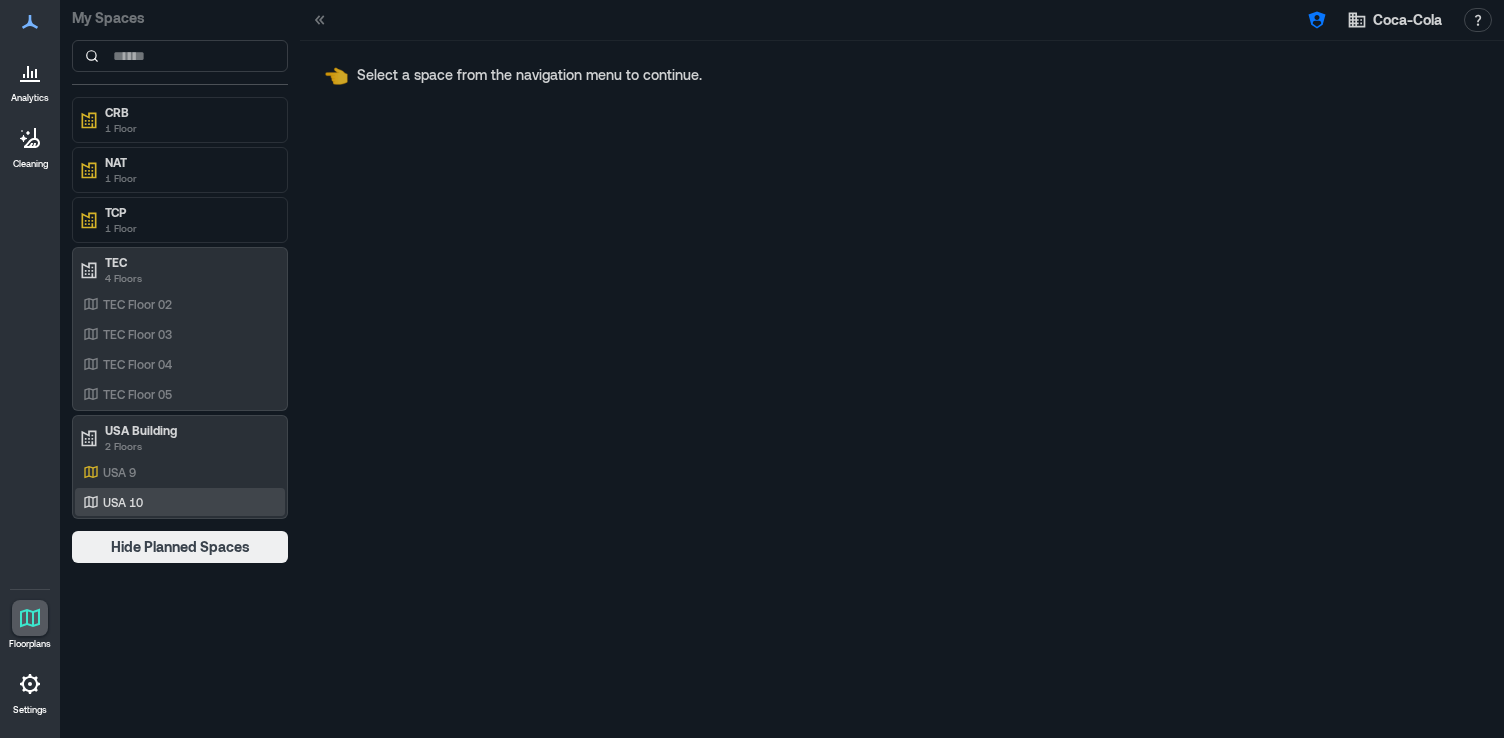 click on "USA 10" at bounding box center (176, 502) 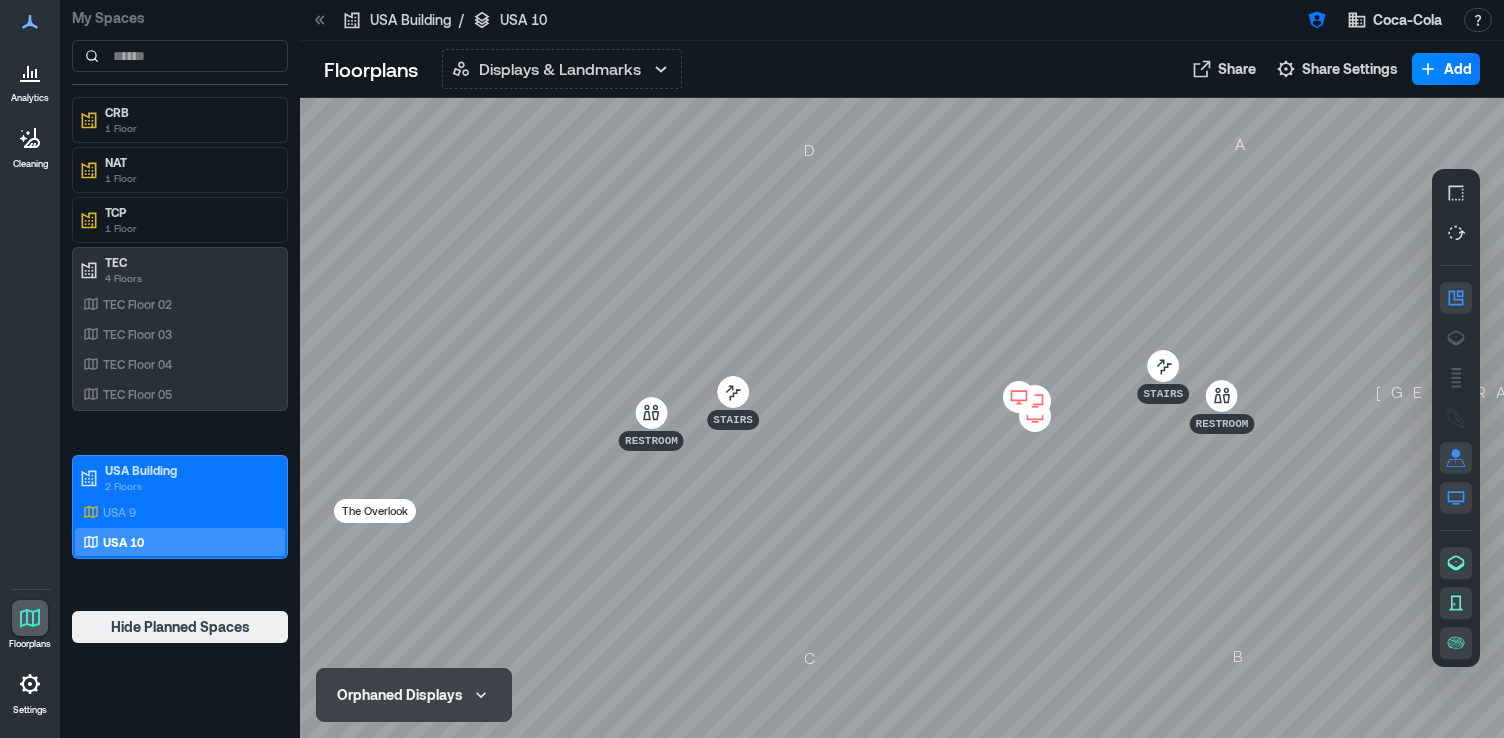 click 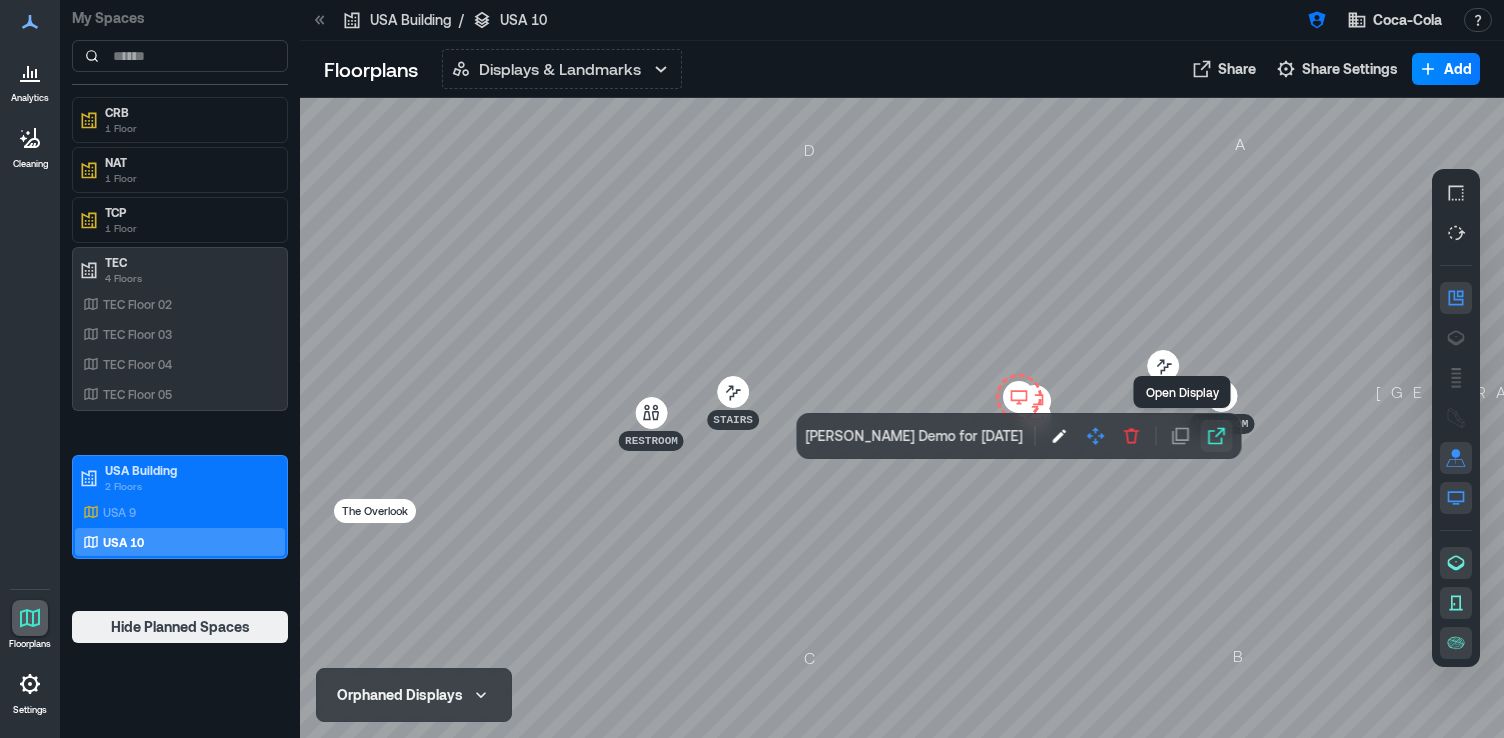 click 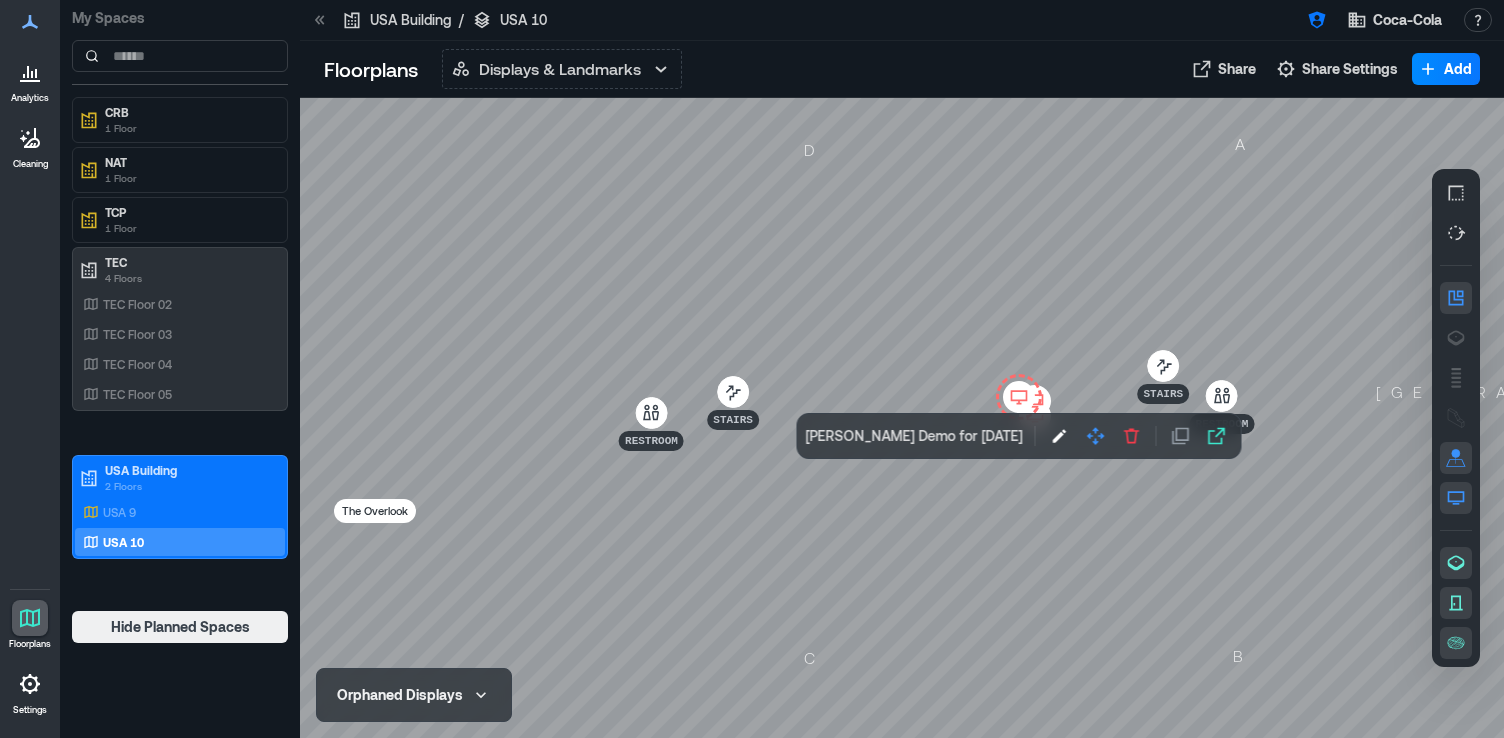 click at bounding box center [902, 418] 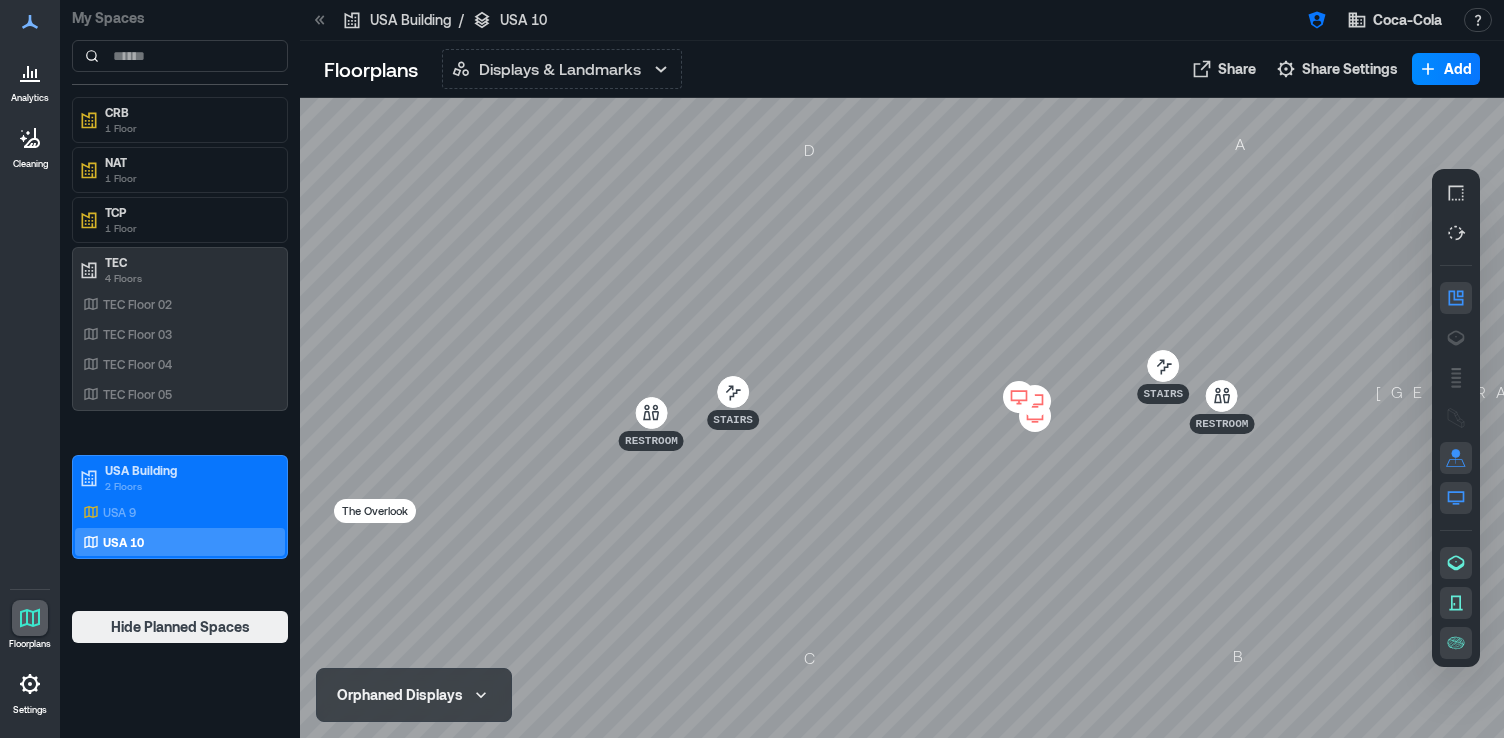 click 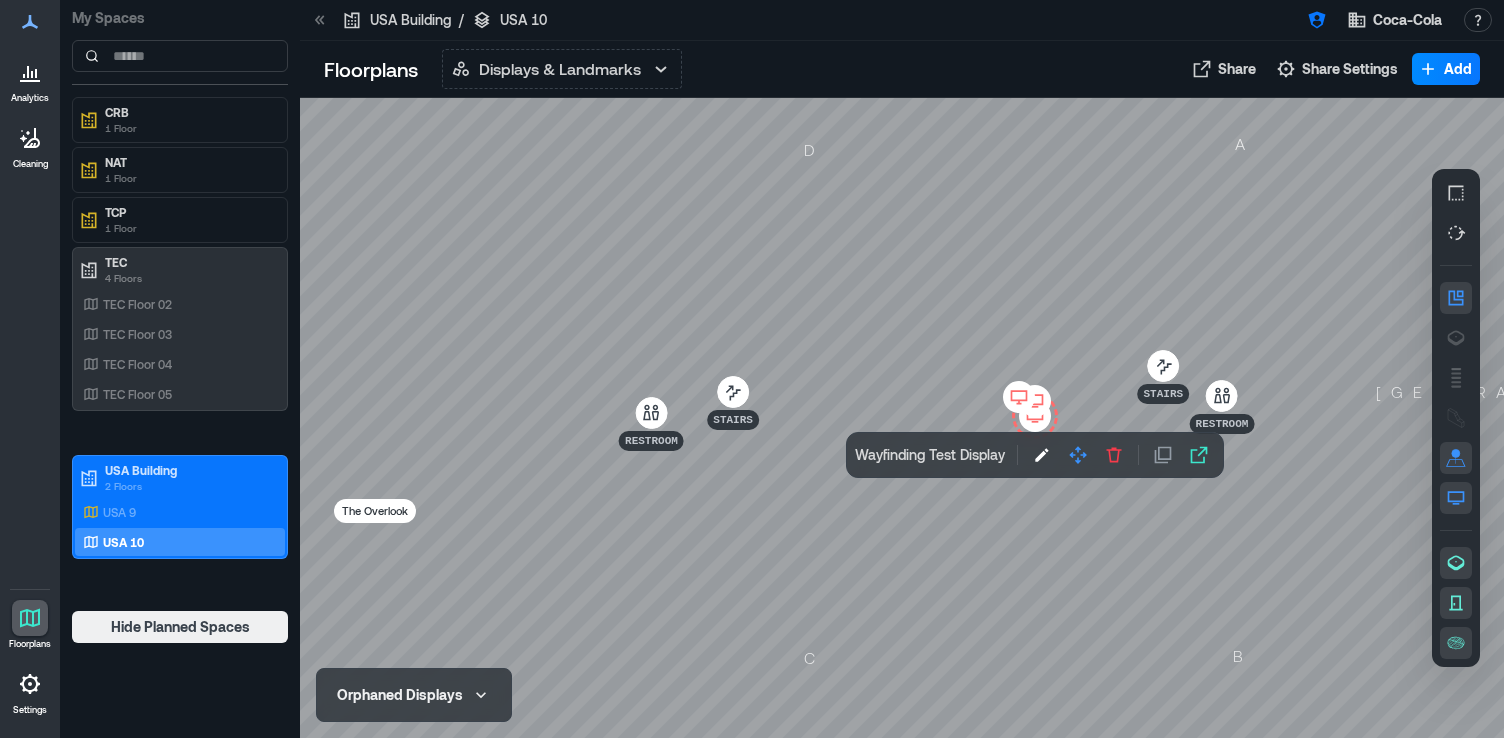 click 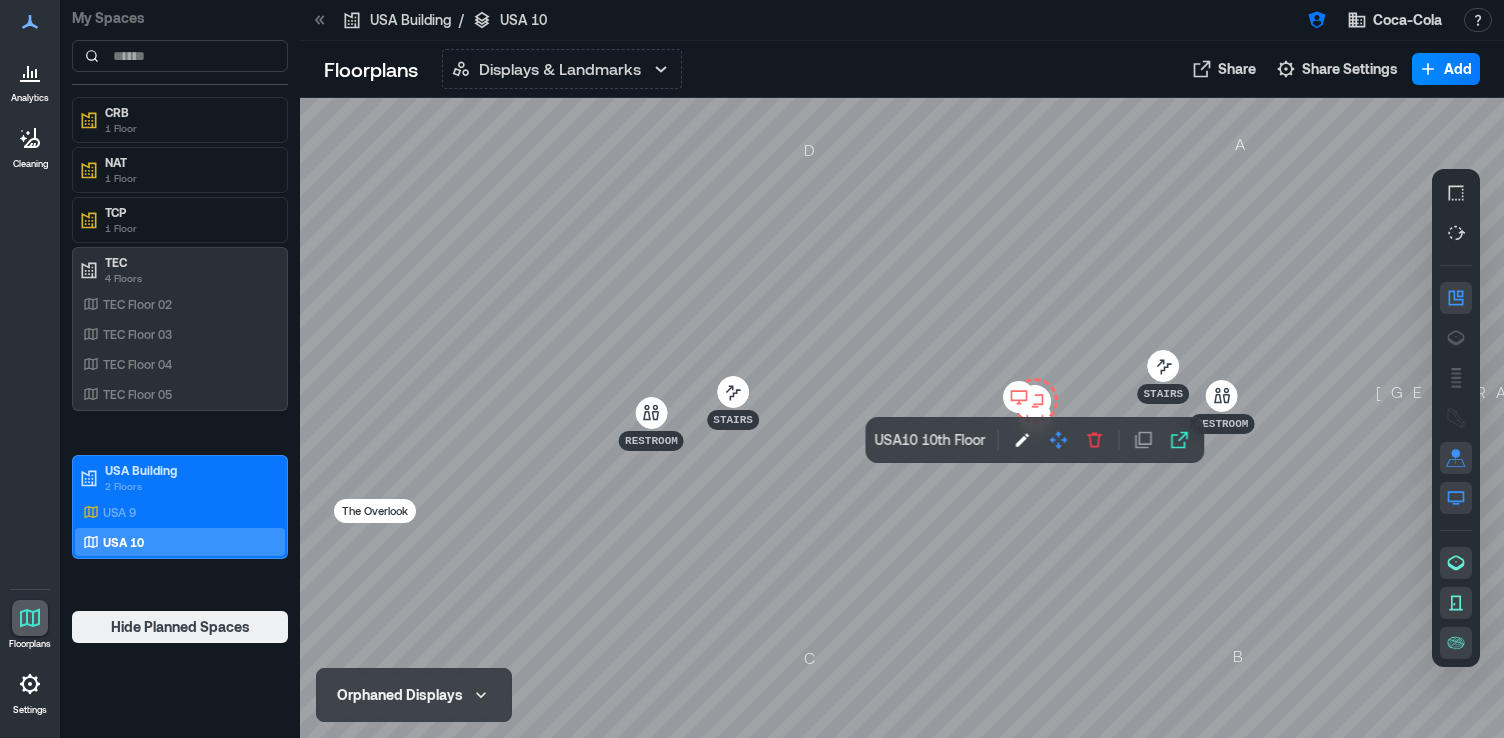 click at bounding box center [902, 418] 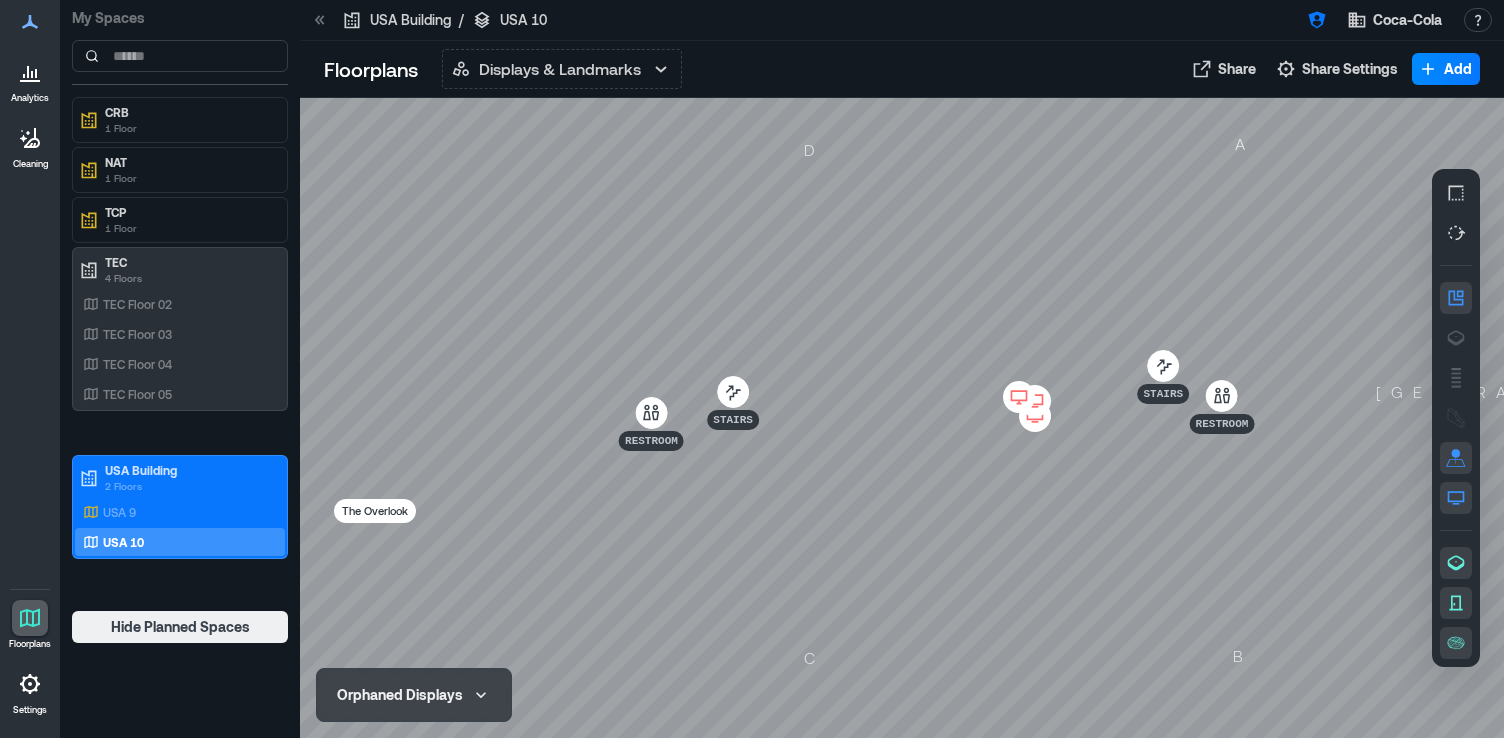 click 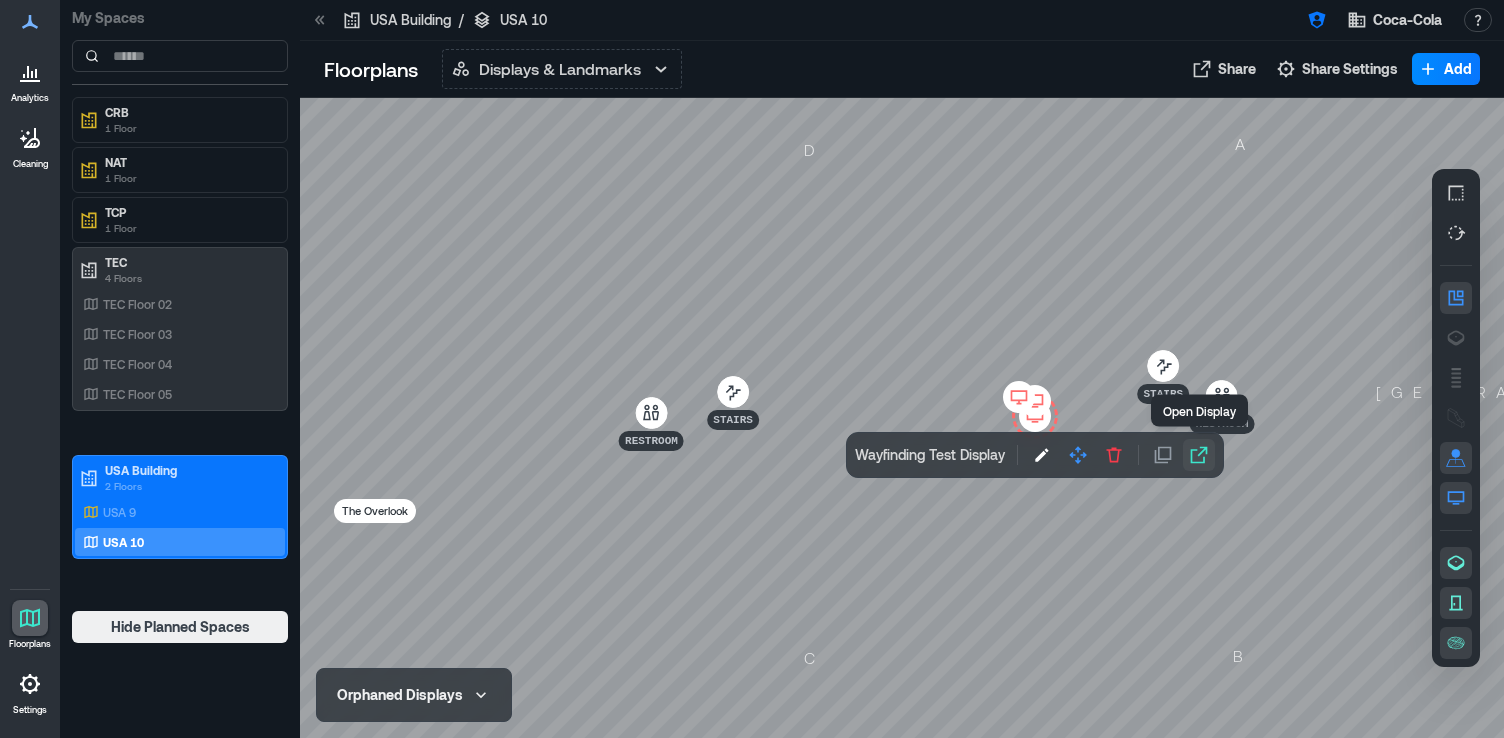 click 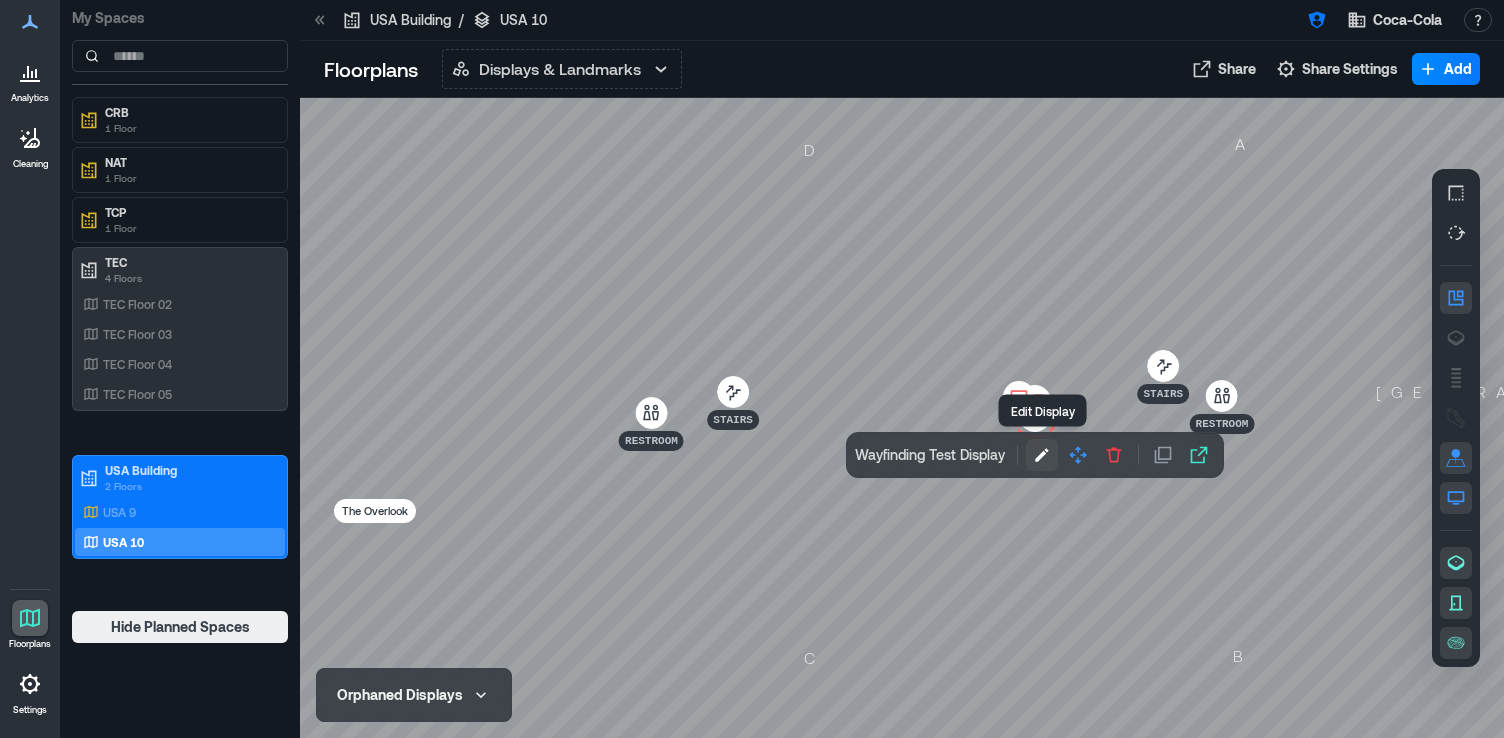 click 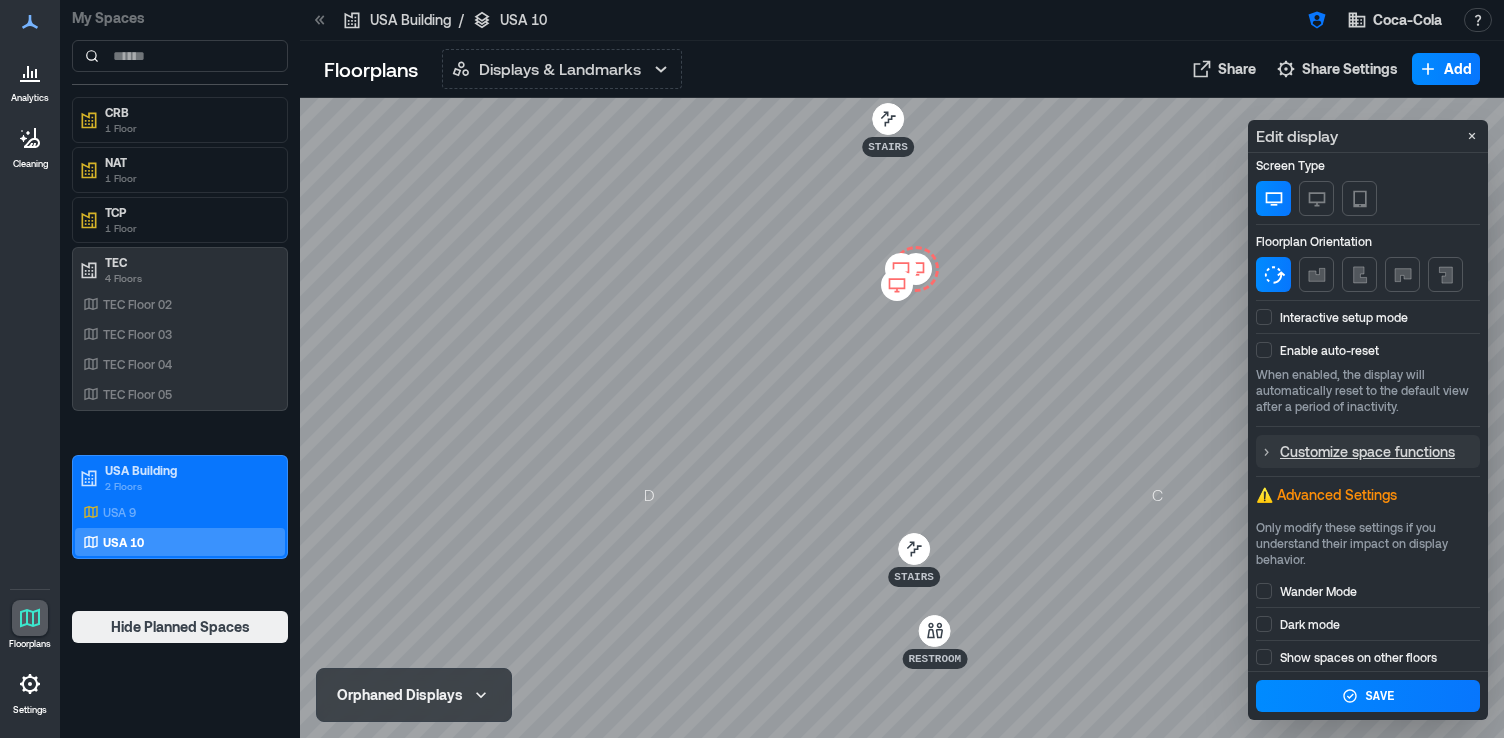 scroll, scrollTop: 162, scrollLeft: 0, axis: vertical 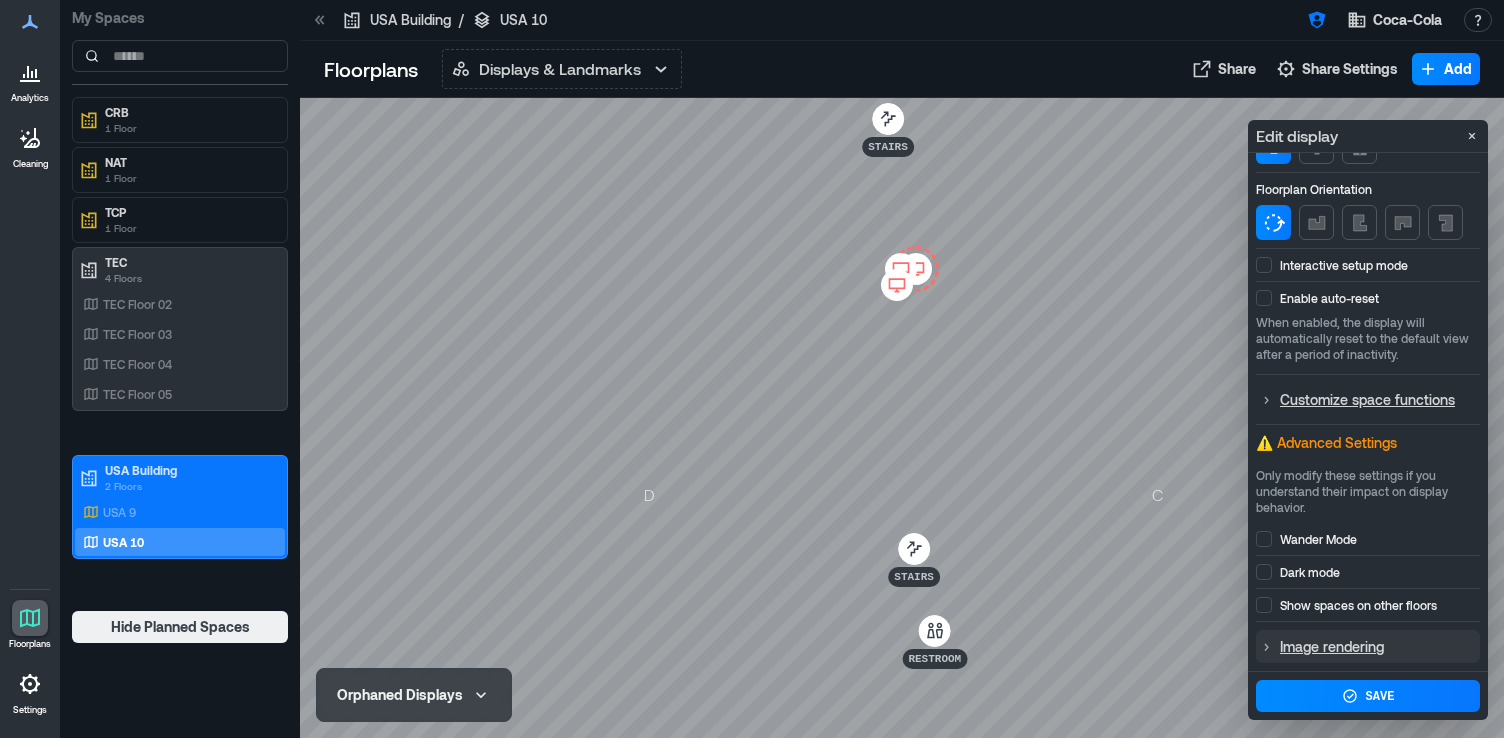 click on "Image rendering" at bounding box center (1379, 646) 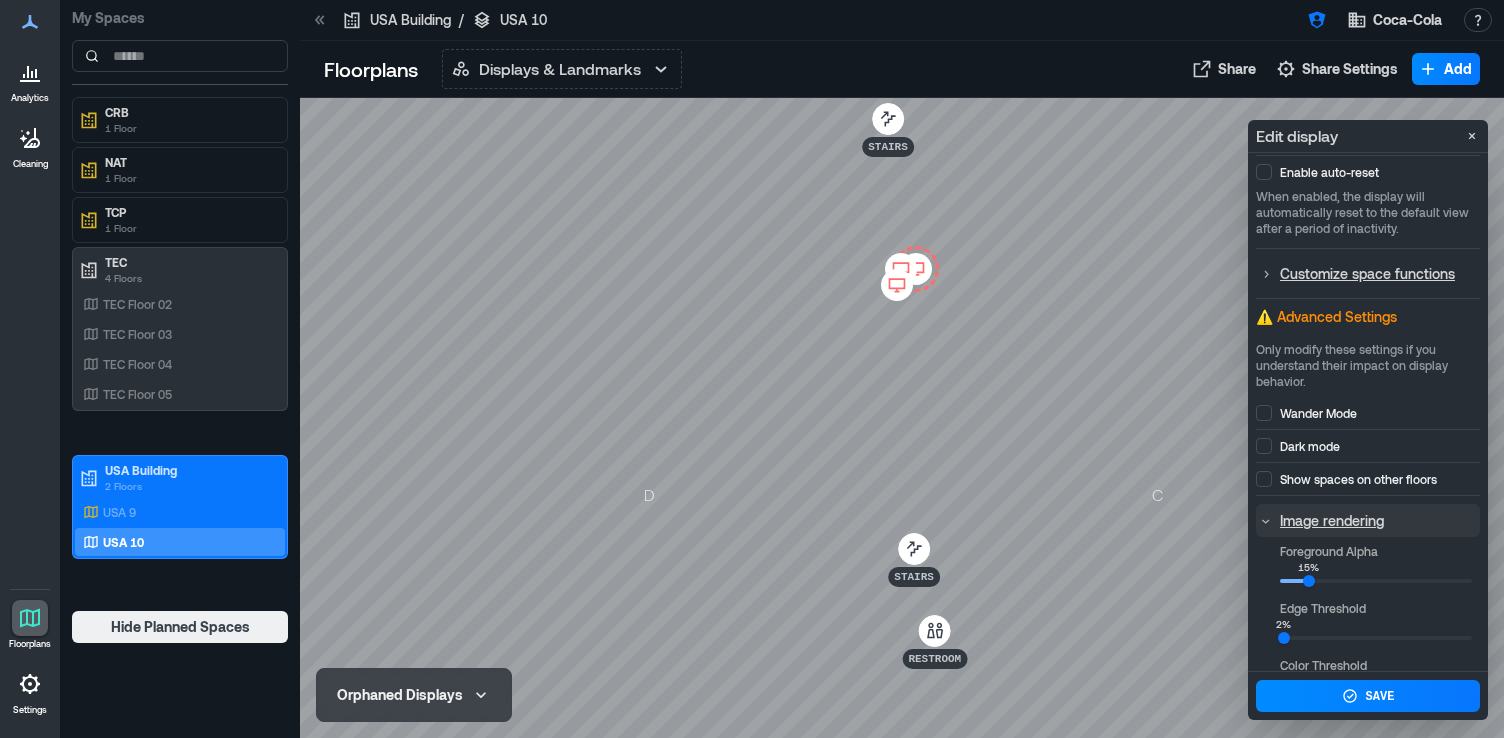 scroll, scrollTop: 386, scrollLeft: 0, axis: vertical 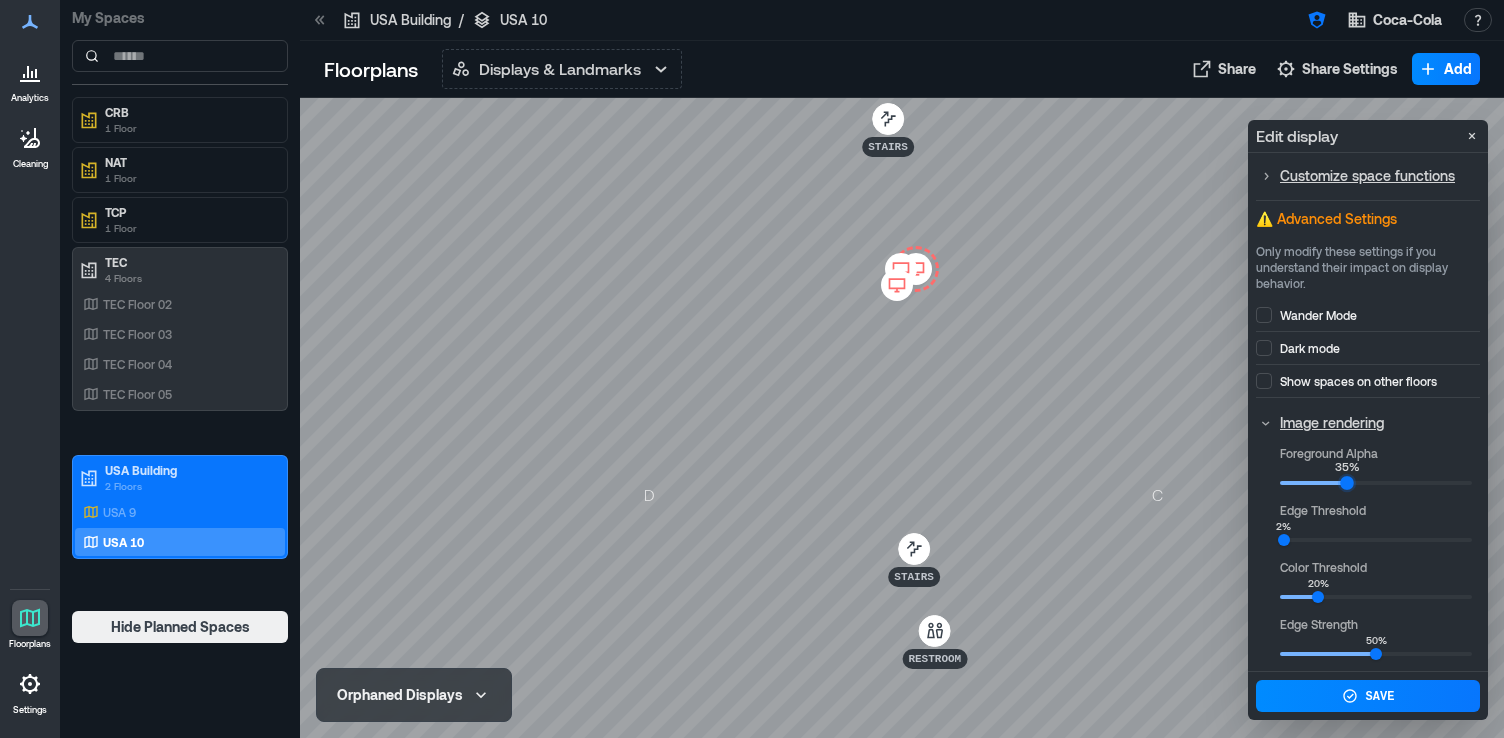 click on "35%" at bounding box center (1347, 484) 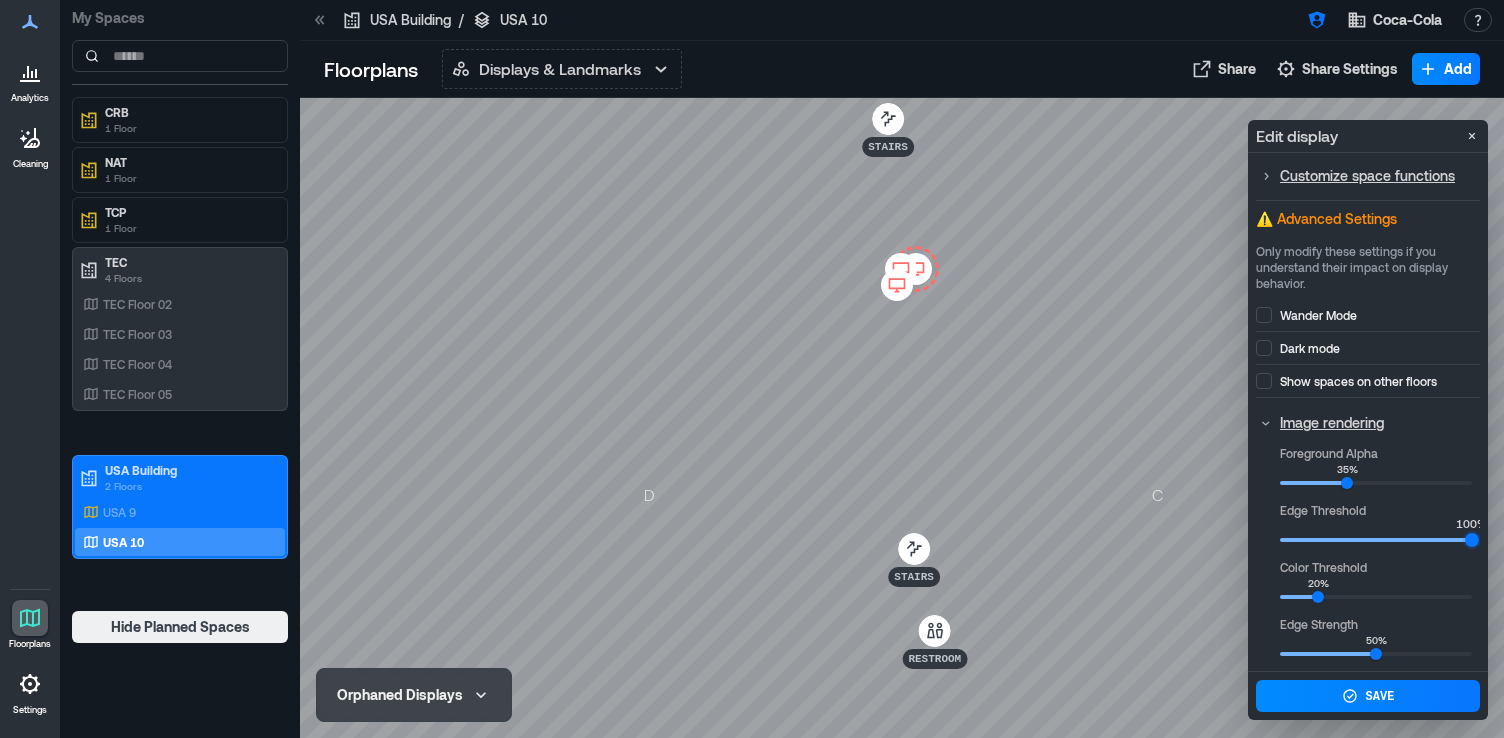 click on "**********" at bounding box center [752, 369] 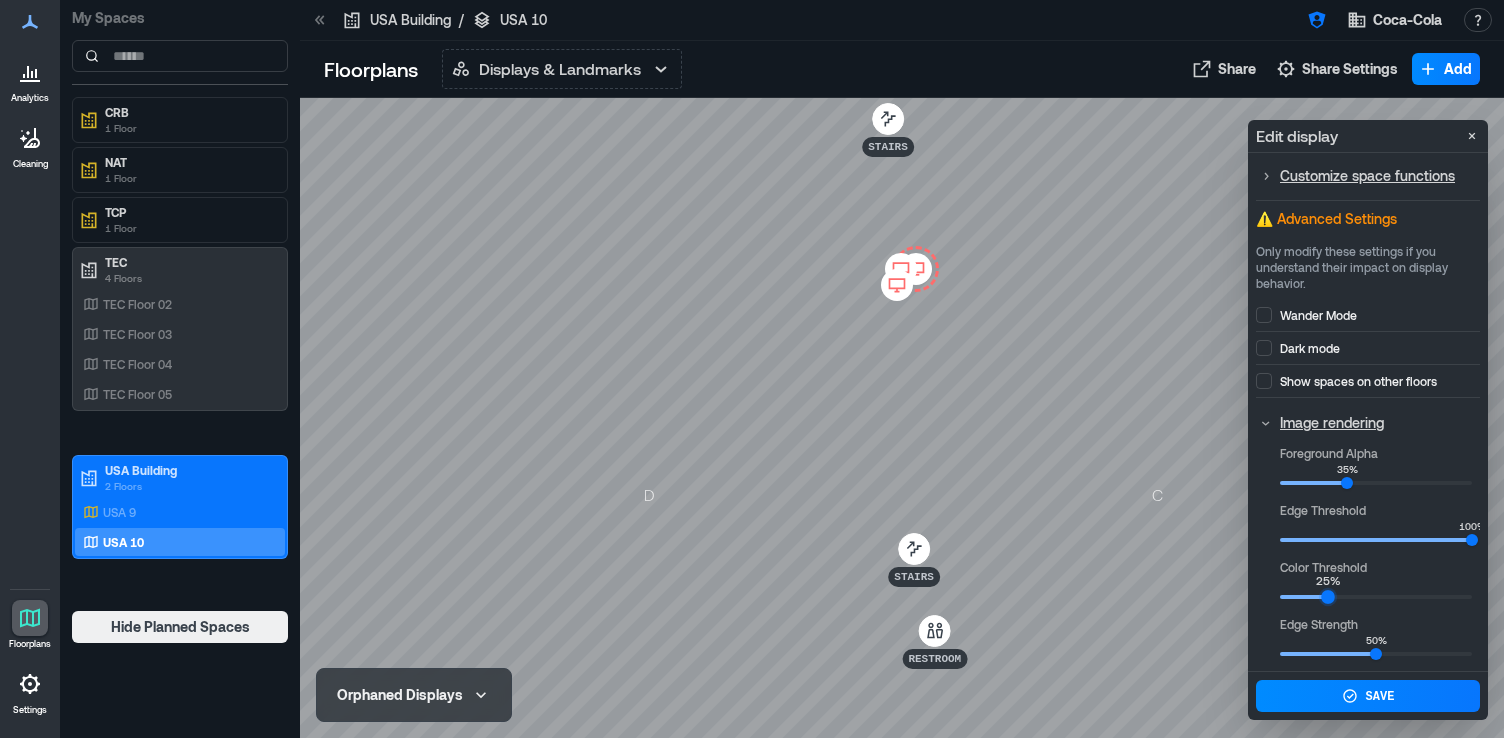 click on "25%" at bounding box center (1328, 598) 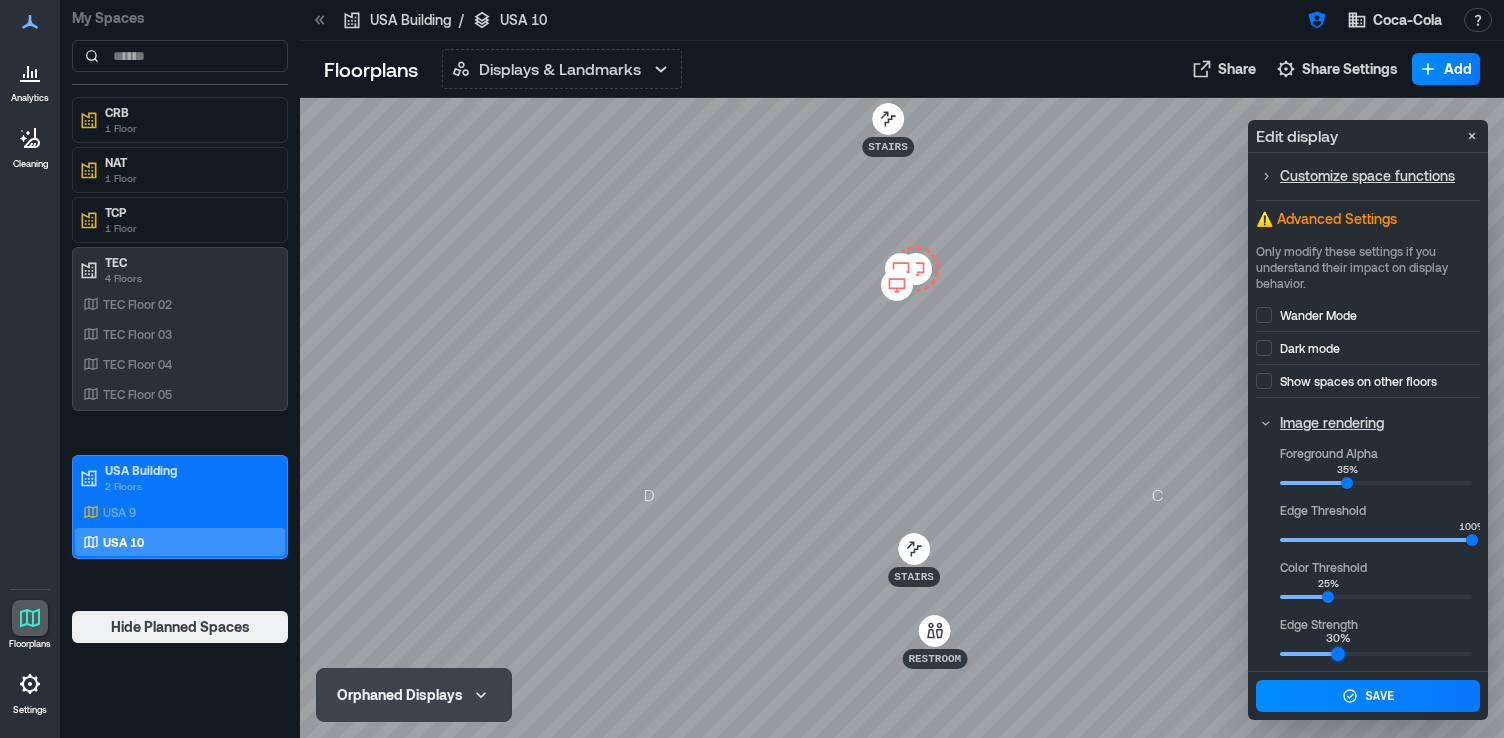 click on "30%" at bounding box center (1338, 655) 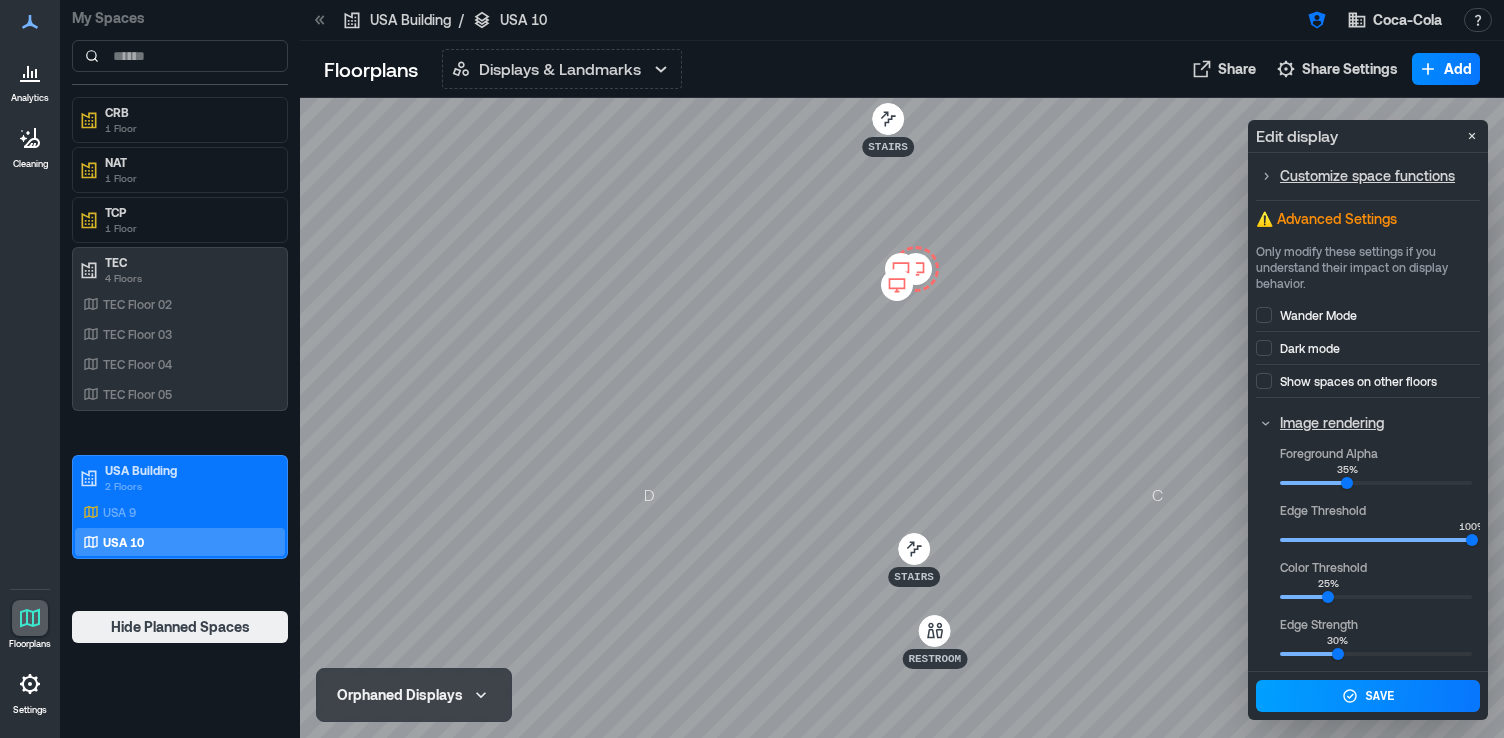 click 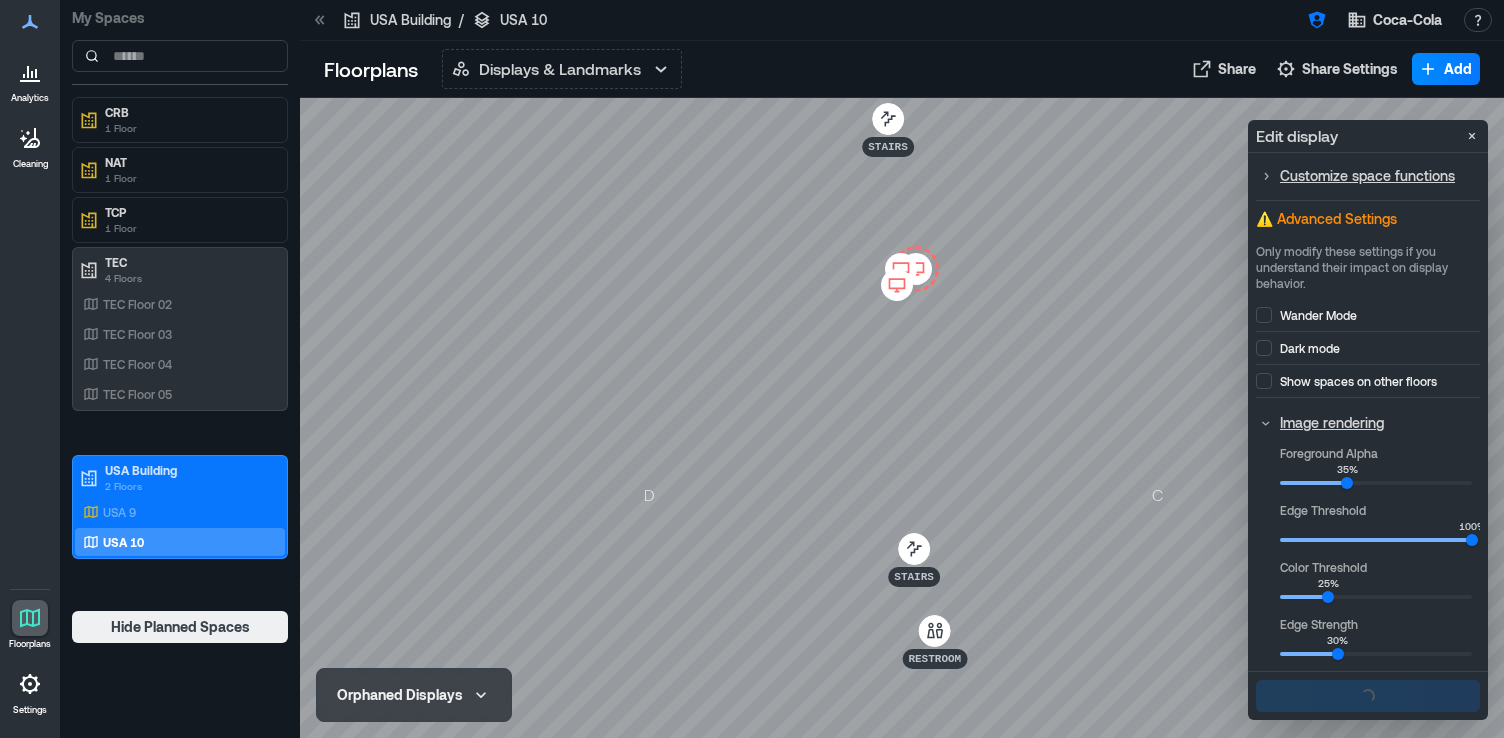 scroll, scrollTop: 0, scrollLeft: 0, axis: both 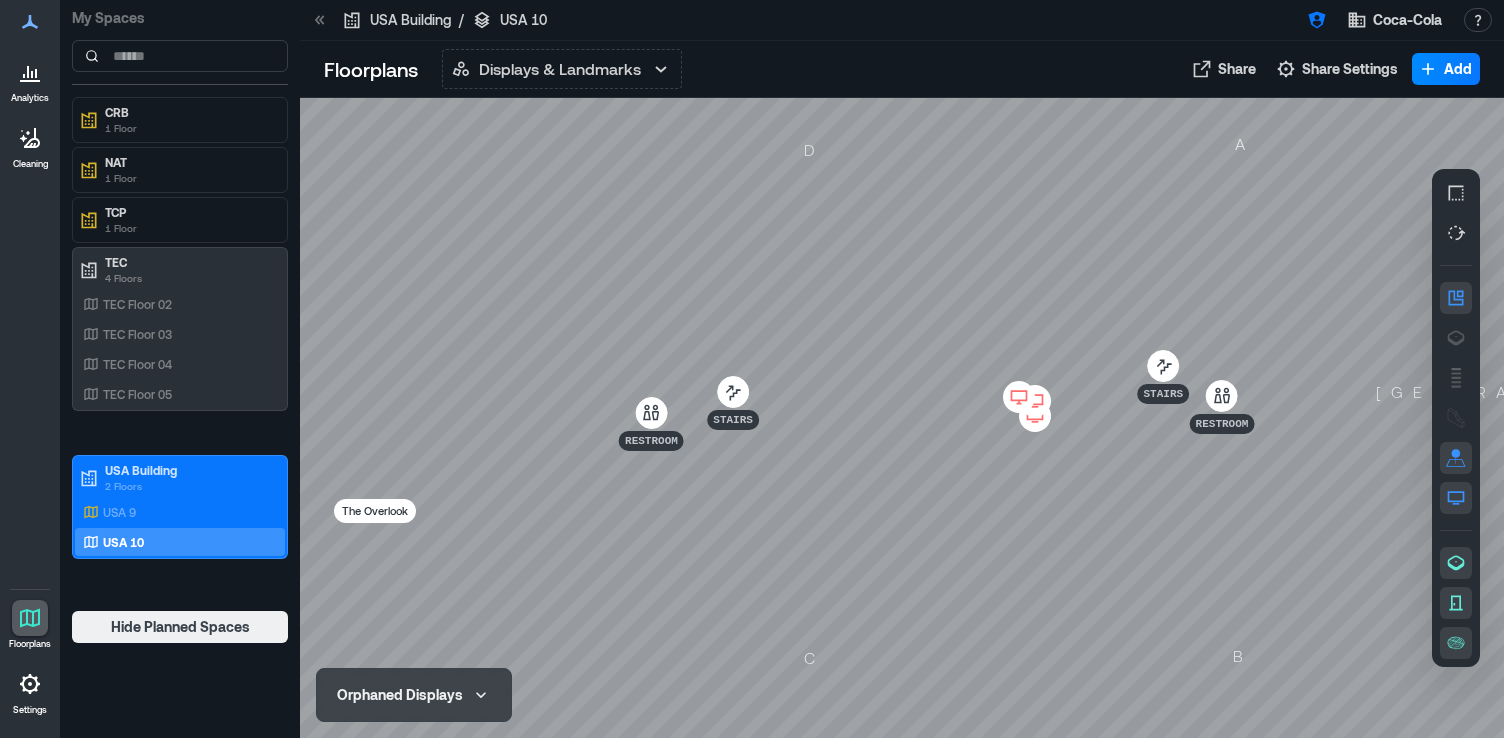 click 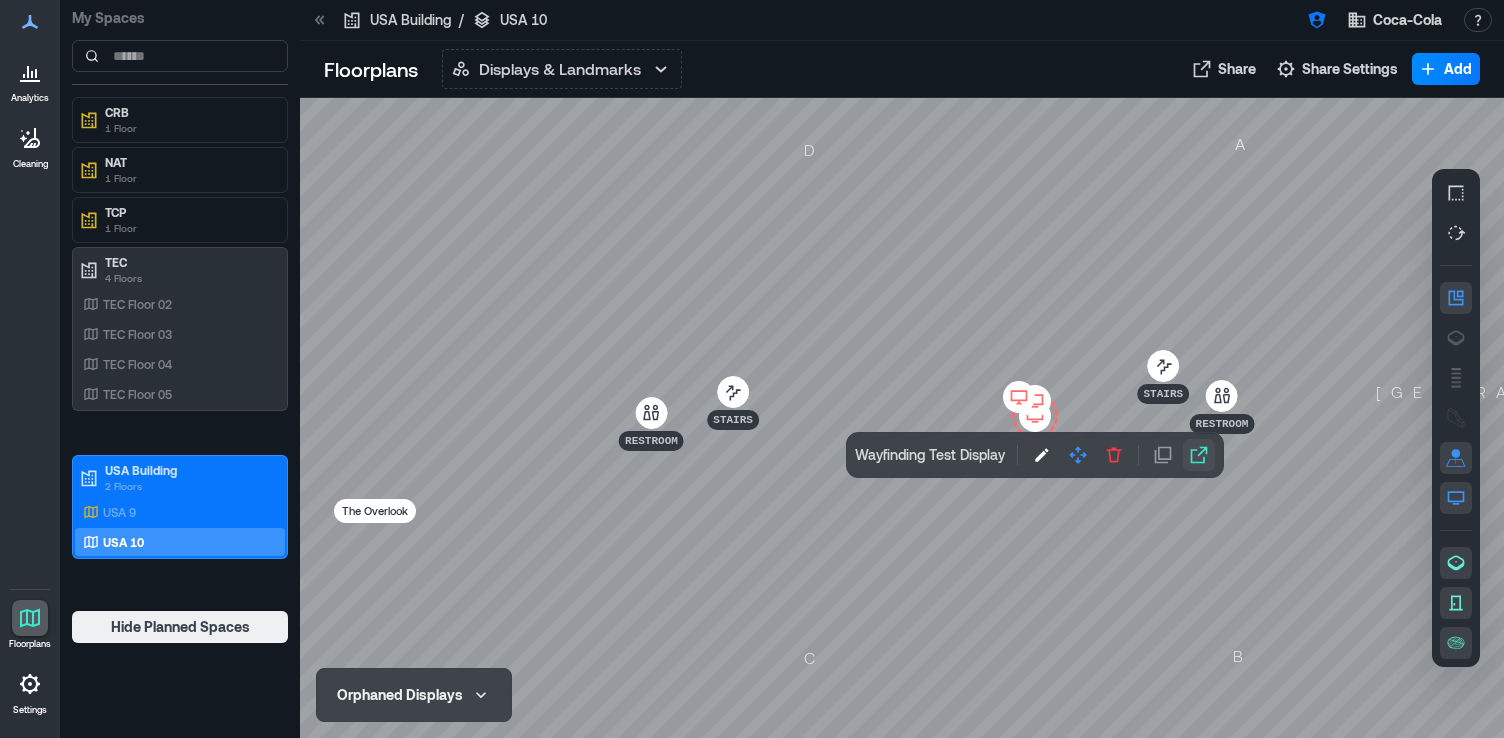 click 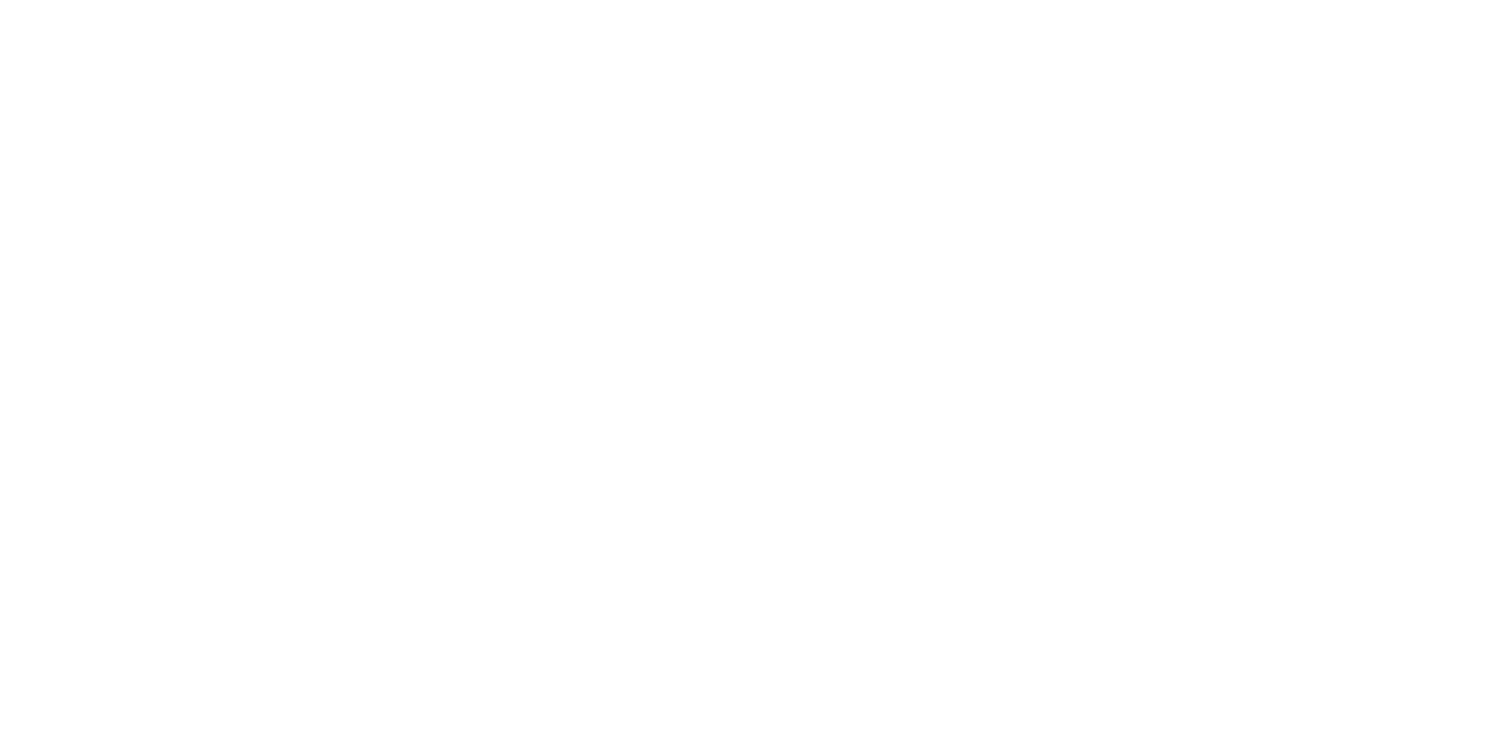 scroll, scrollTop: 0, scrollLeft: 0, axis: both 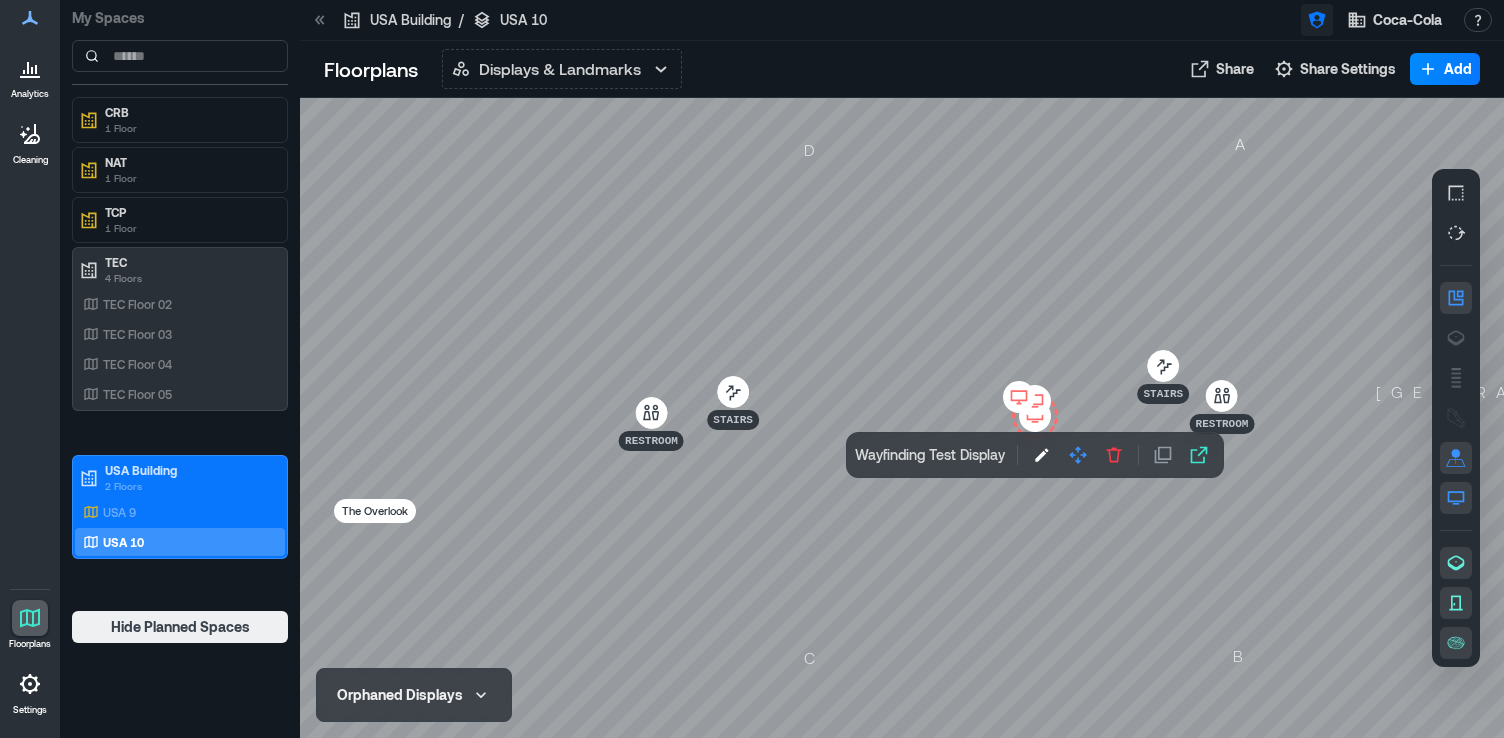 click 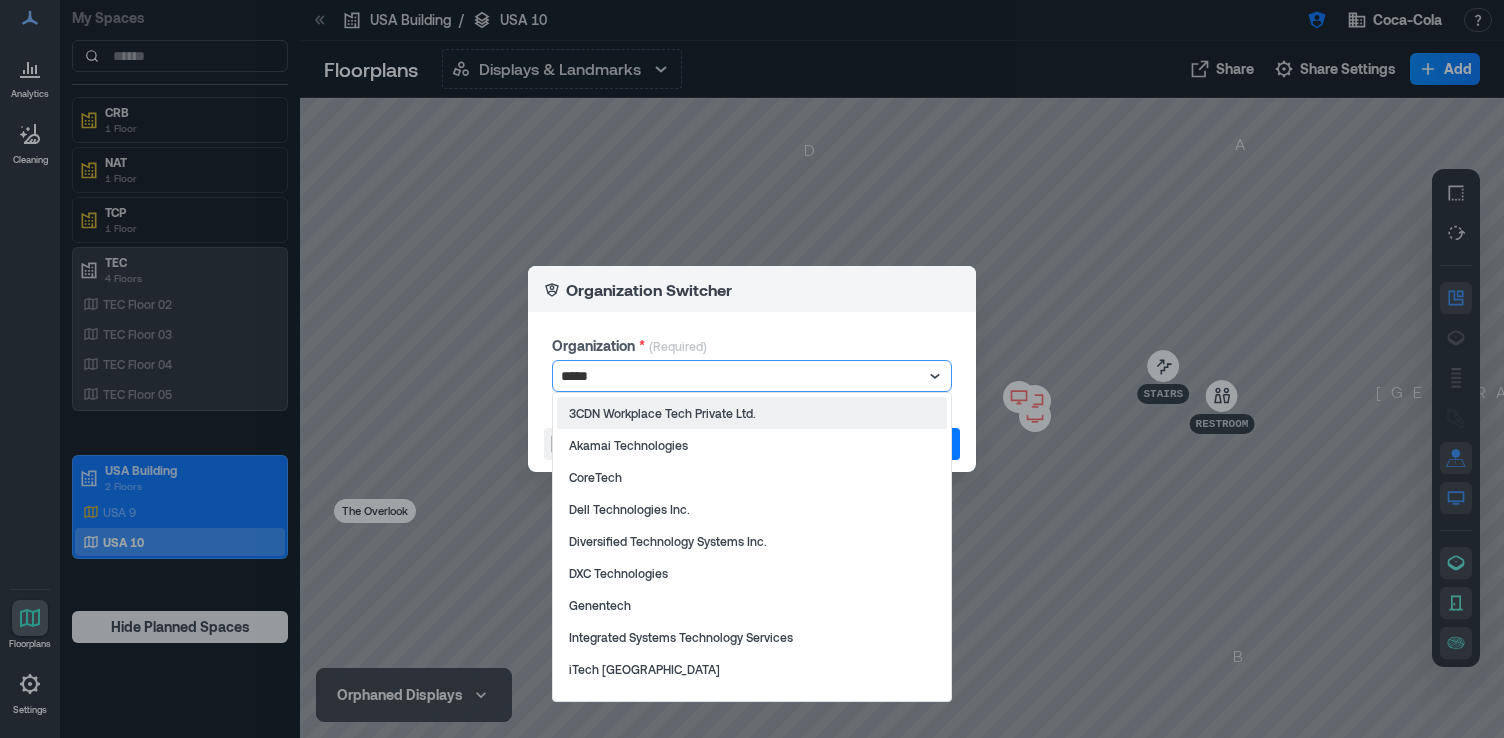 type on "******" 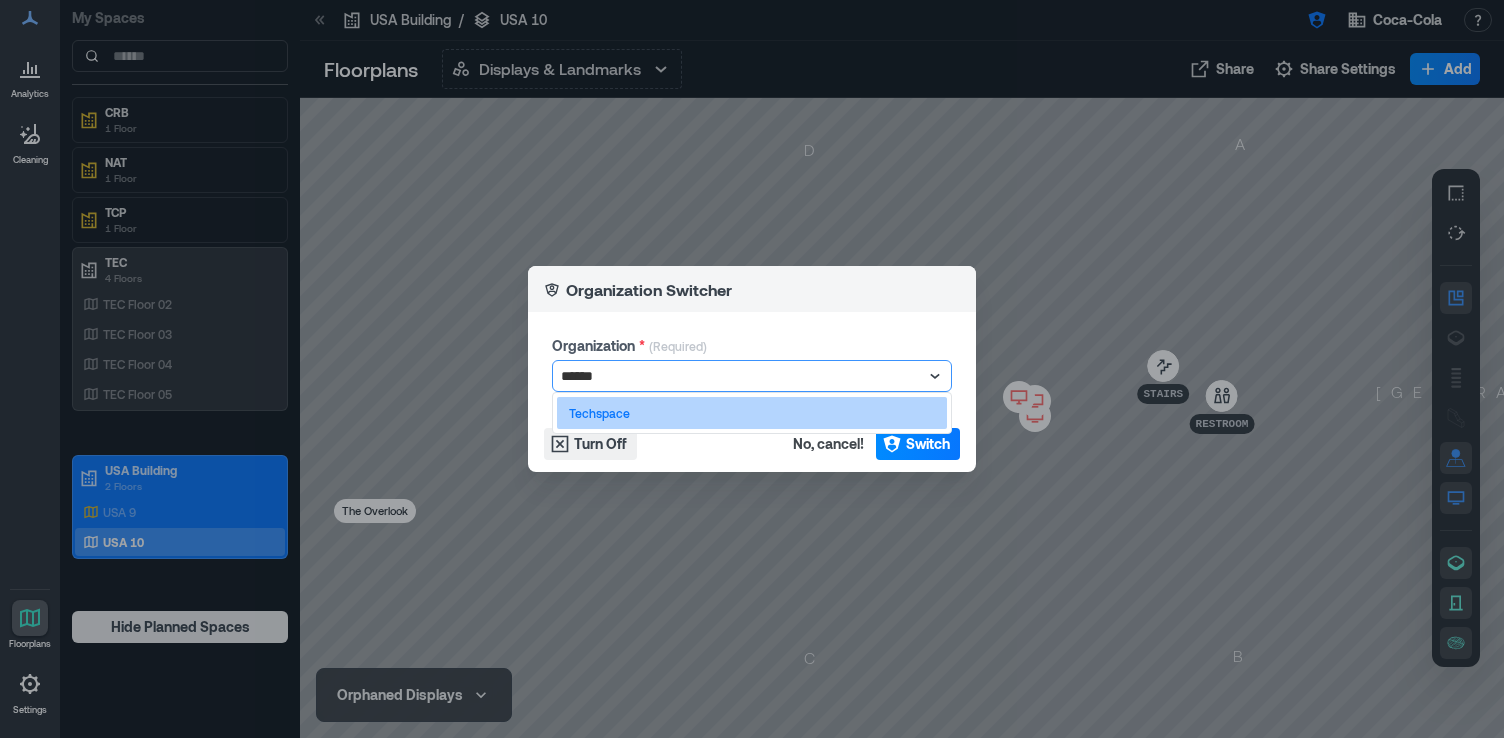 click on "Techspace" at bounding box center [752, 413] 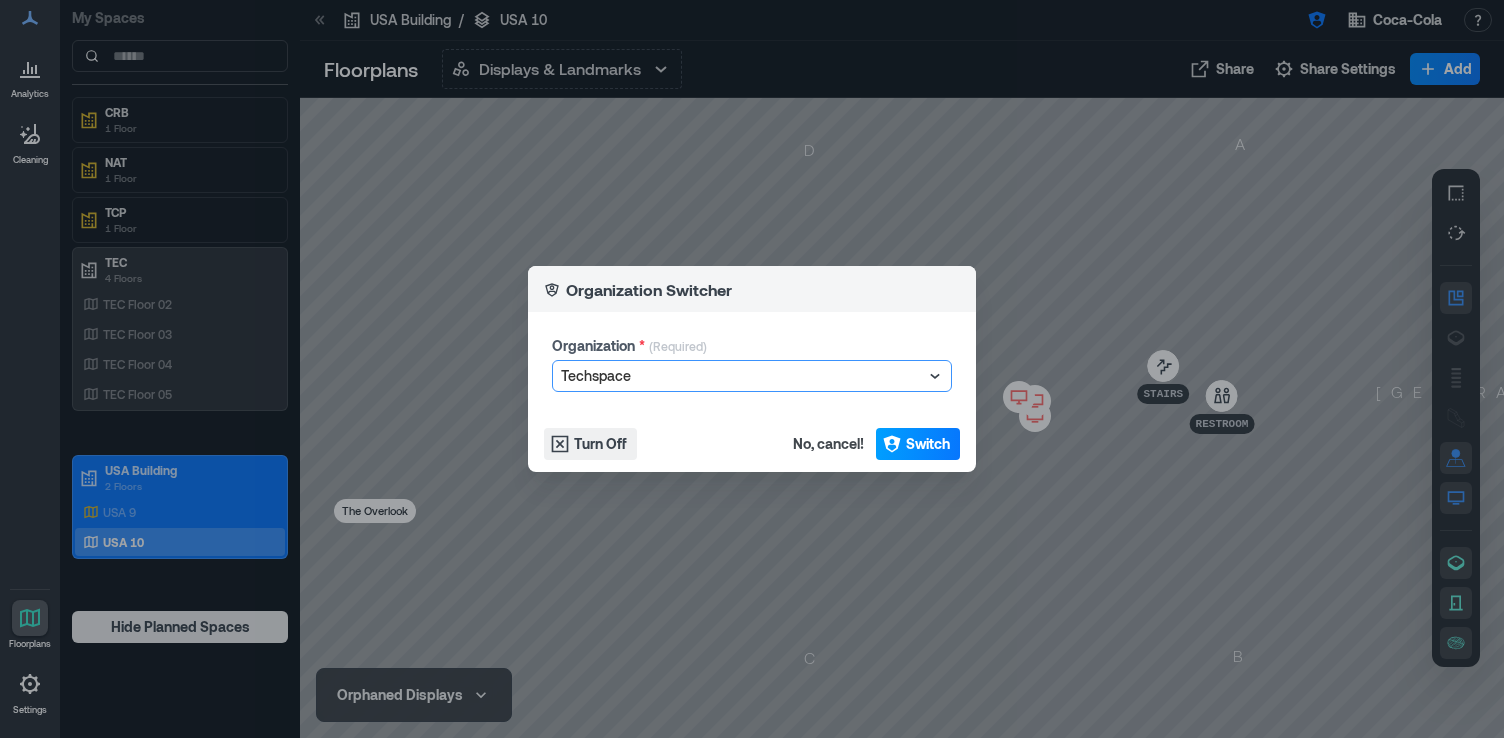 click on "Switch" at bounding box center [928, 444] 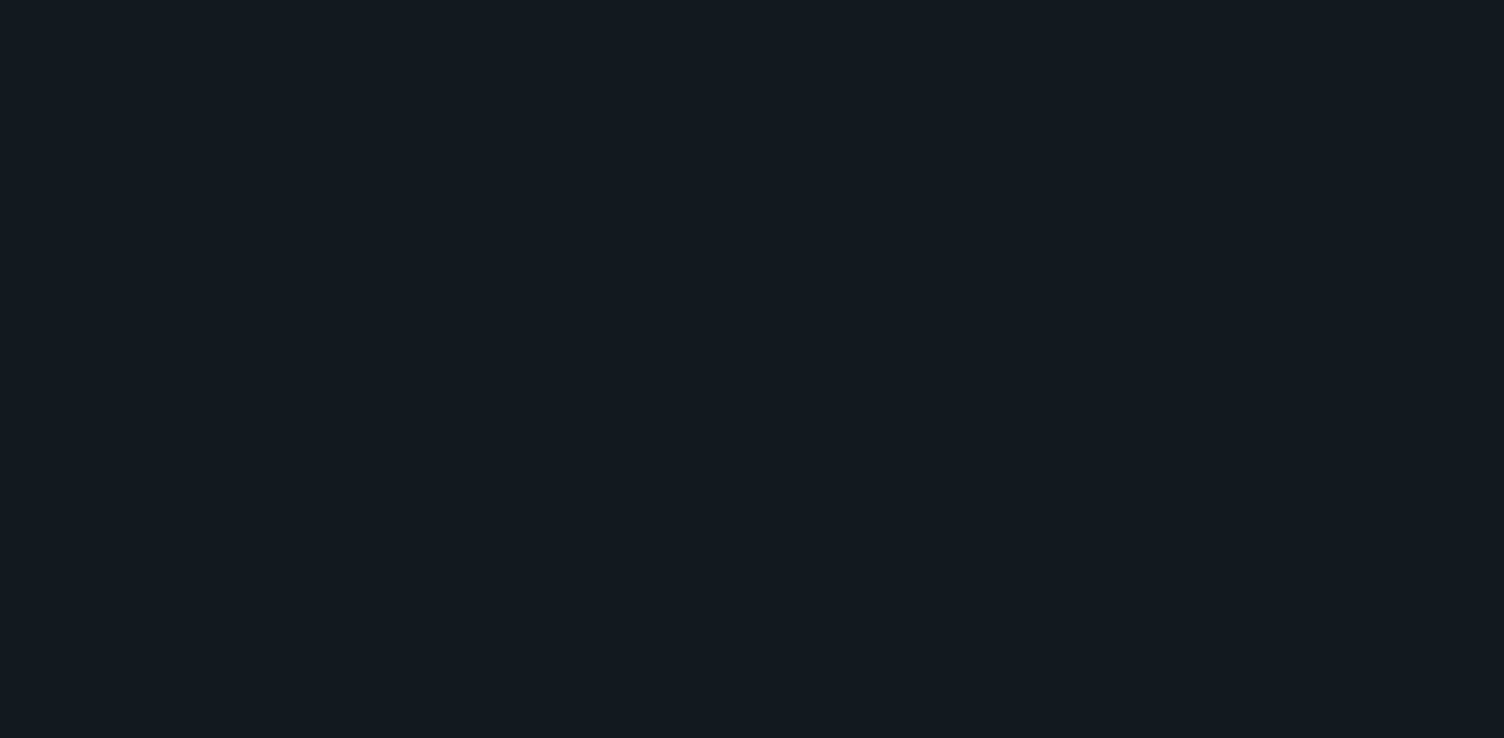 scroll, scrollTop: 0, scrollLeft: 0, axis: both 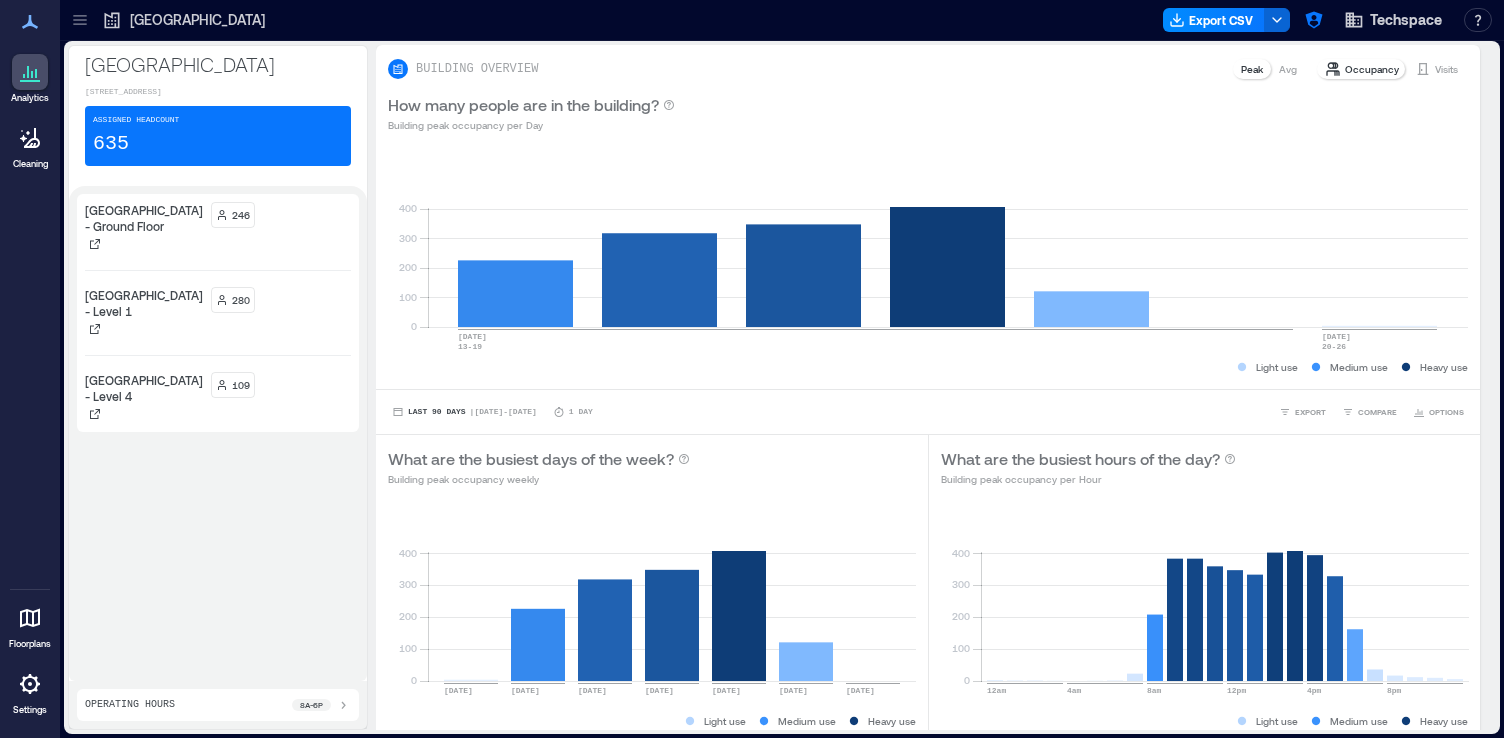 click 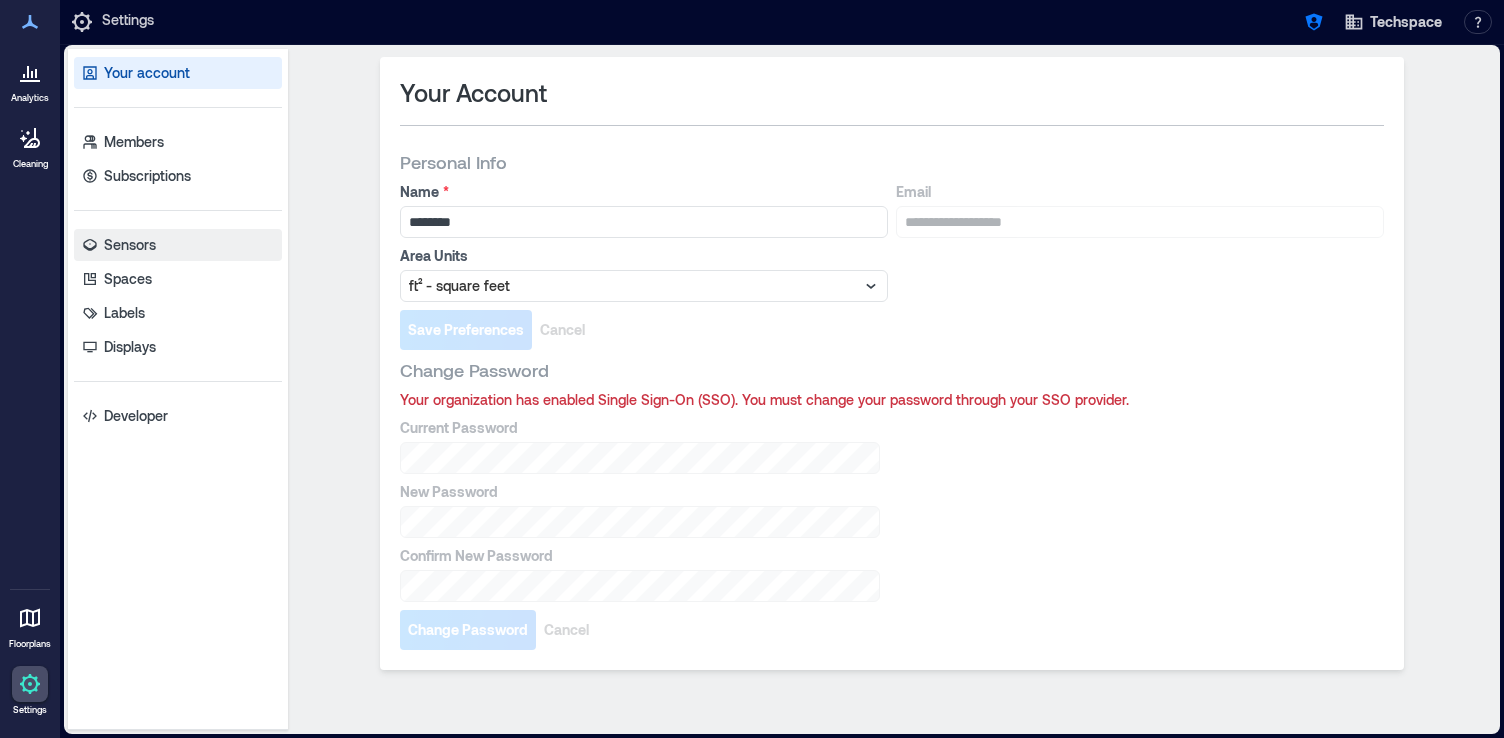 click on "Sensors" at bounding box center [178, 245] 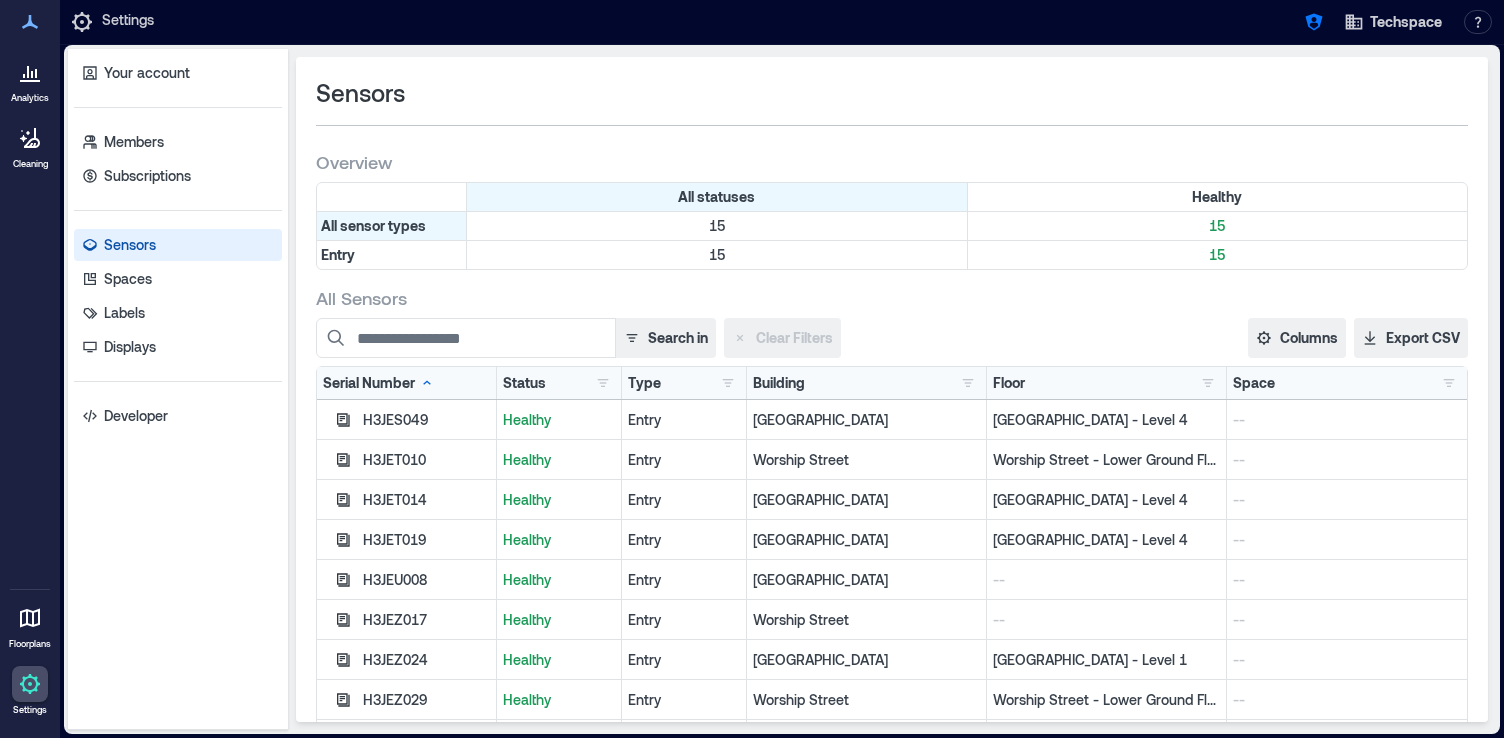 scroll, scrollTop: 100, scrollLeft: 0, axis: vertical 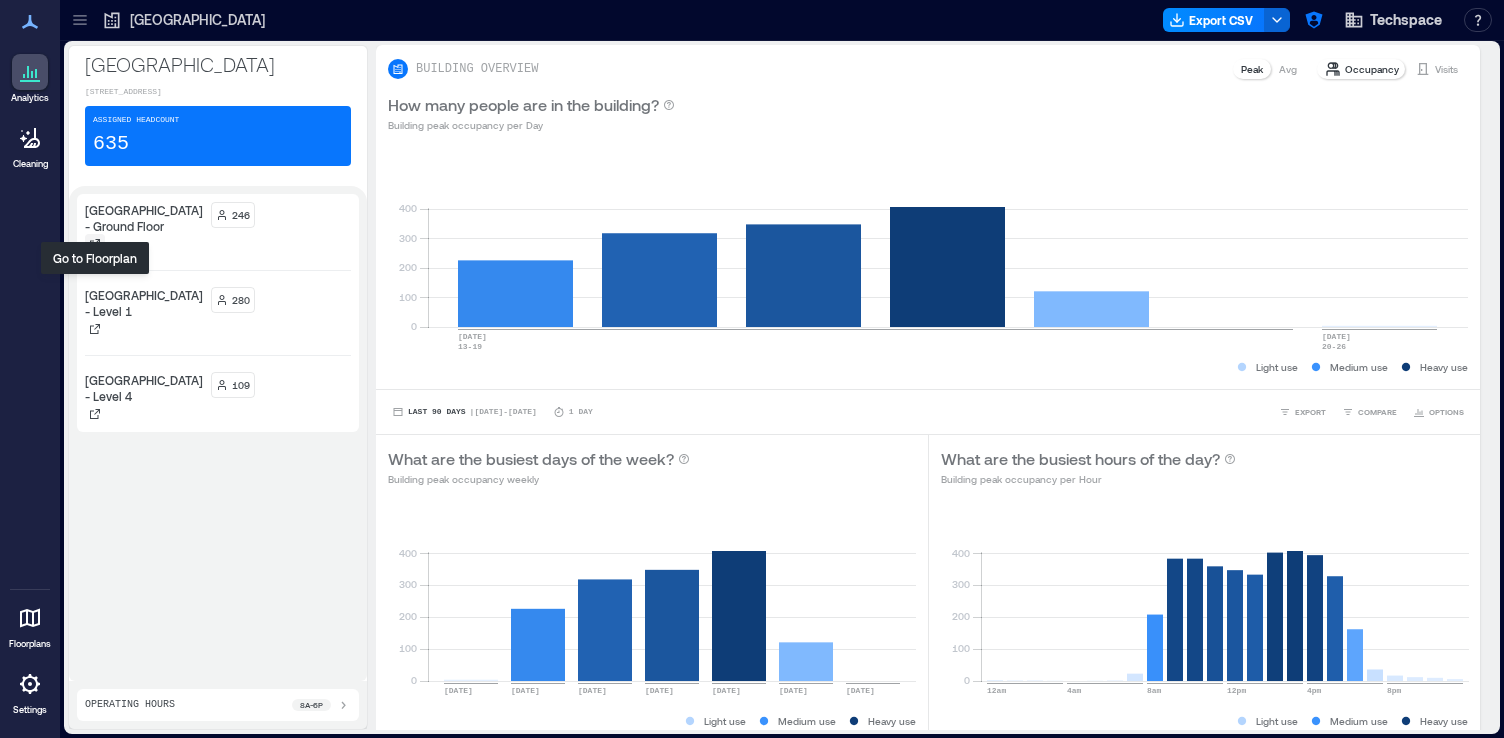 click at bounding box center [95, 244] 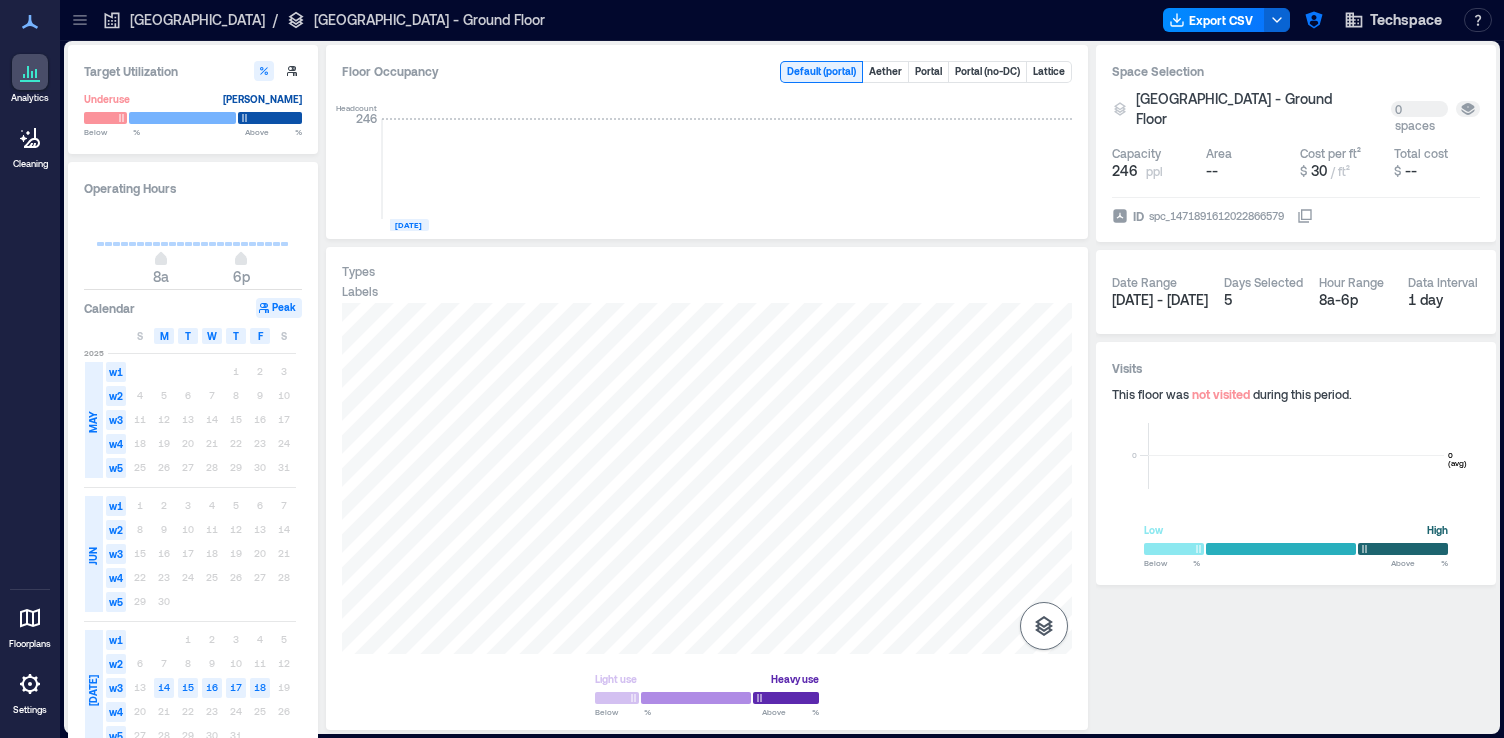 click 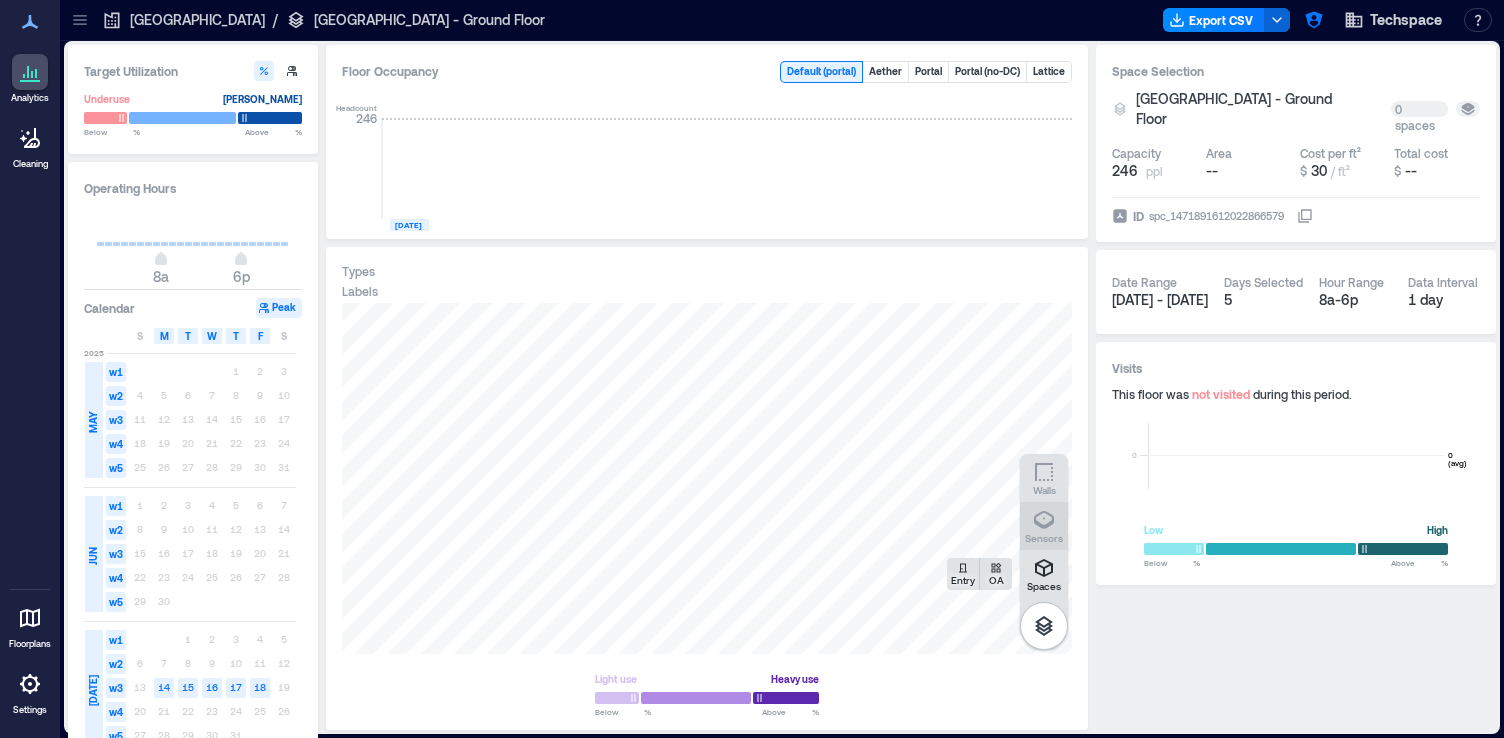 click on "Sensors" at bounding box center [1044, 526] 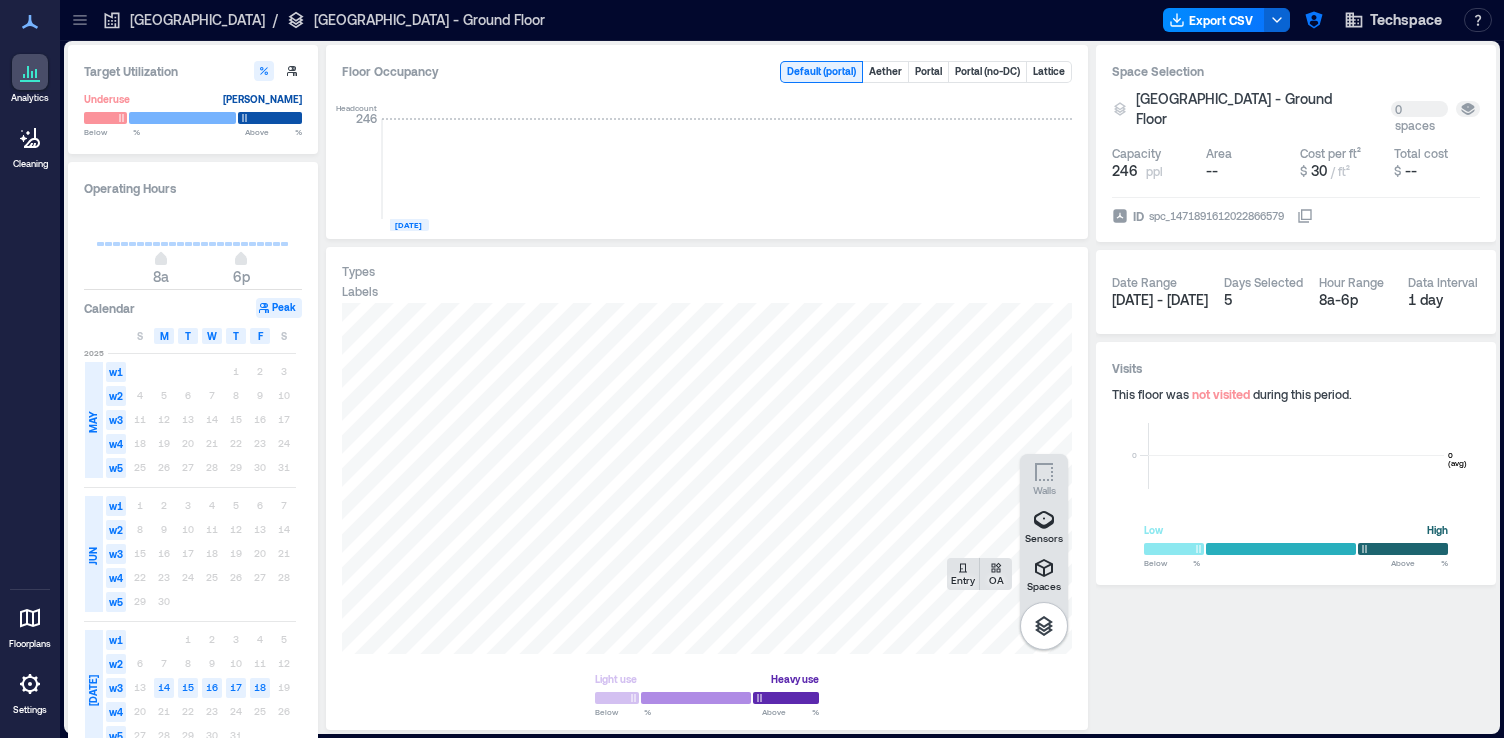 click 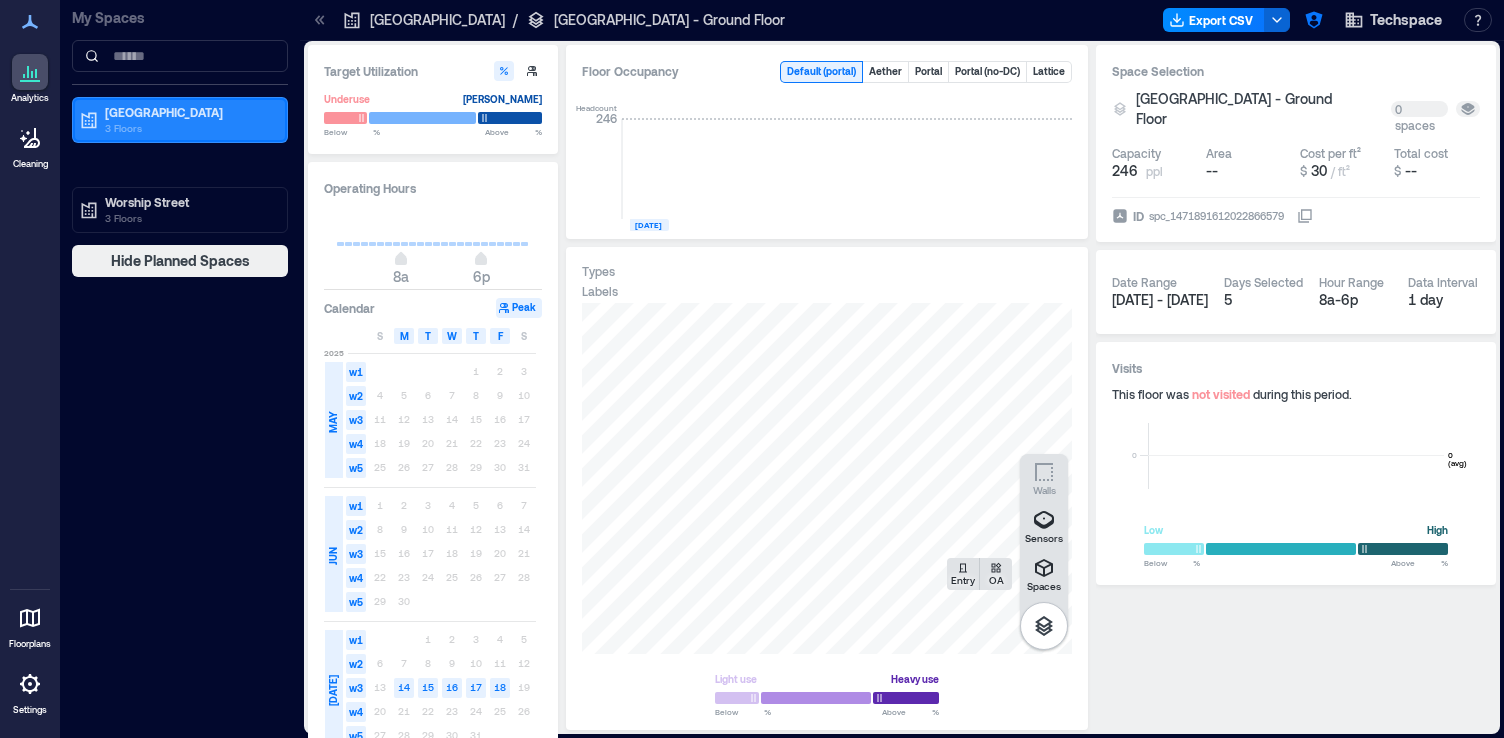 click on "Goswell Road" at bounding box center [189, 112] 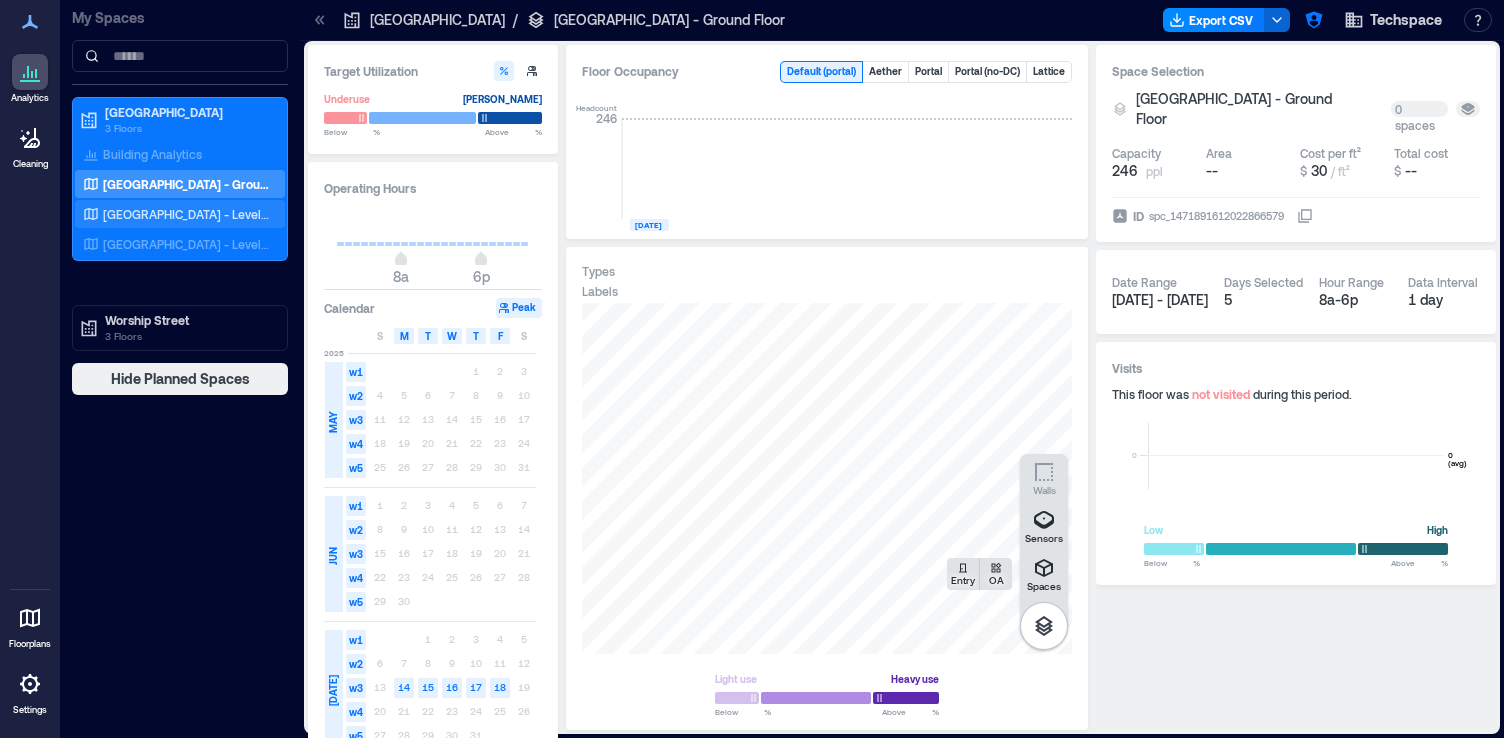 click on "Goswell Road - Level 1" at bounding box center [186, 214] 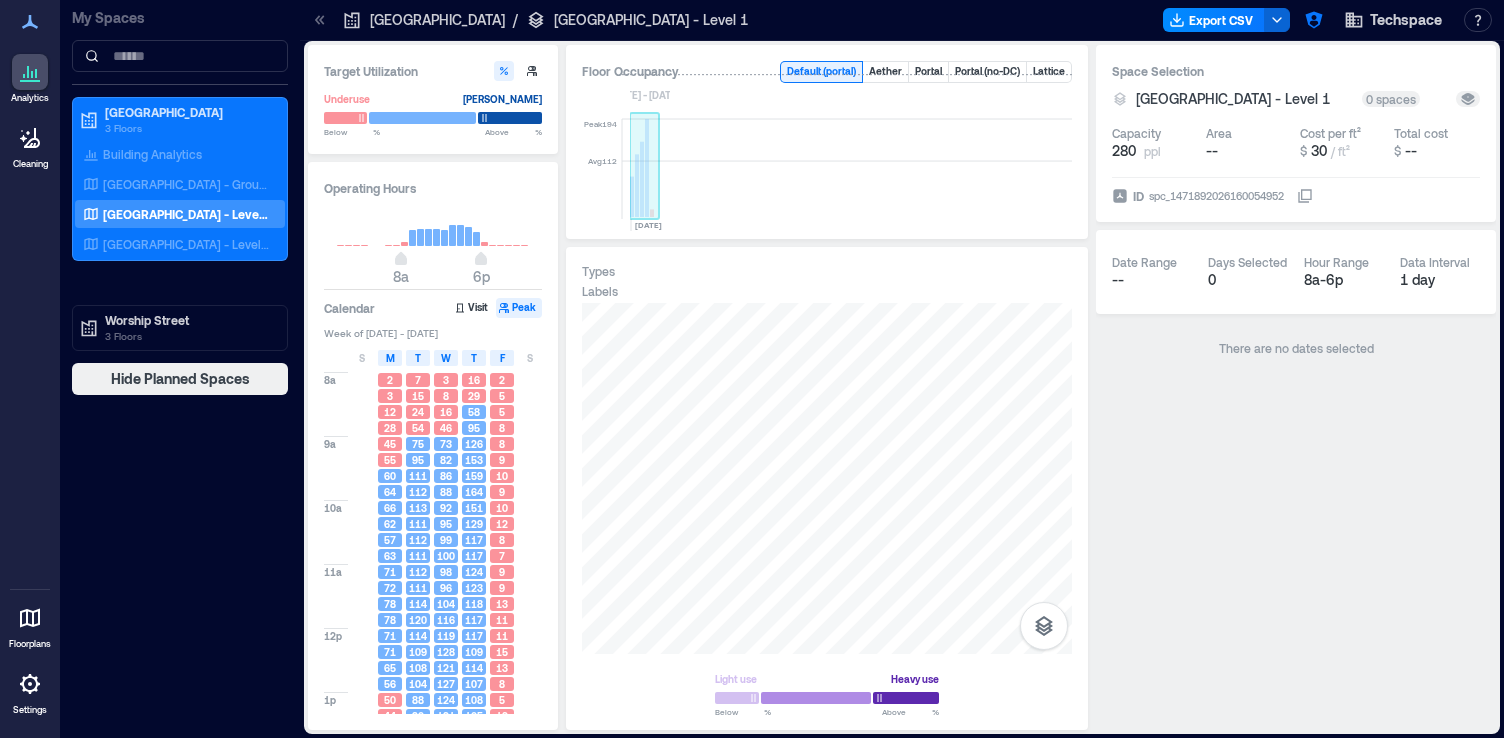 click 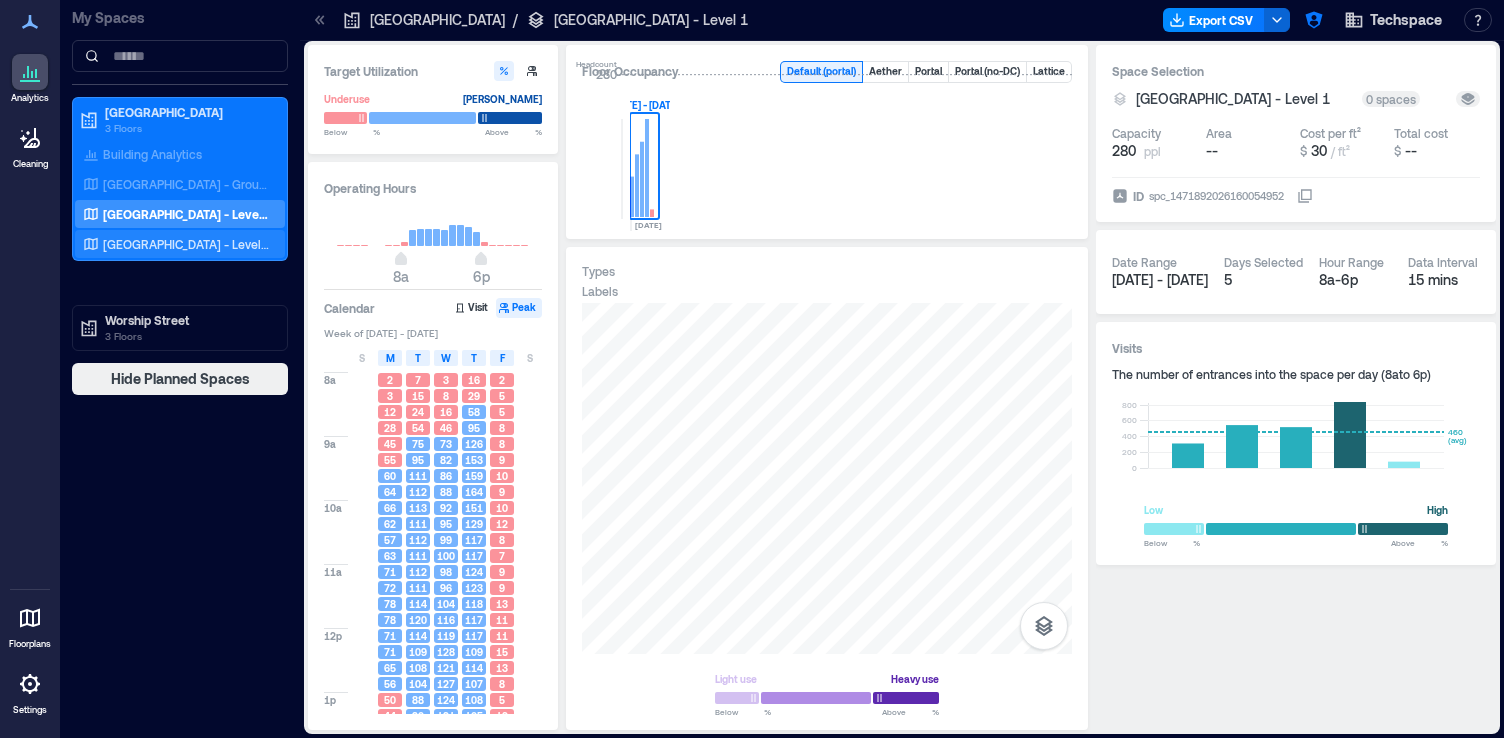 click on "Goswell Road - Level 4" at bounding box center [186, 244] 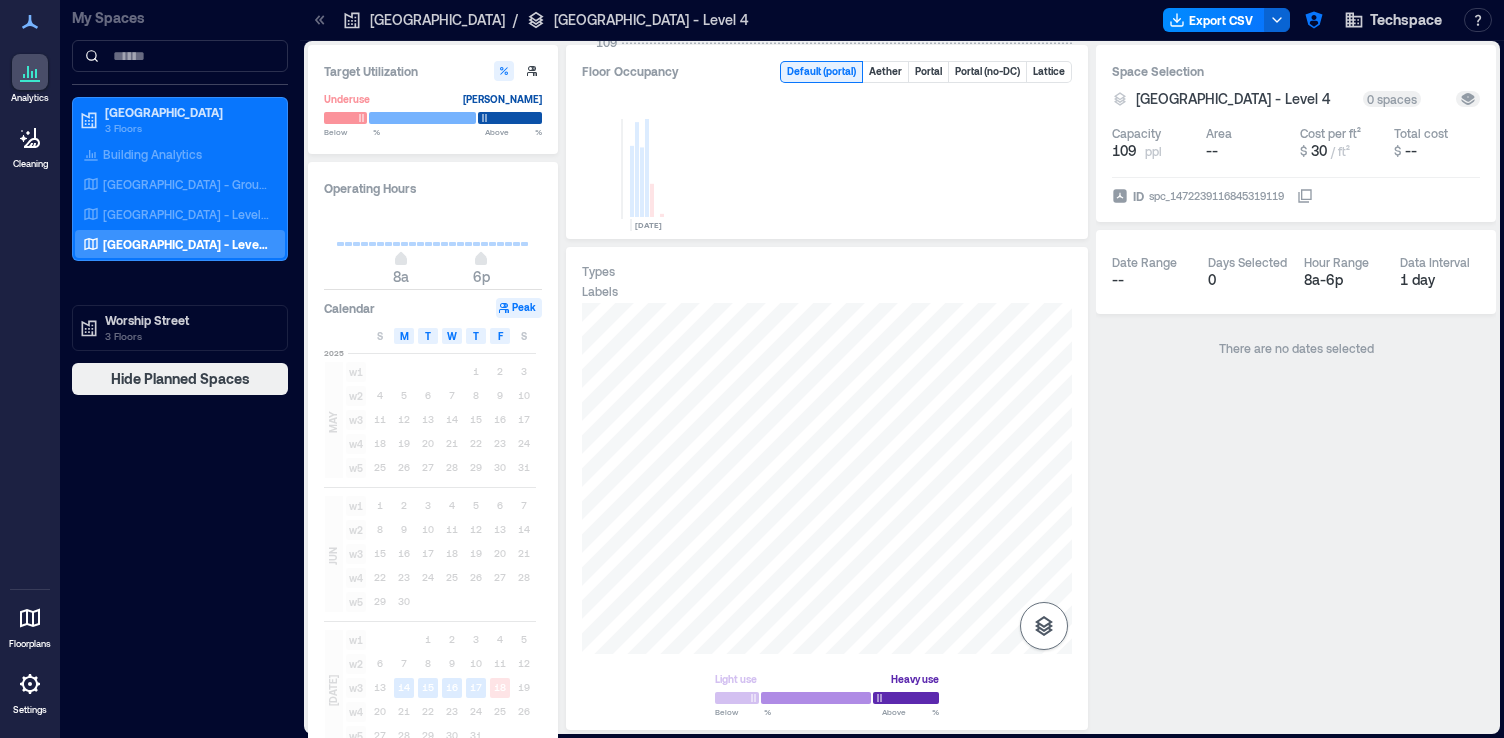 click at bounding box center (1044, 626) 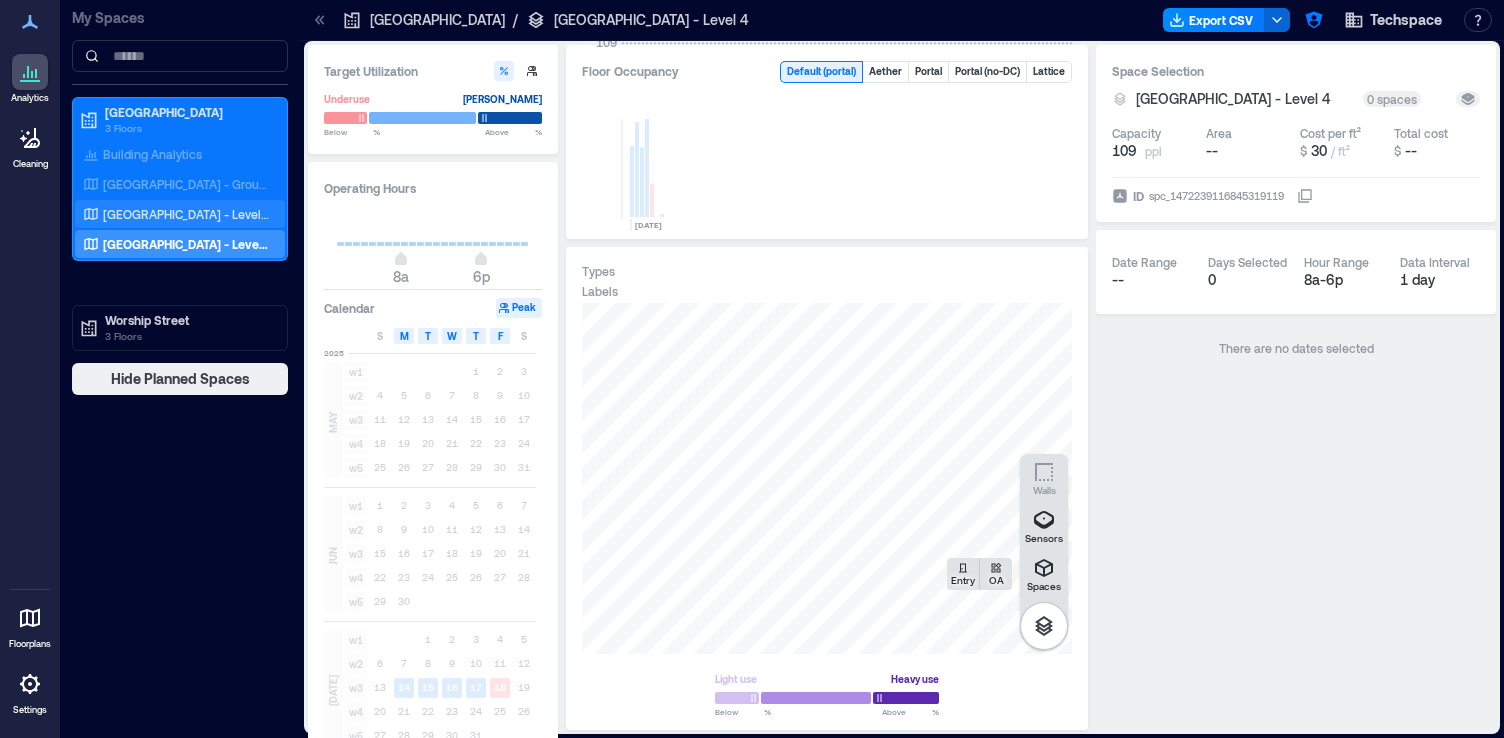 click on "Goswell Road - Level 1" at bounding box center (186, 214) 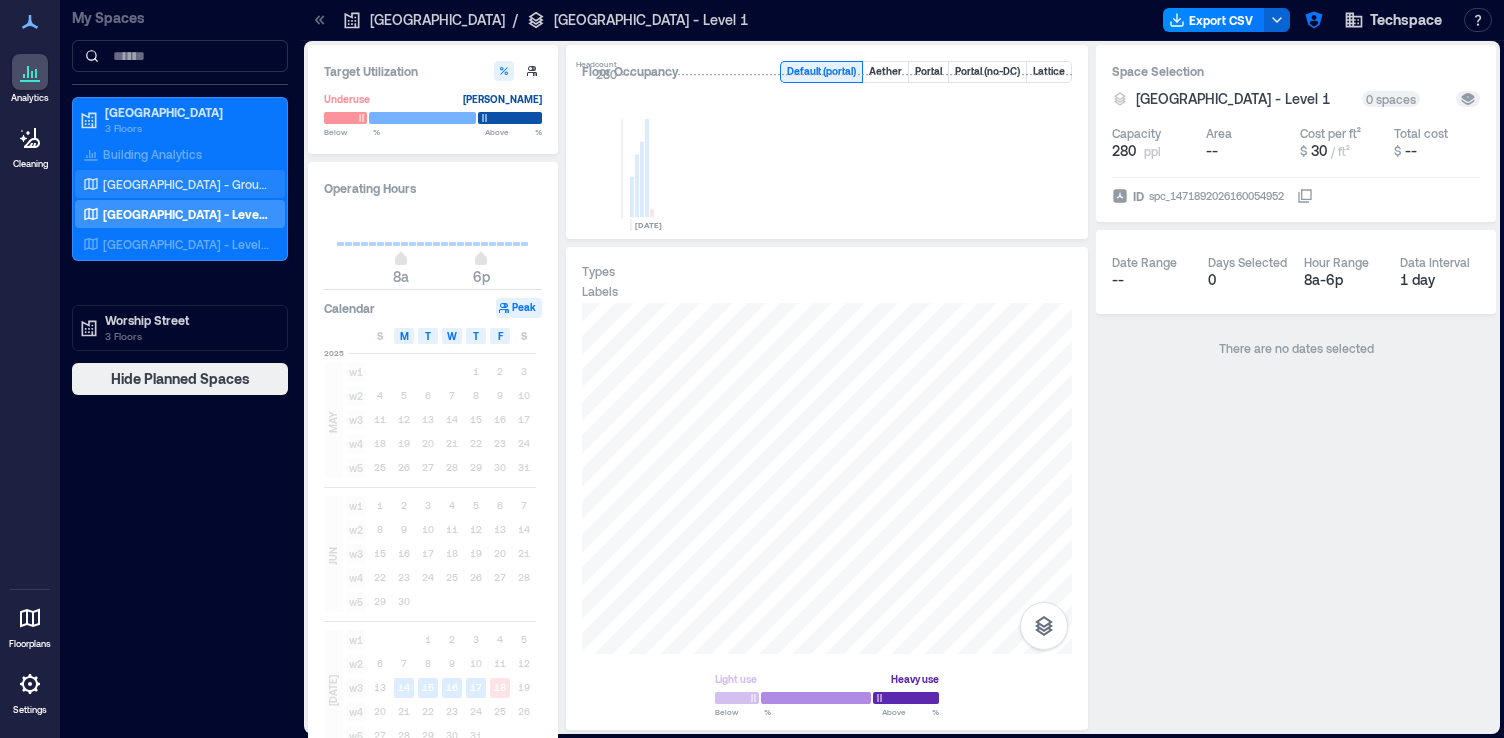 click on "Goswell Road - Ground Floor" at bounding box center (186, 184) 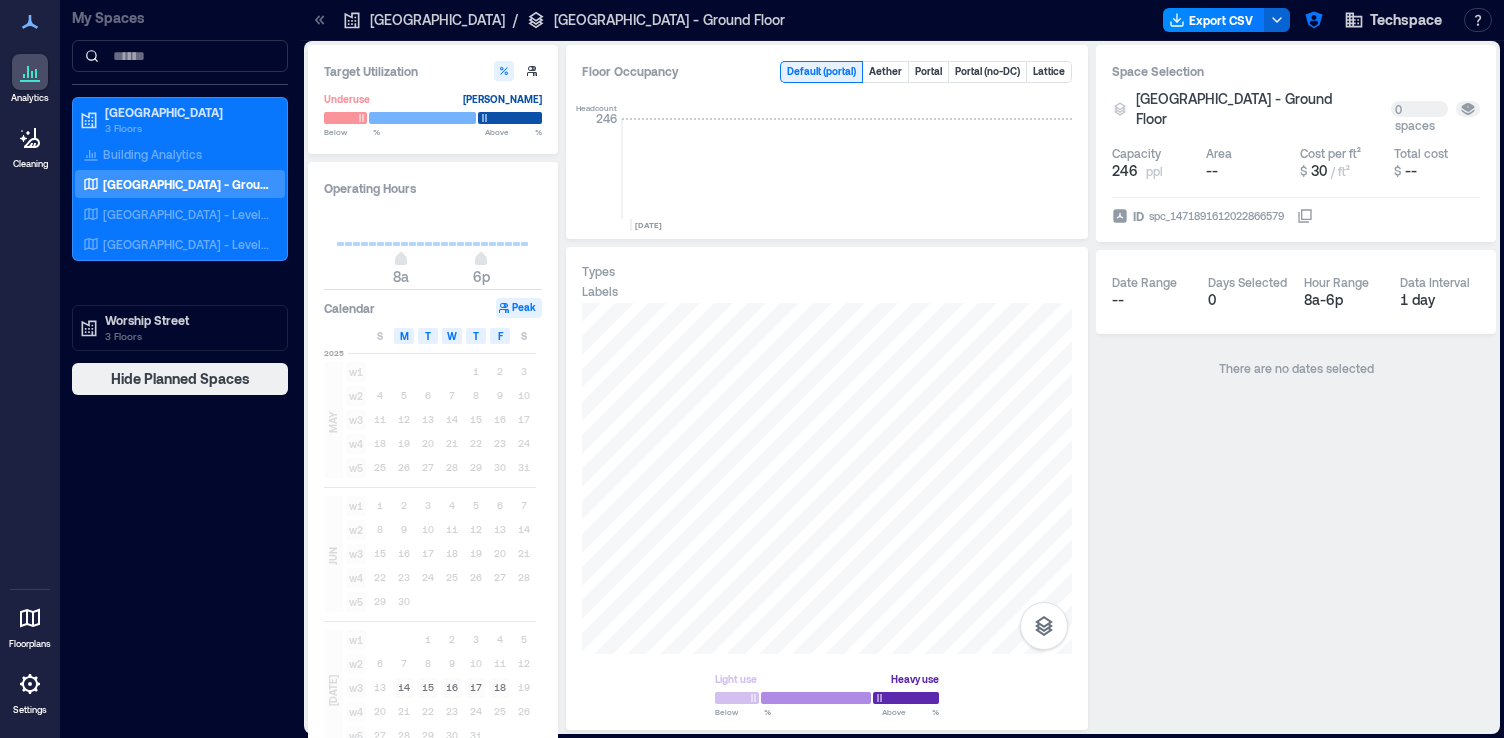 click 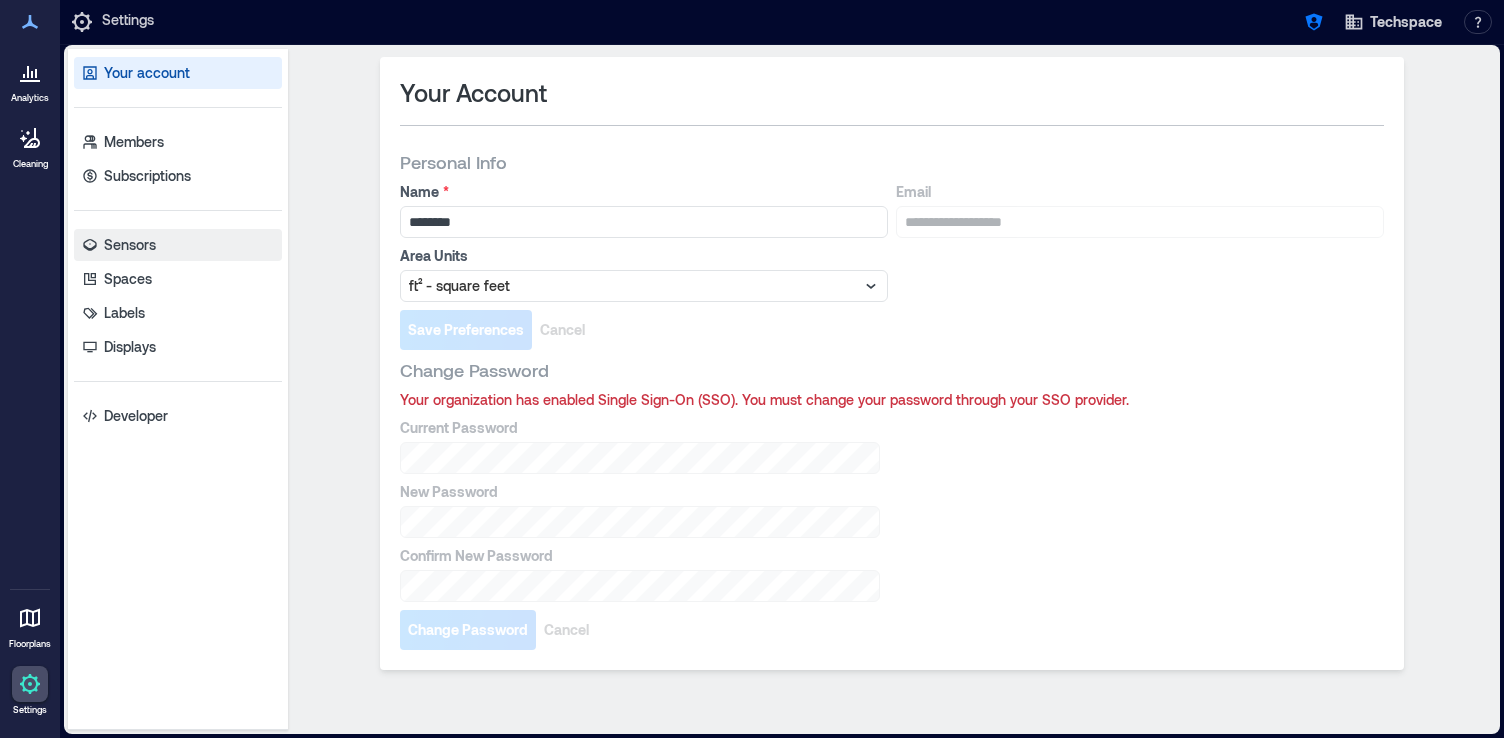 click on "Sensors" at bounding box center (178, 245) 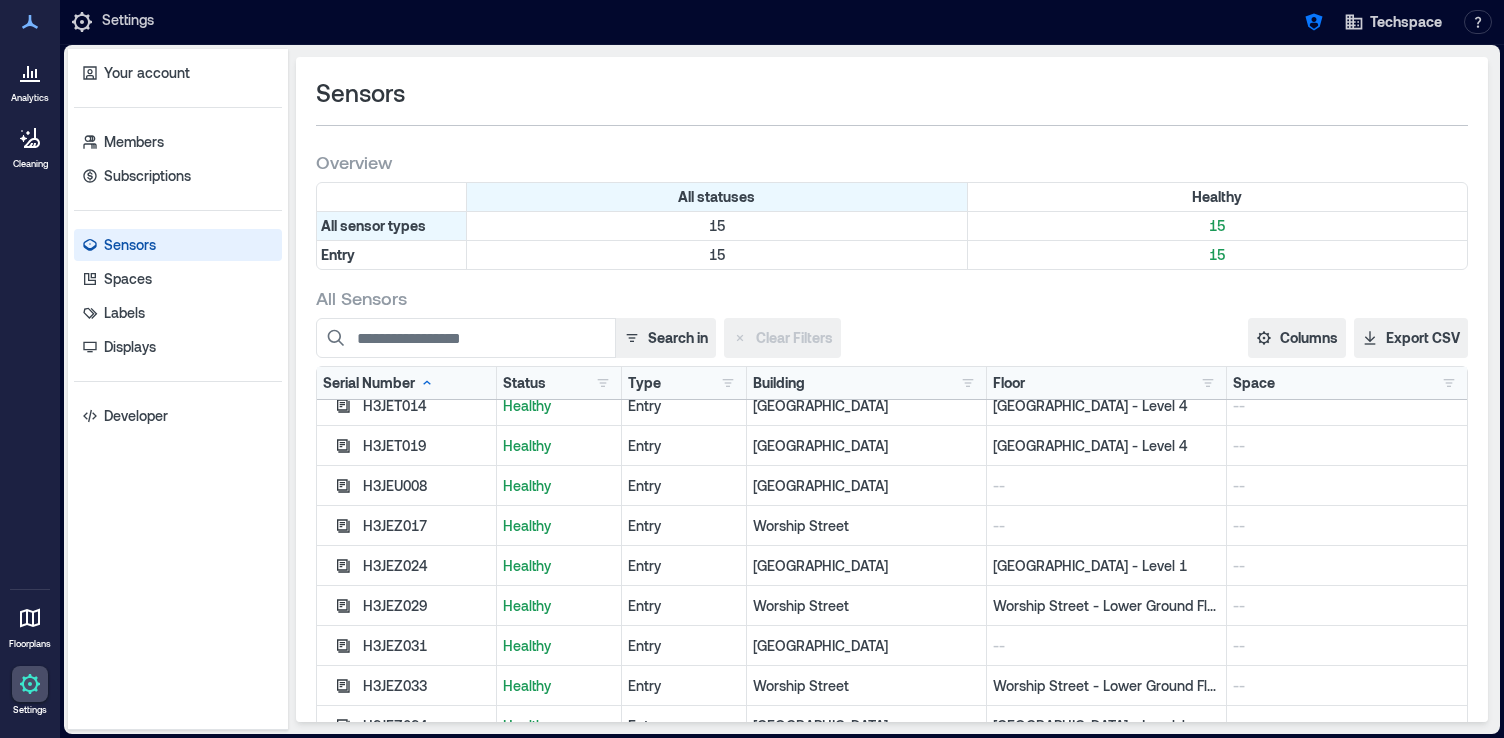scroll, scrollTop: 100, scrollLeft: 0, axis: vertical 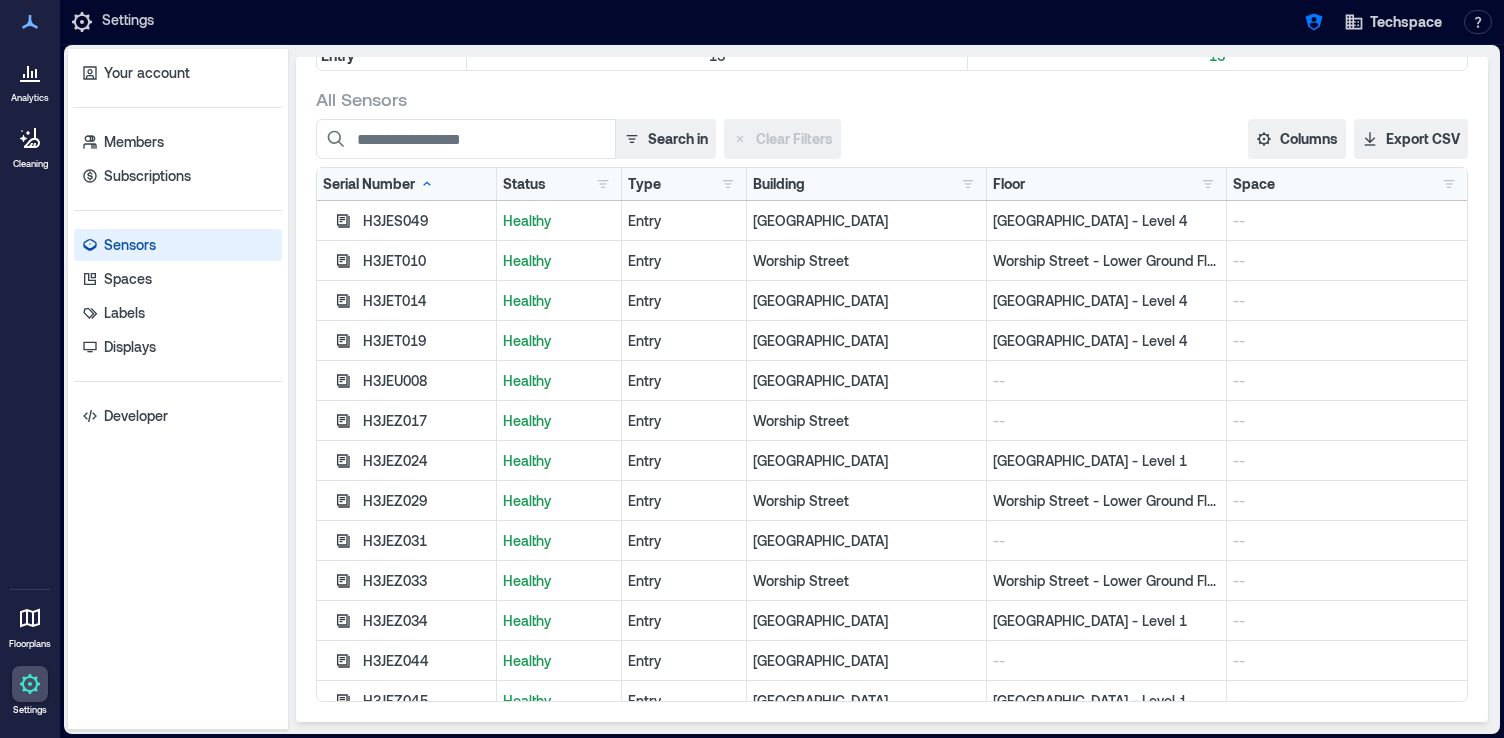 click at bounding box center (30, 72) 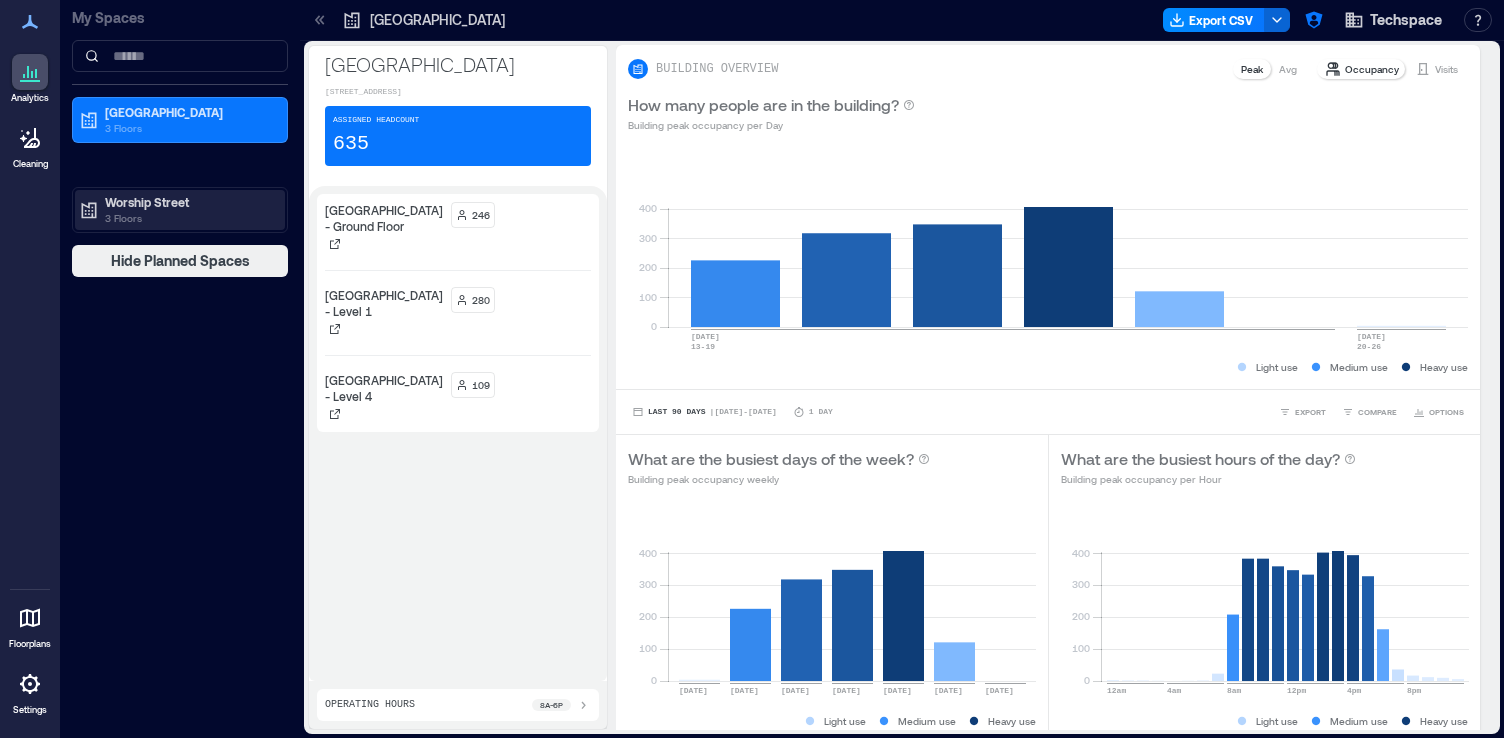 click on "3 Floors" at bounding box center [189, 218] 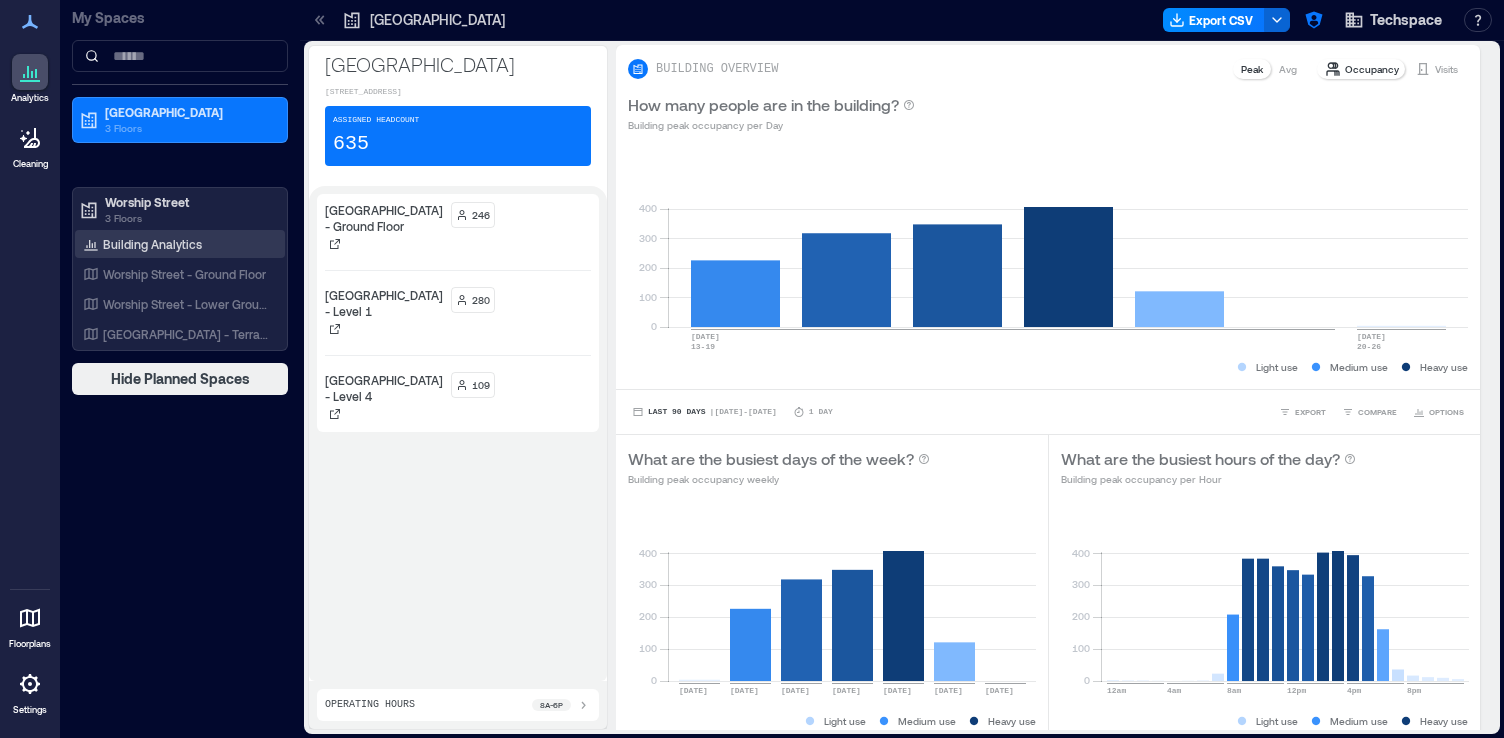click on "Building Analytics" at bounding box center [152, 244] 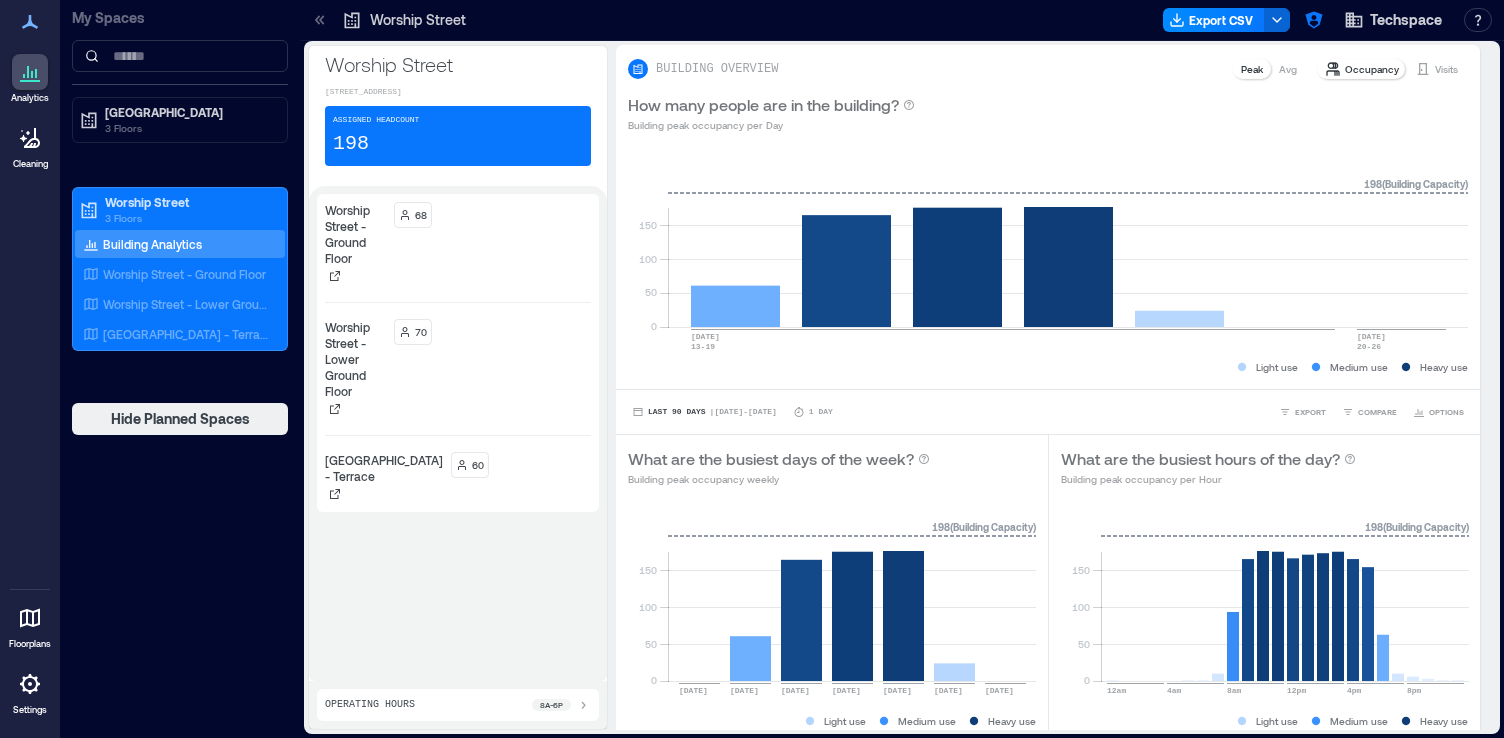 click 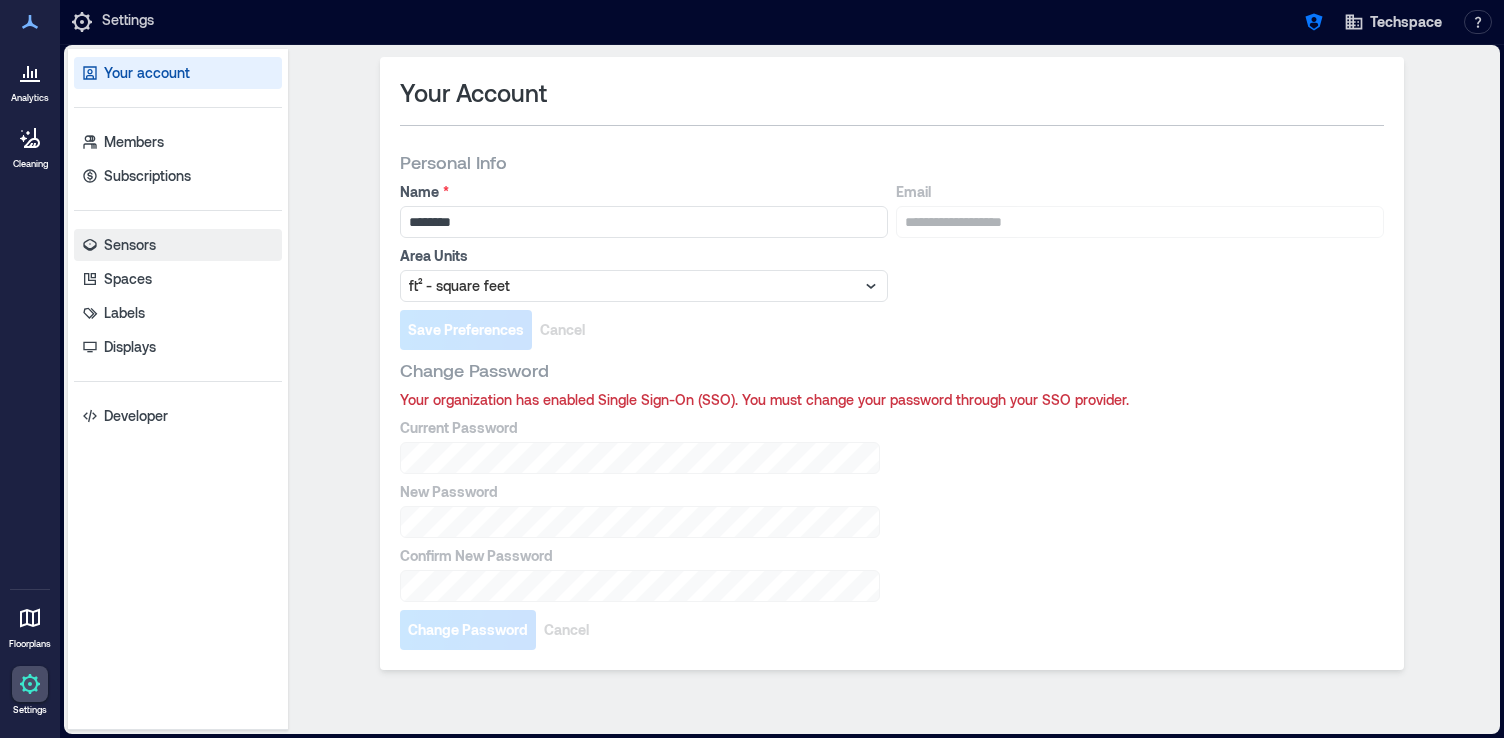 click on "Sensors" at bounding box center (178, 245) 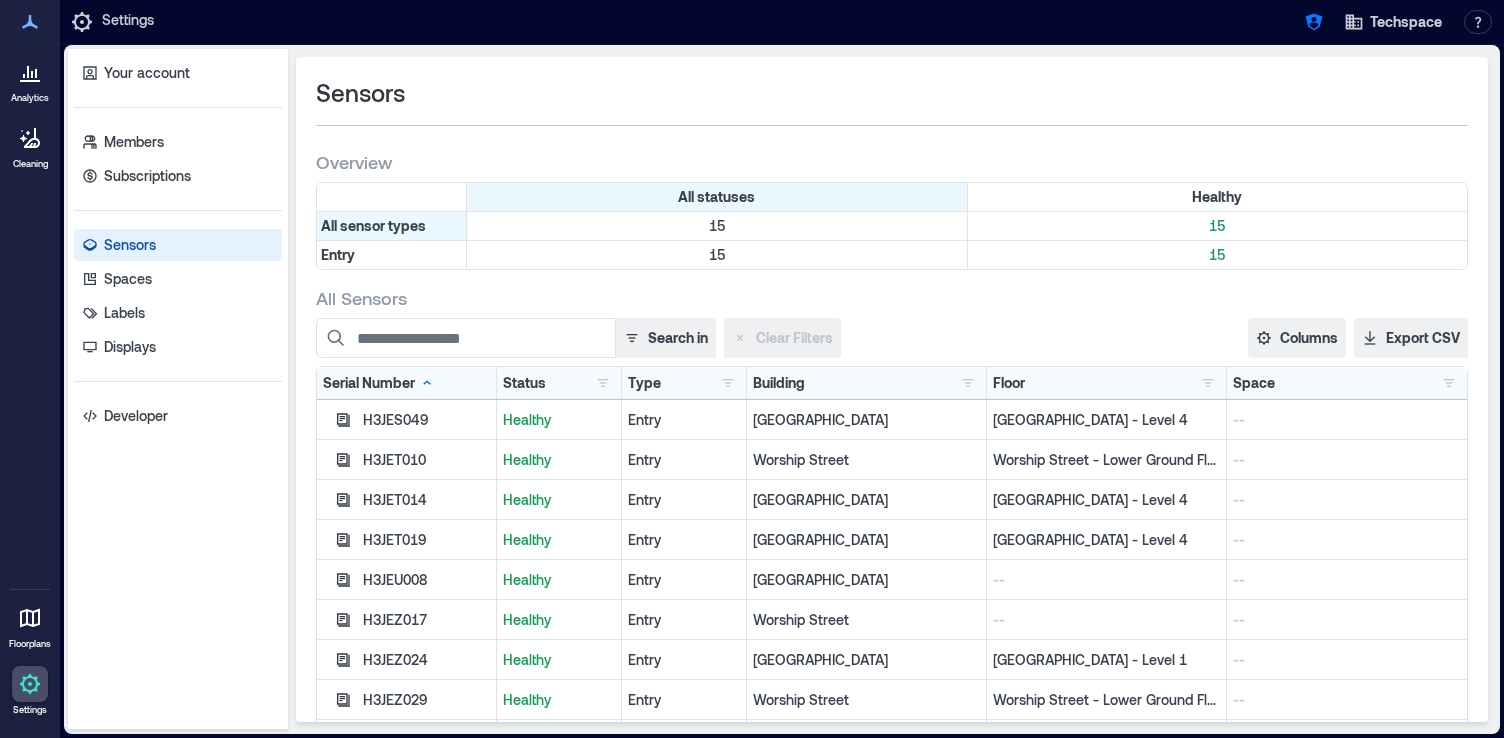click 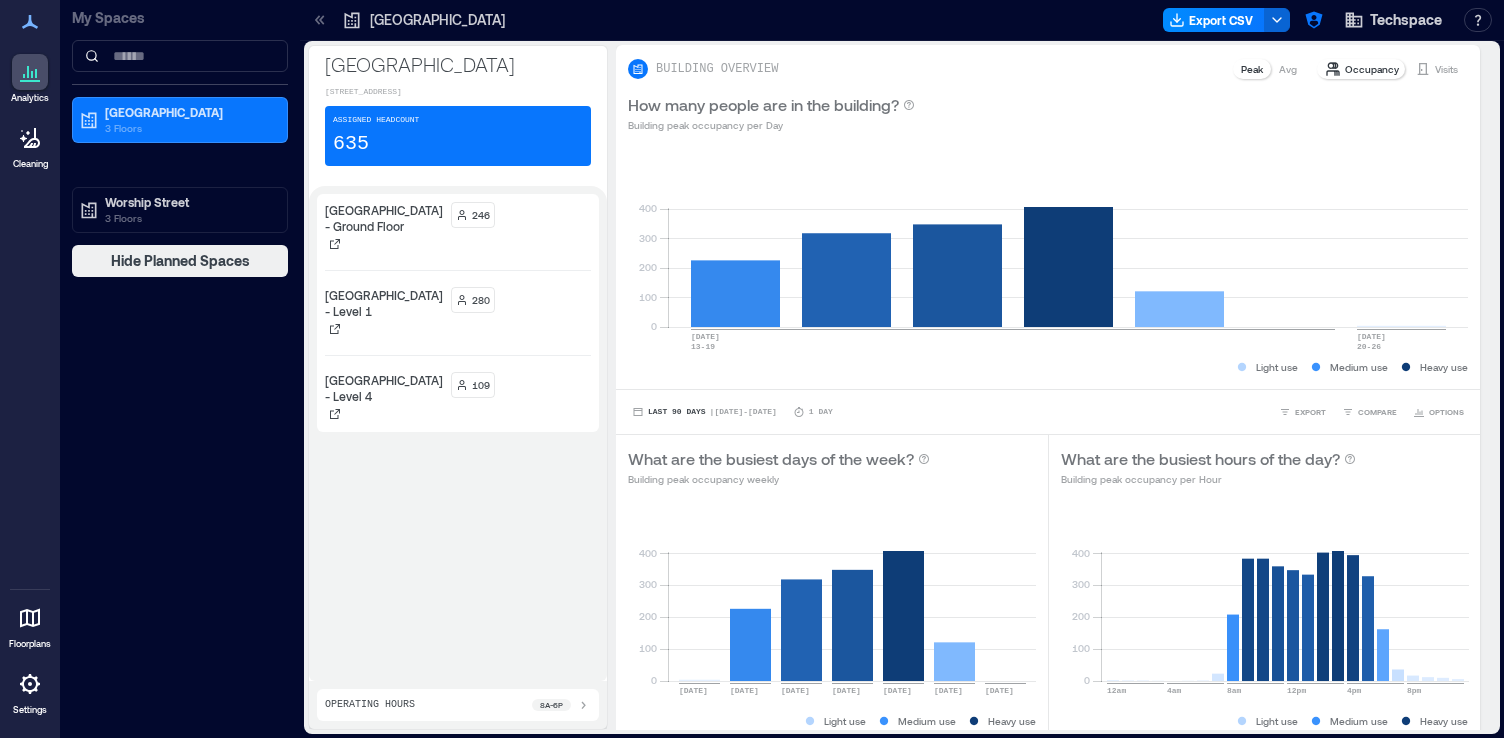 click 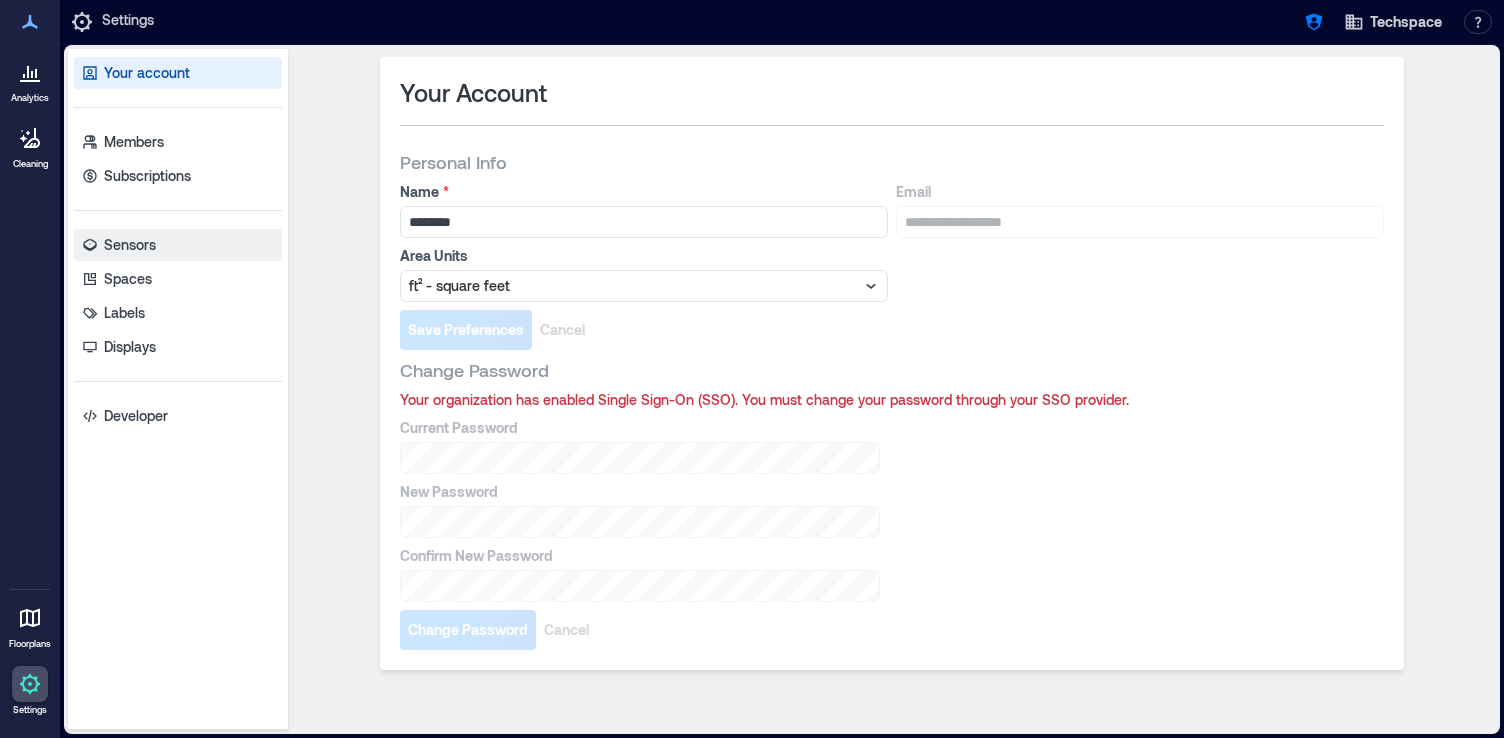 click on "Sensors" at bounding box center [178, 245] 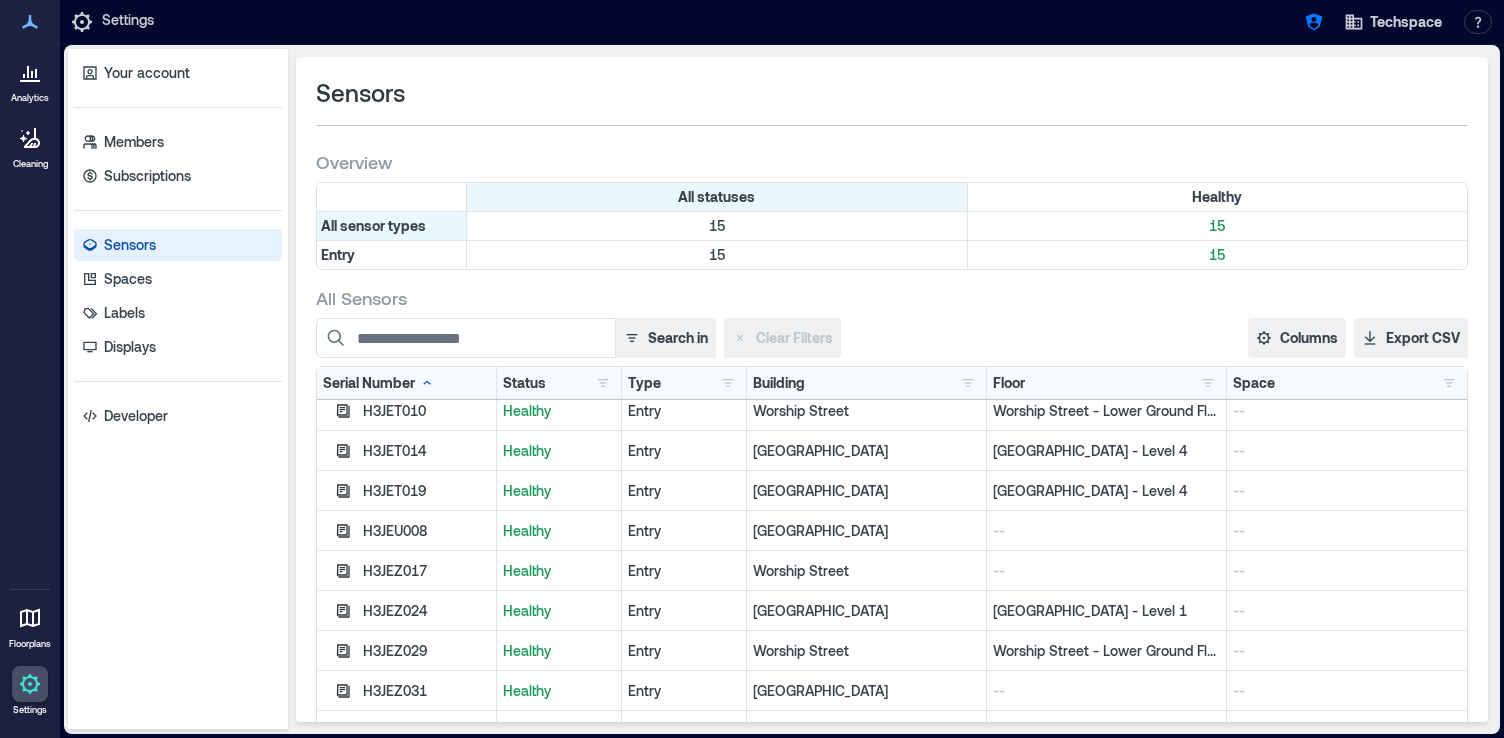 scroll, scrollTop: 50, scrollLeft: 0, axis: vertical 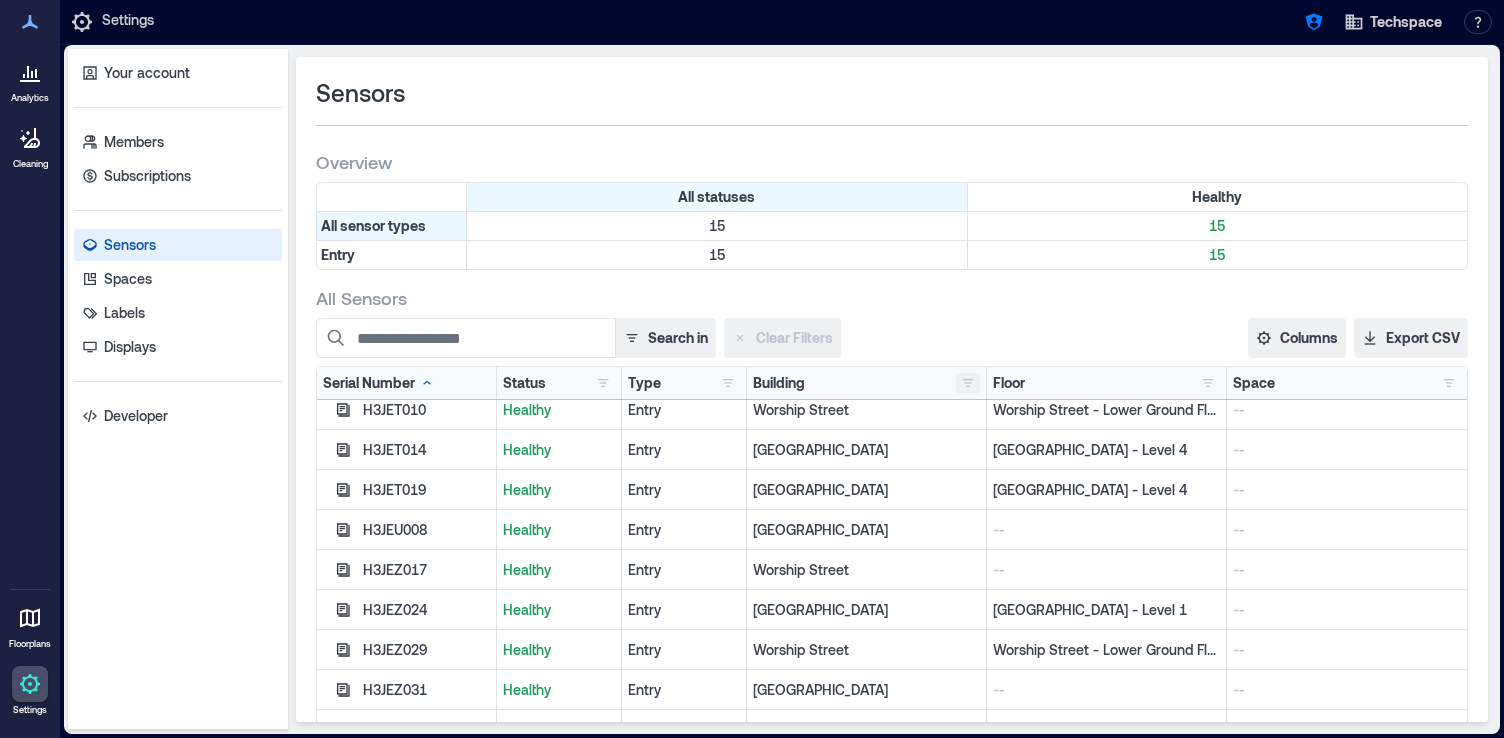 click at bounding box center [968, 383] 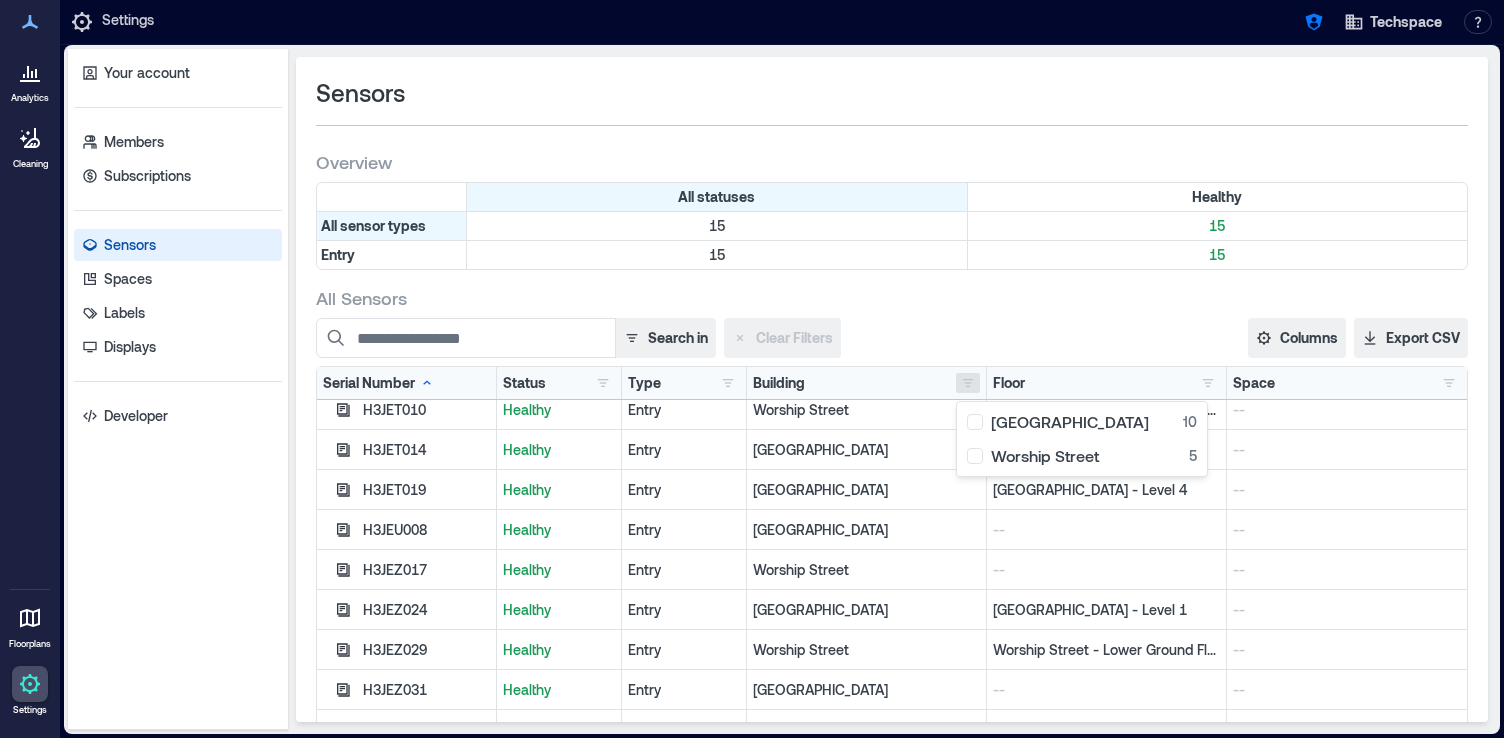 click on "All Sensors" at bounding box center [892, 298] 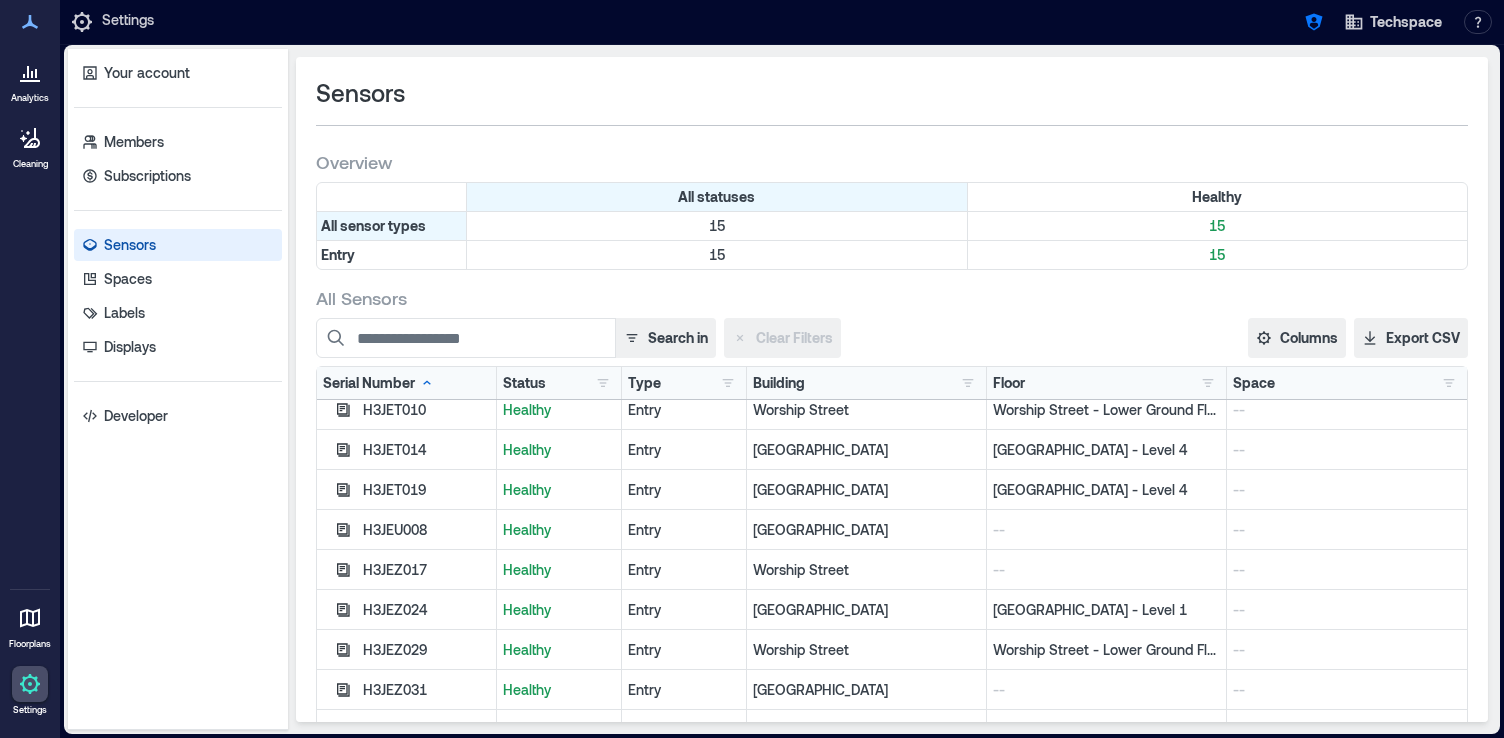 click 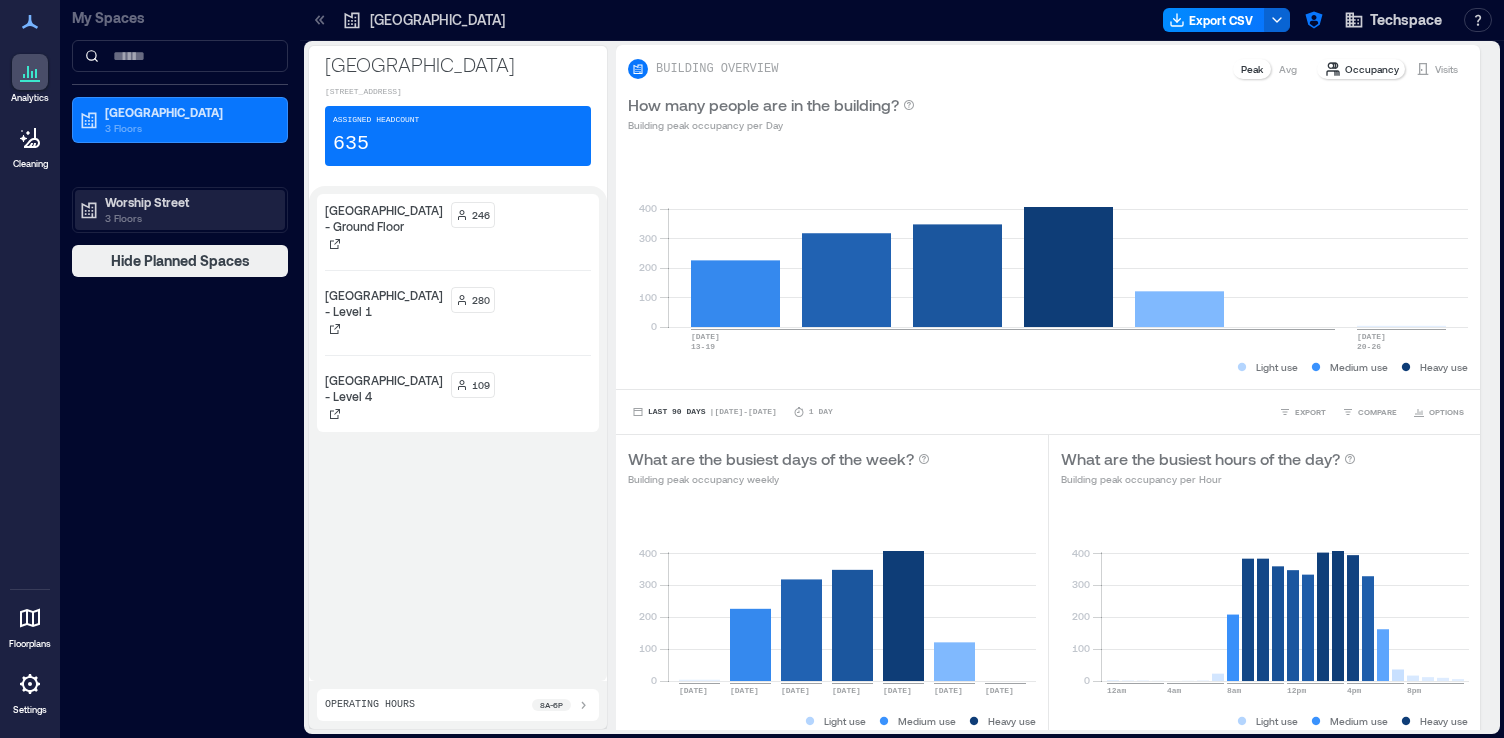 click on "3 Floors" at bounding box center [189, 218] 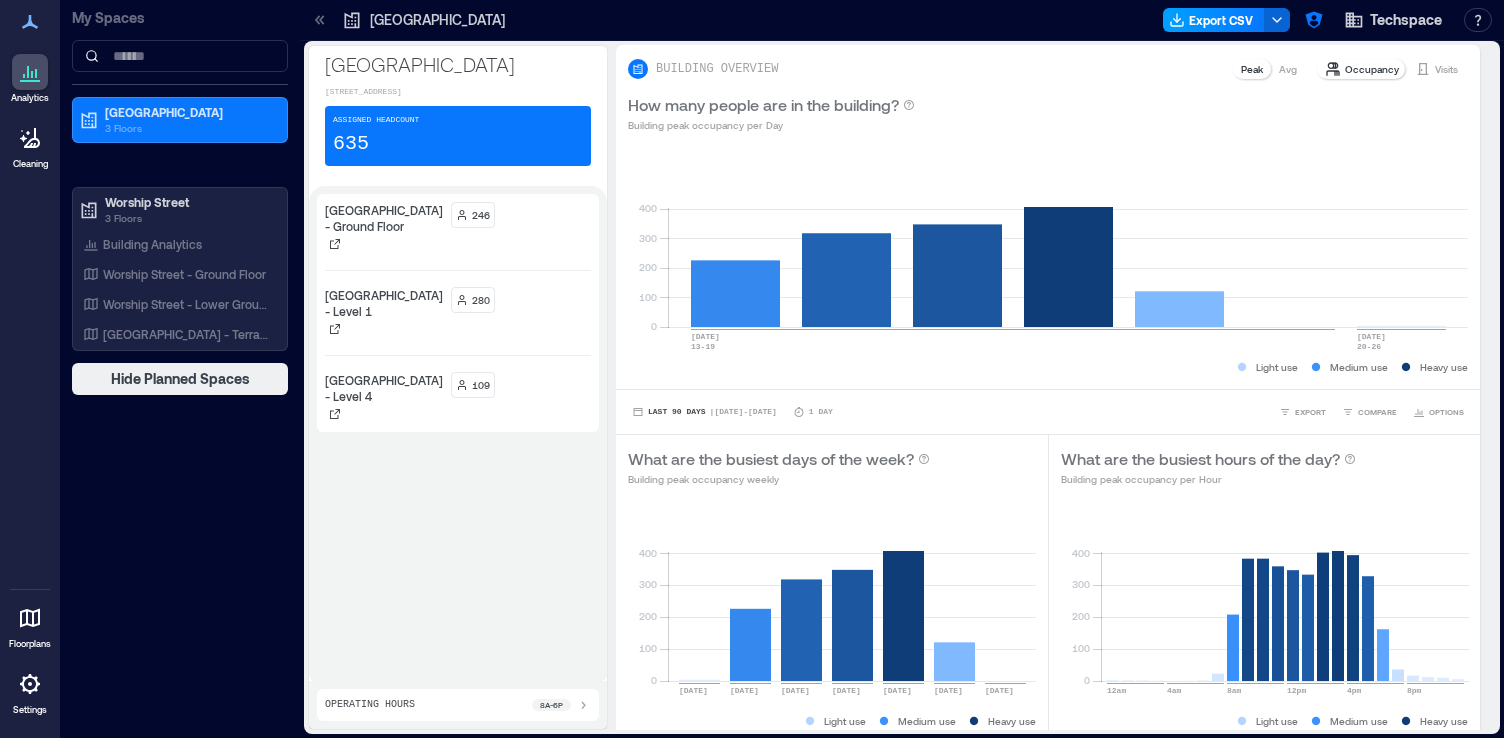 click on "Export CSV" at bounding box center [1214, 20] 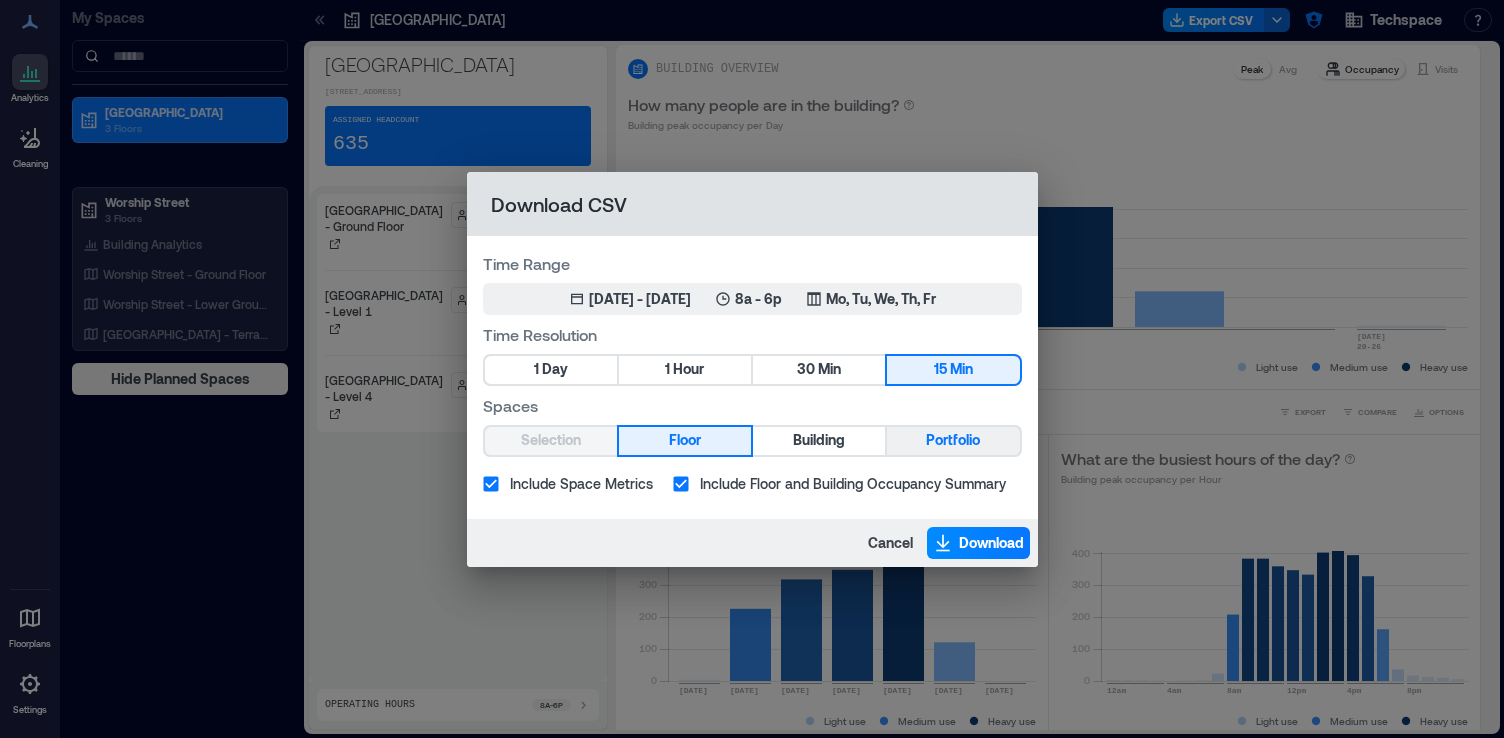 click on "Portfolio" at bounding box center (953, 441) 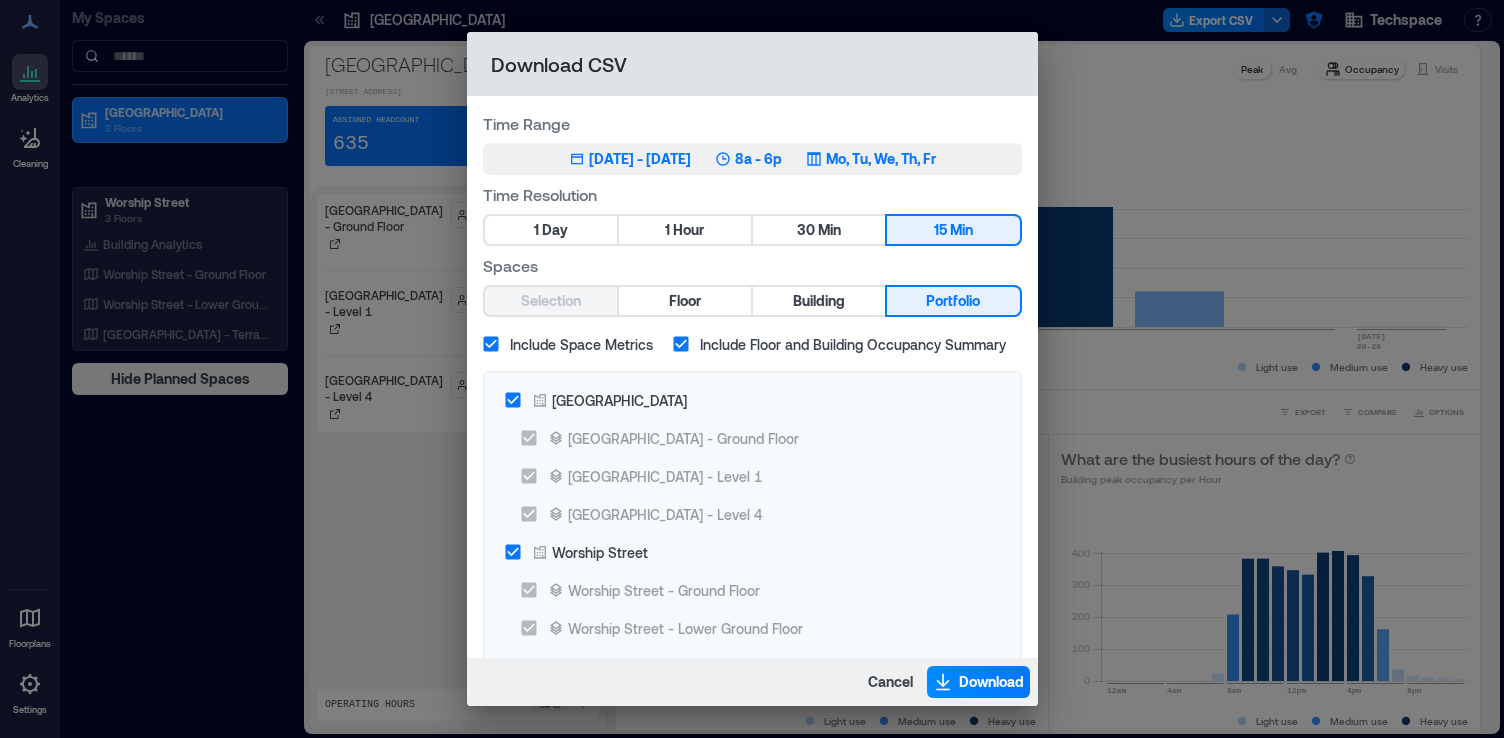 click on "Apr 21, 2025 - Jul 20, 2025" at bounding box center [640, 159] 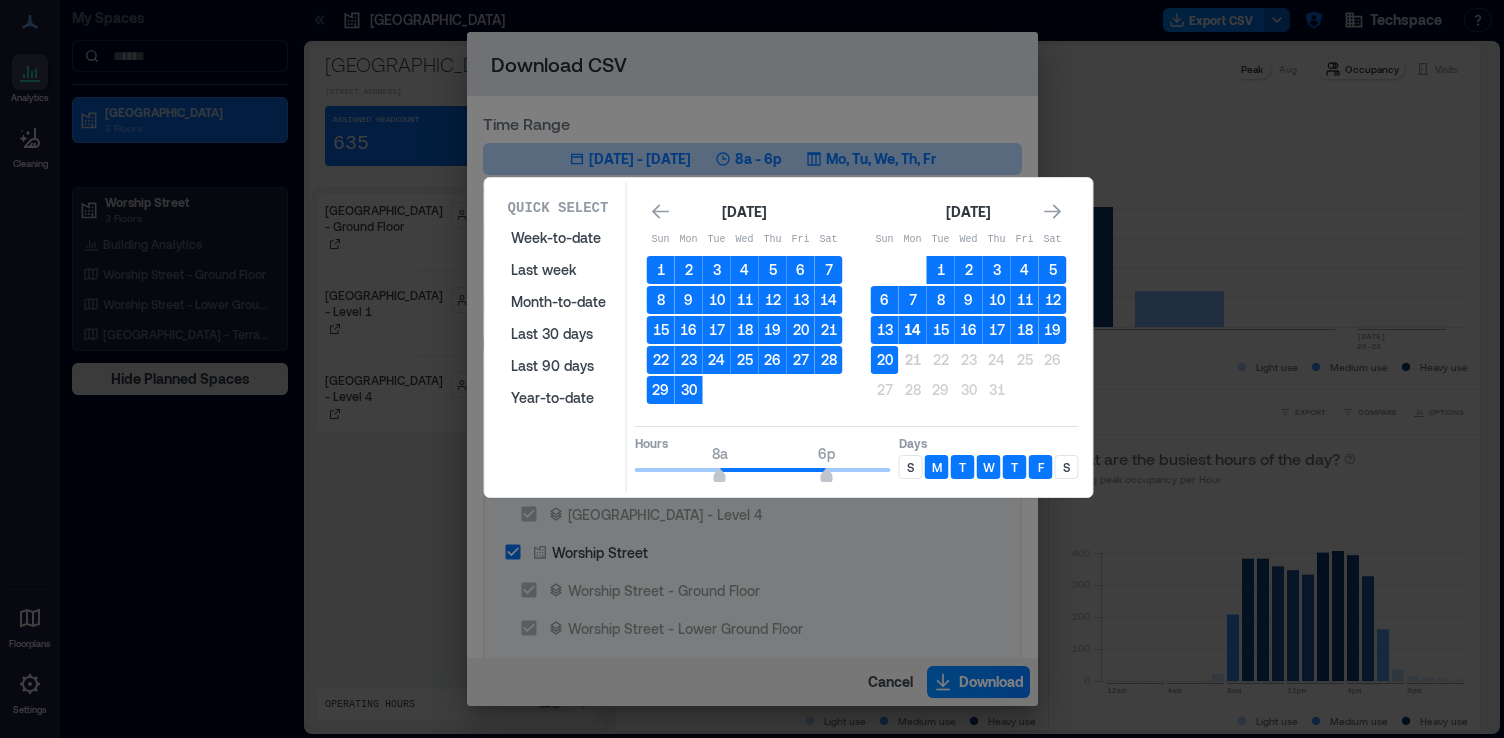 click on "14" at bounding box center (913, 330) 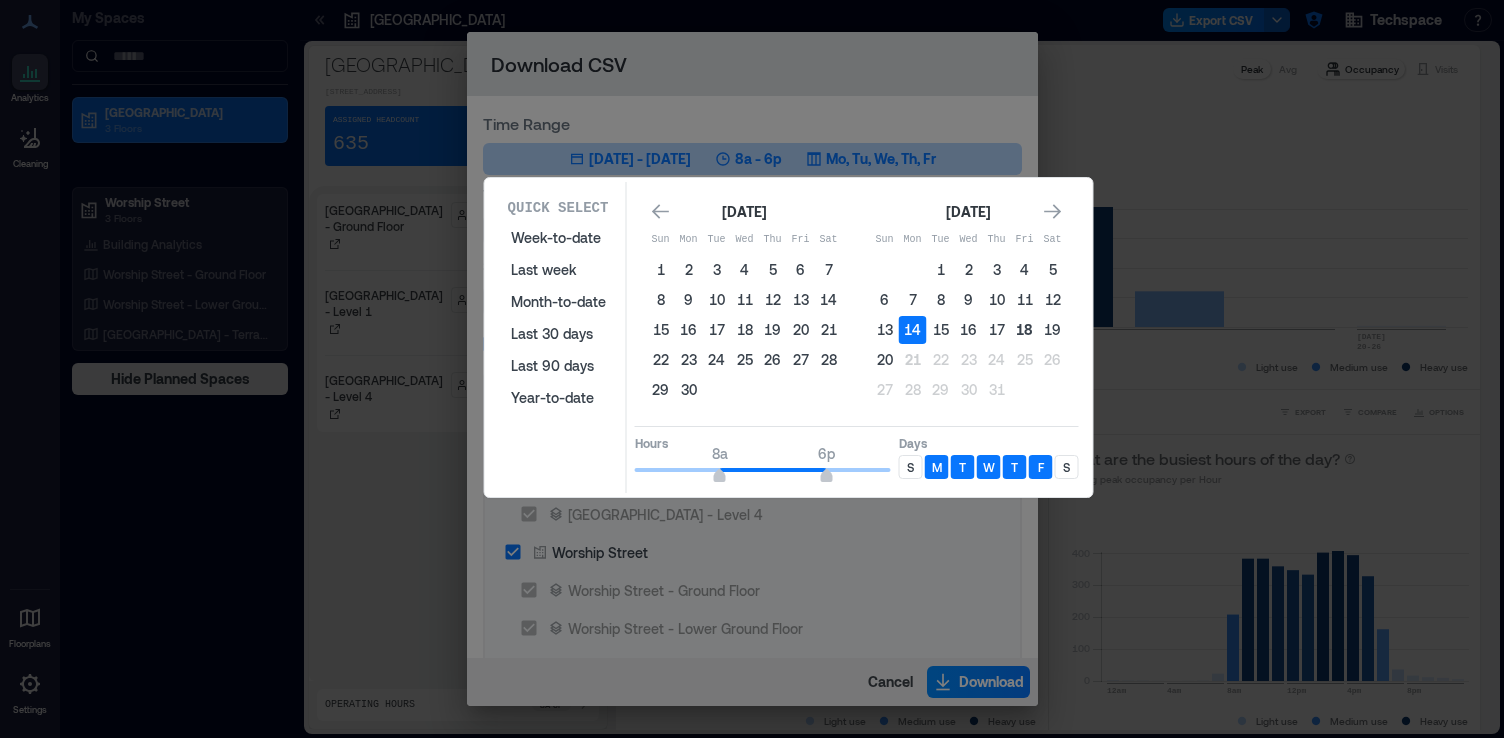 click on "18" at bounding box center (1025, 330) 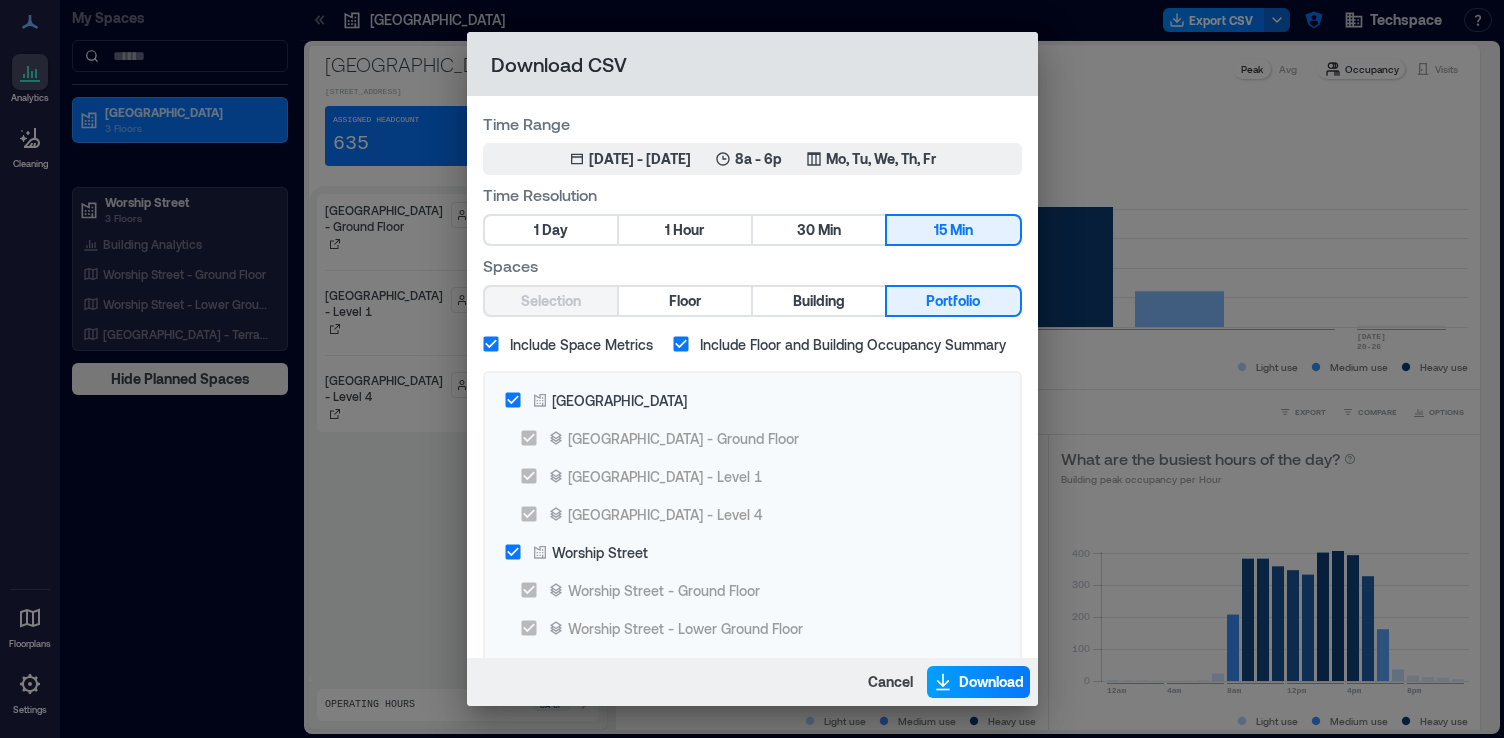 click on "Download" at bounding box center (991, 682) 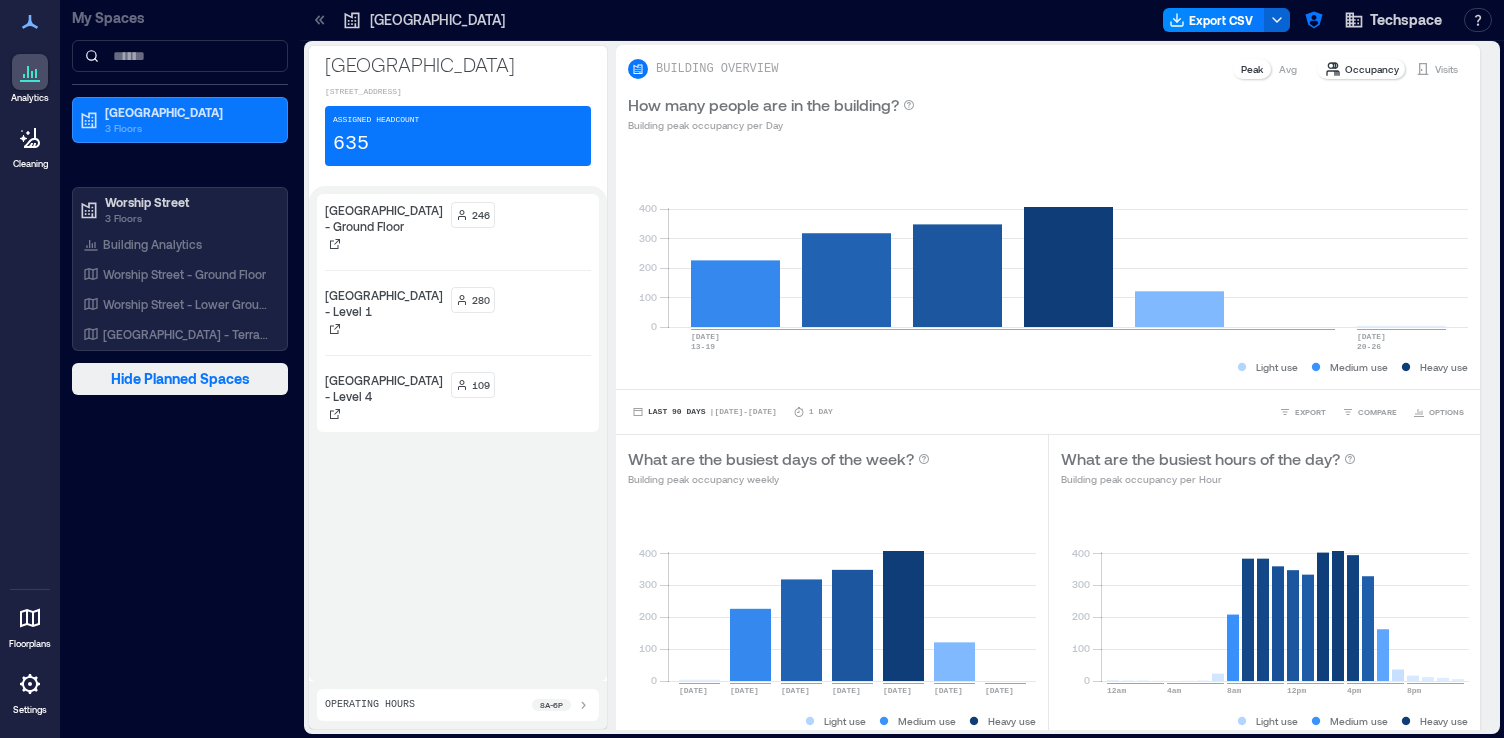 click on "Hide Planned Spaces" at bounding box center (180, 379) 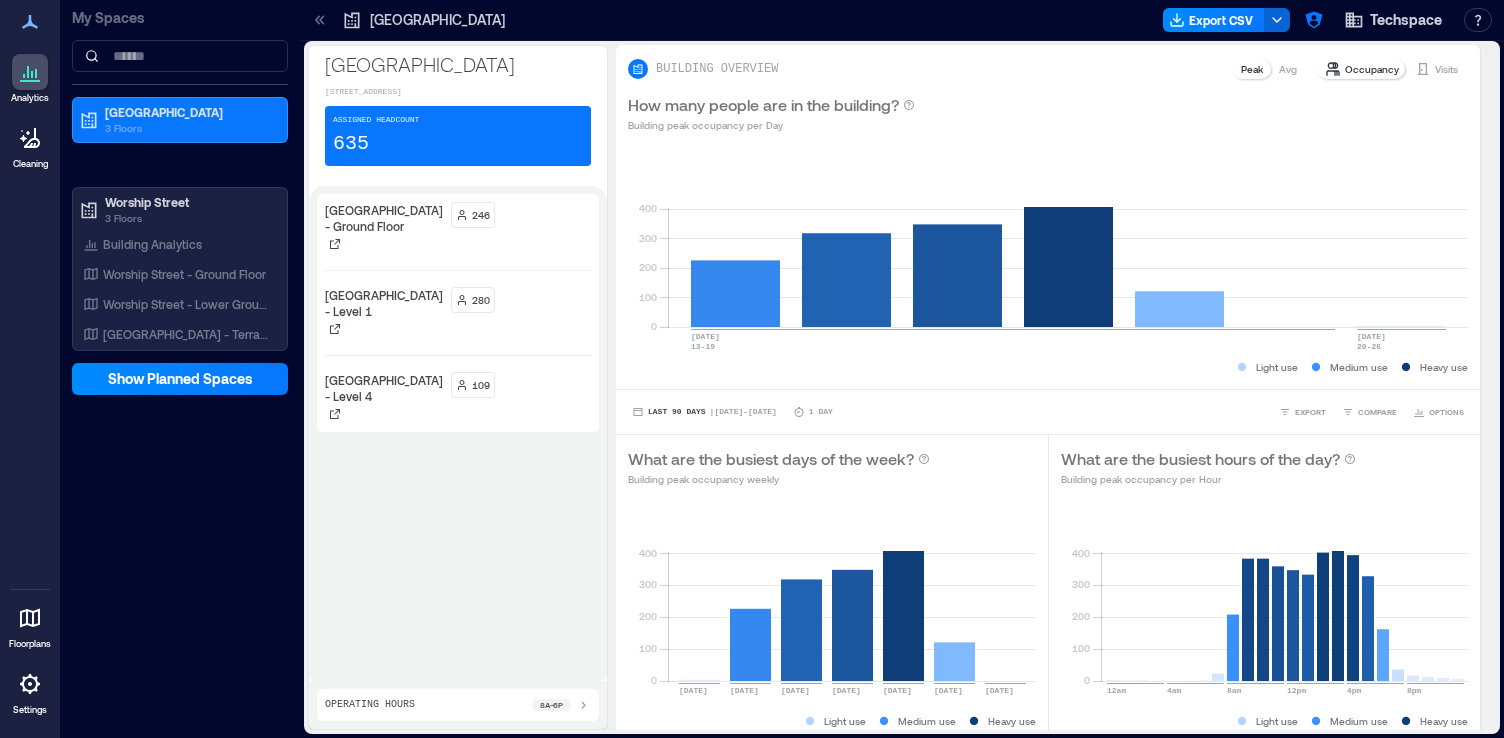 click on "My Spaces Goswell Road 3 Floors Worship Street 3 Floors Building Analytics Worship Street - Ground Floor Worship Street - Lower Ground Floor Worship Street - Terrace Show Planned Spaces" at bounding box center [180, 369] 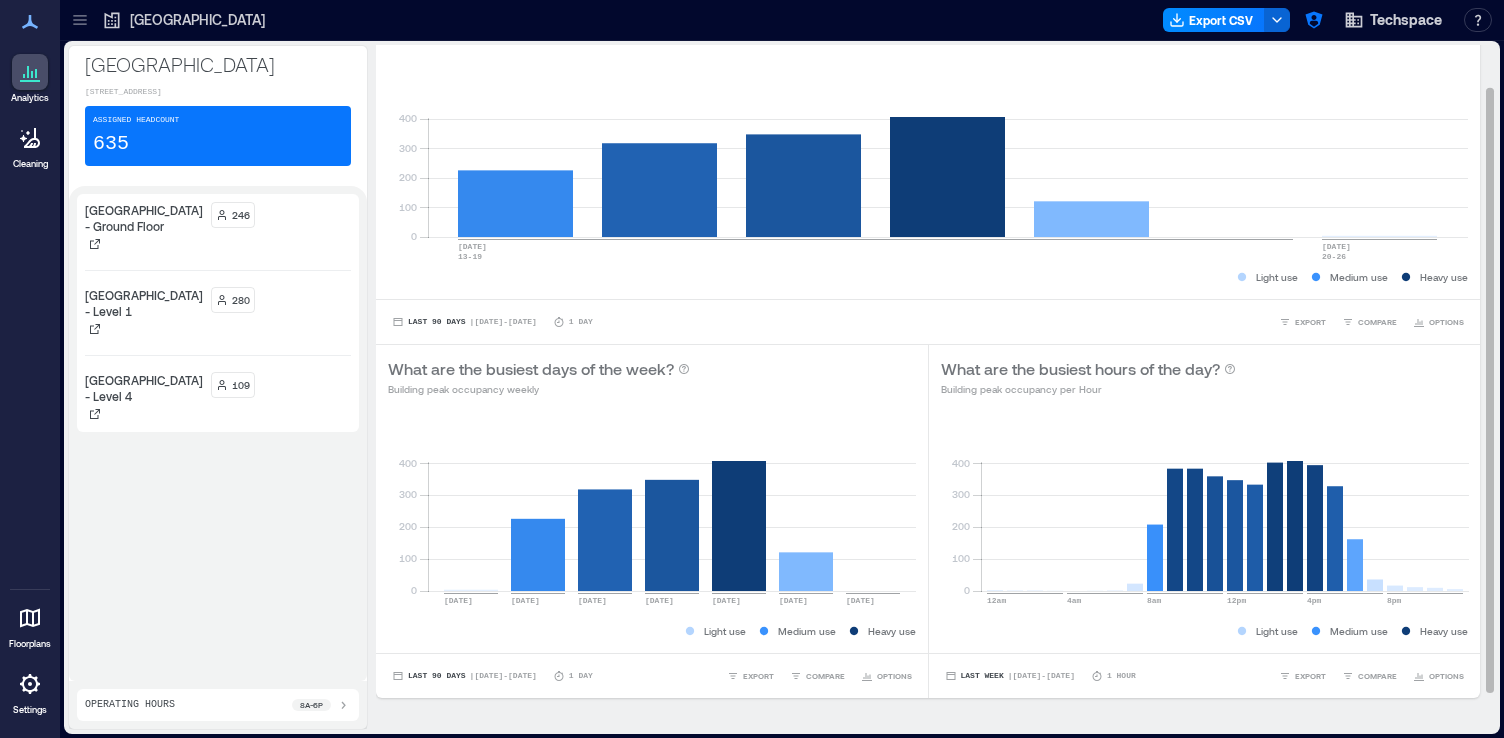scroll, scrollTop: 0, scrollLeft: 0, axis: both 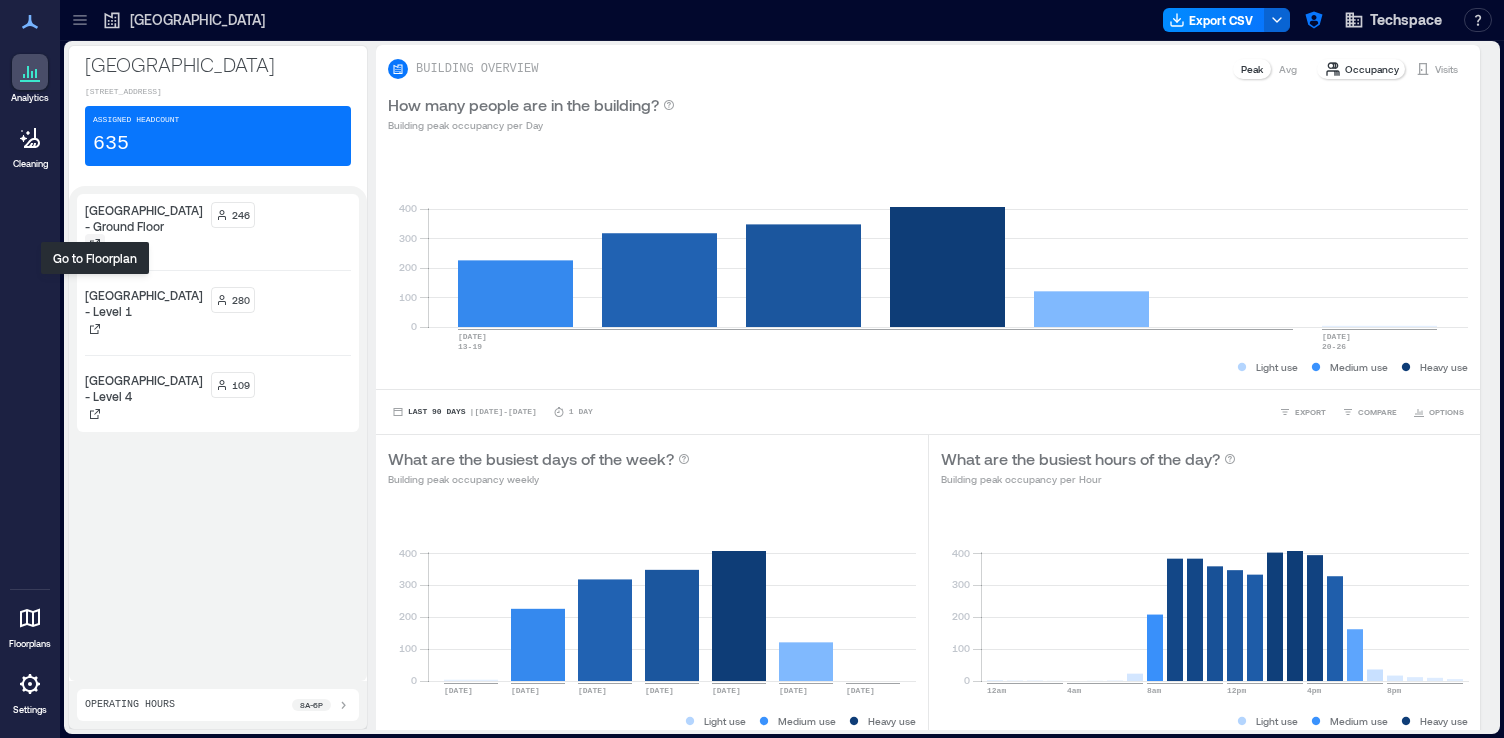 click 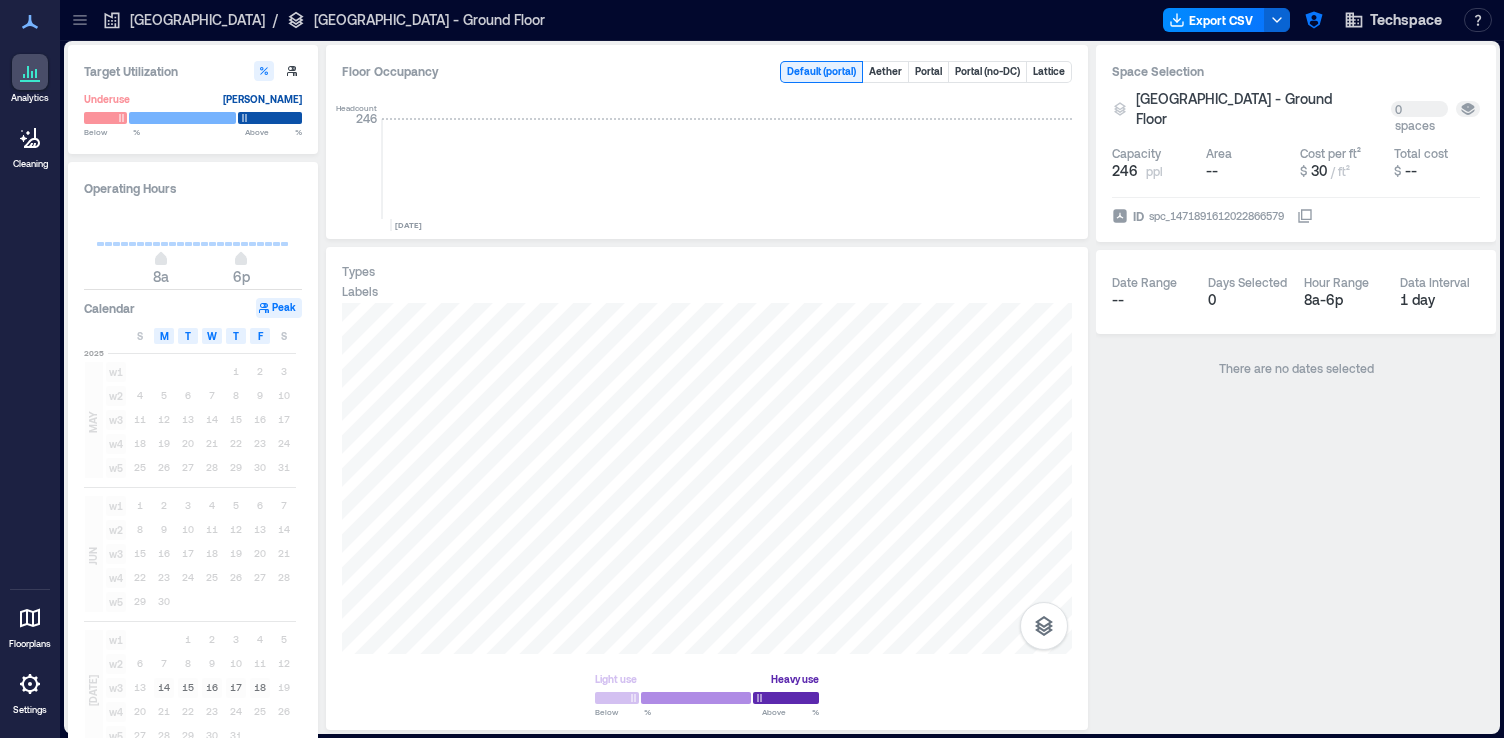 click 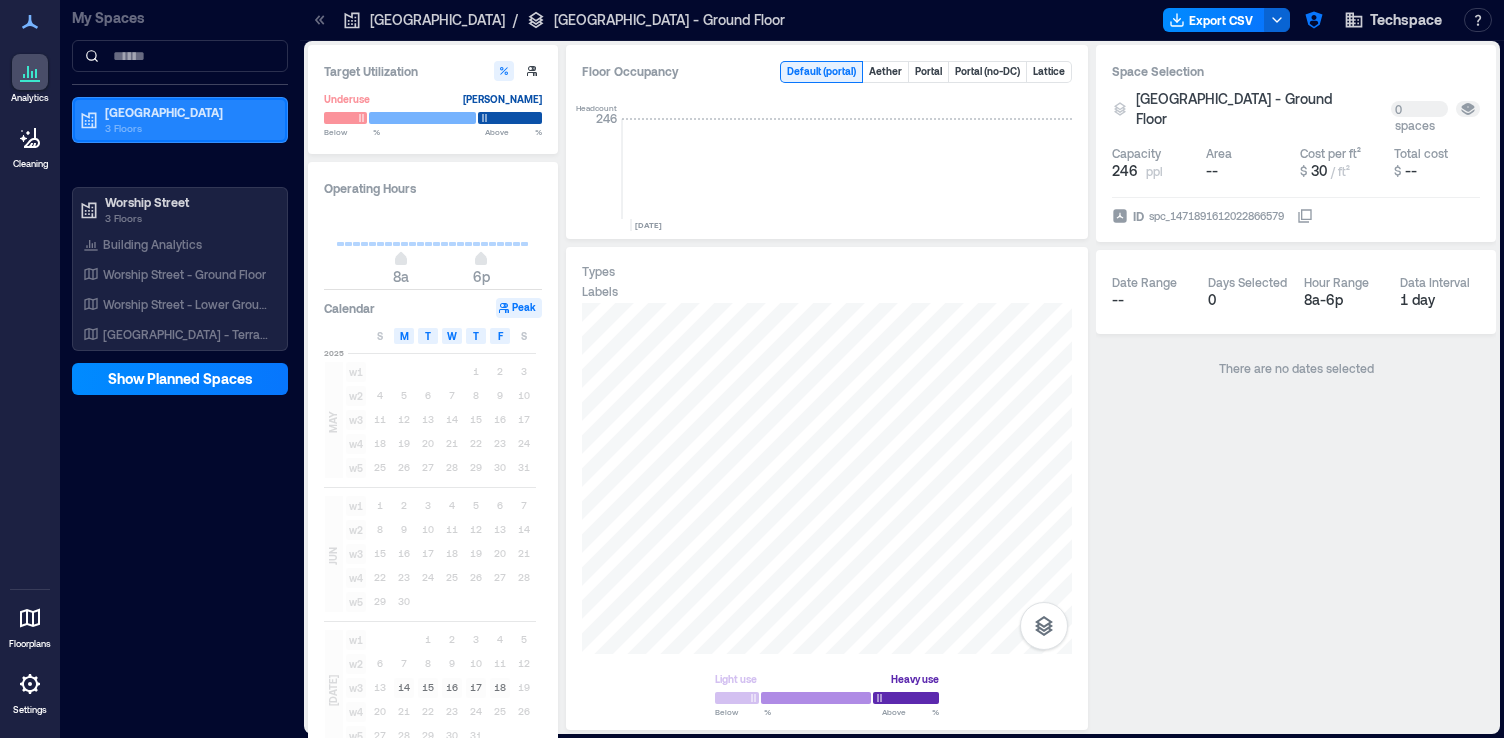 click on "Goswell Road" at bounding box center (189, 112) 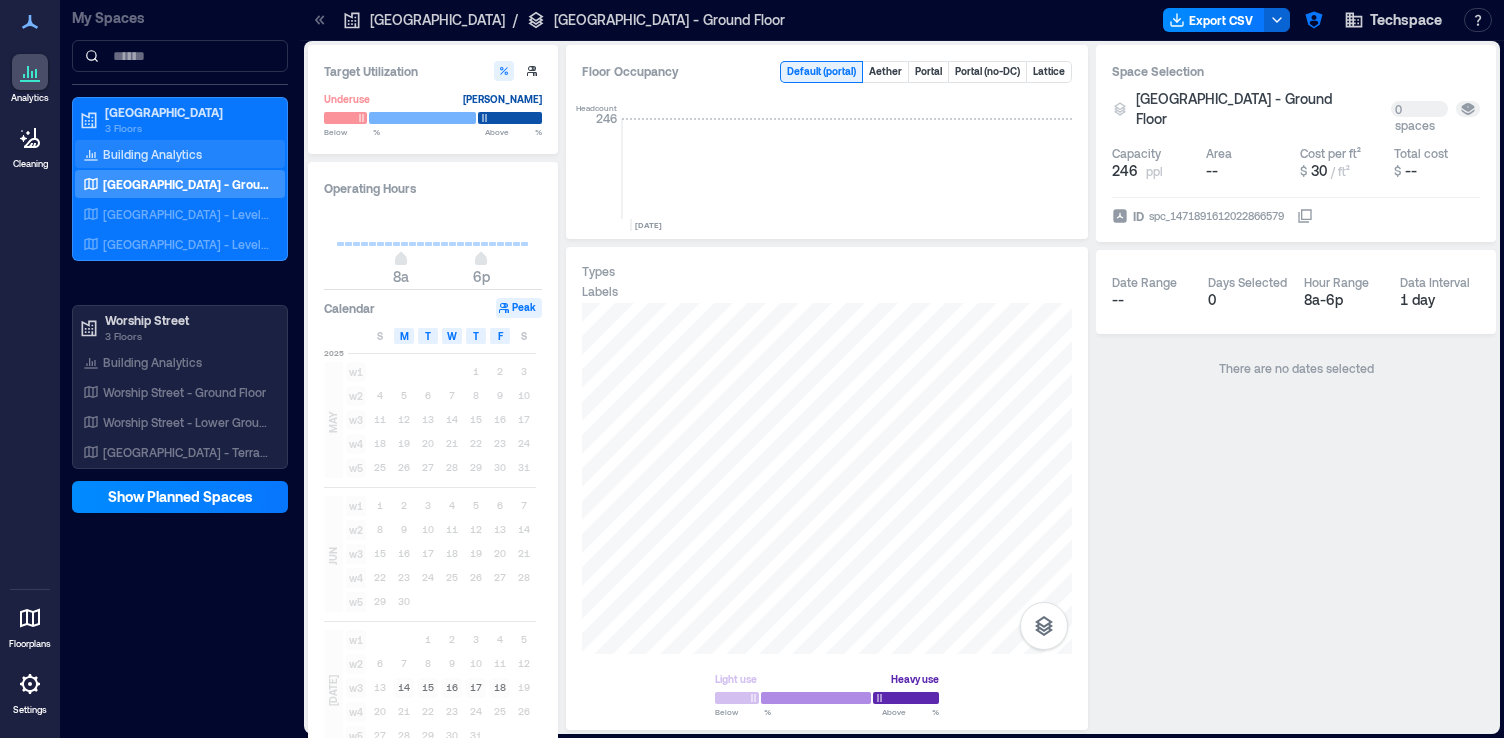 click on "Building Analytics" at bounding box center (152, 154) 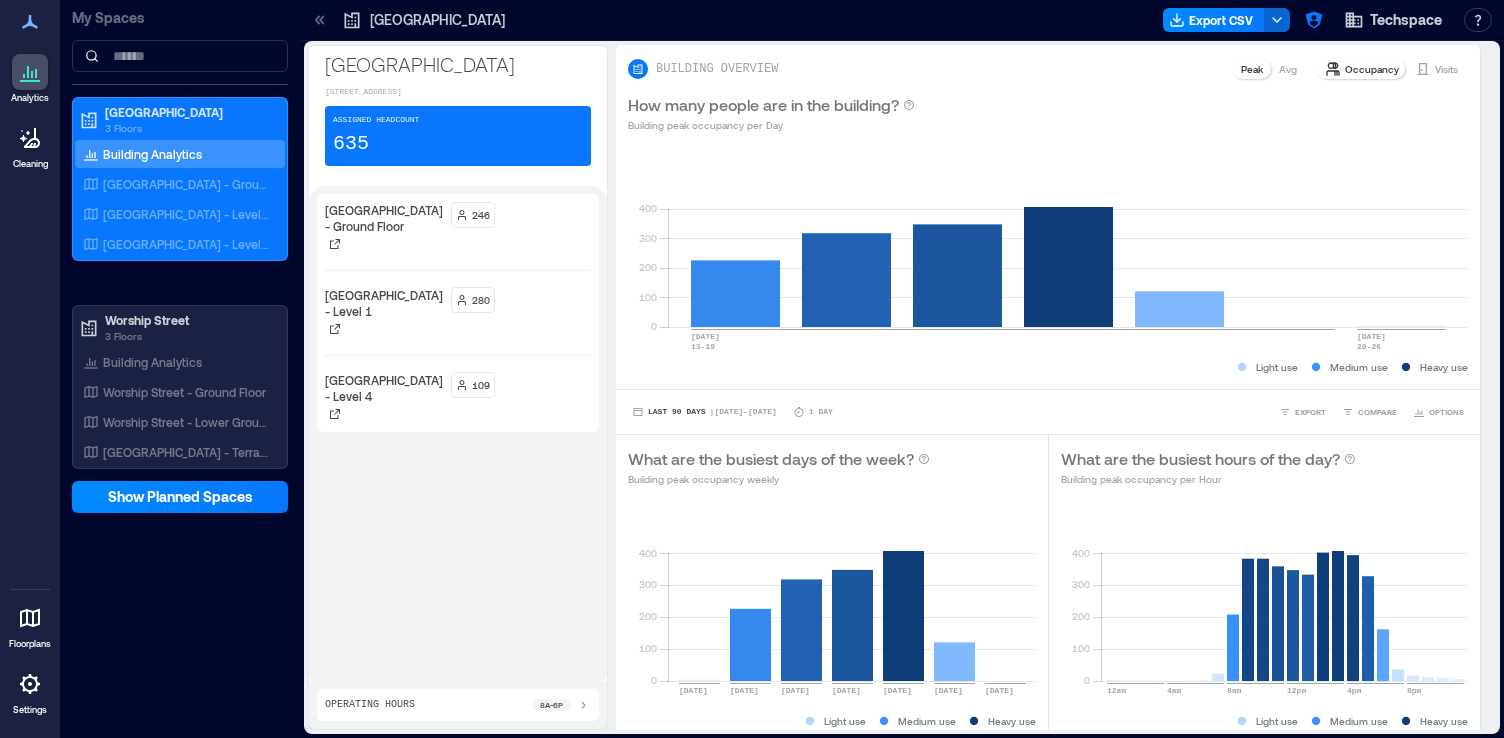 click 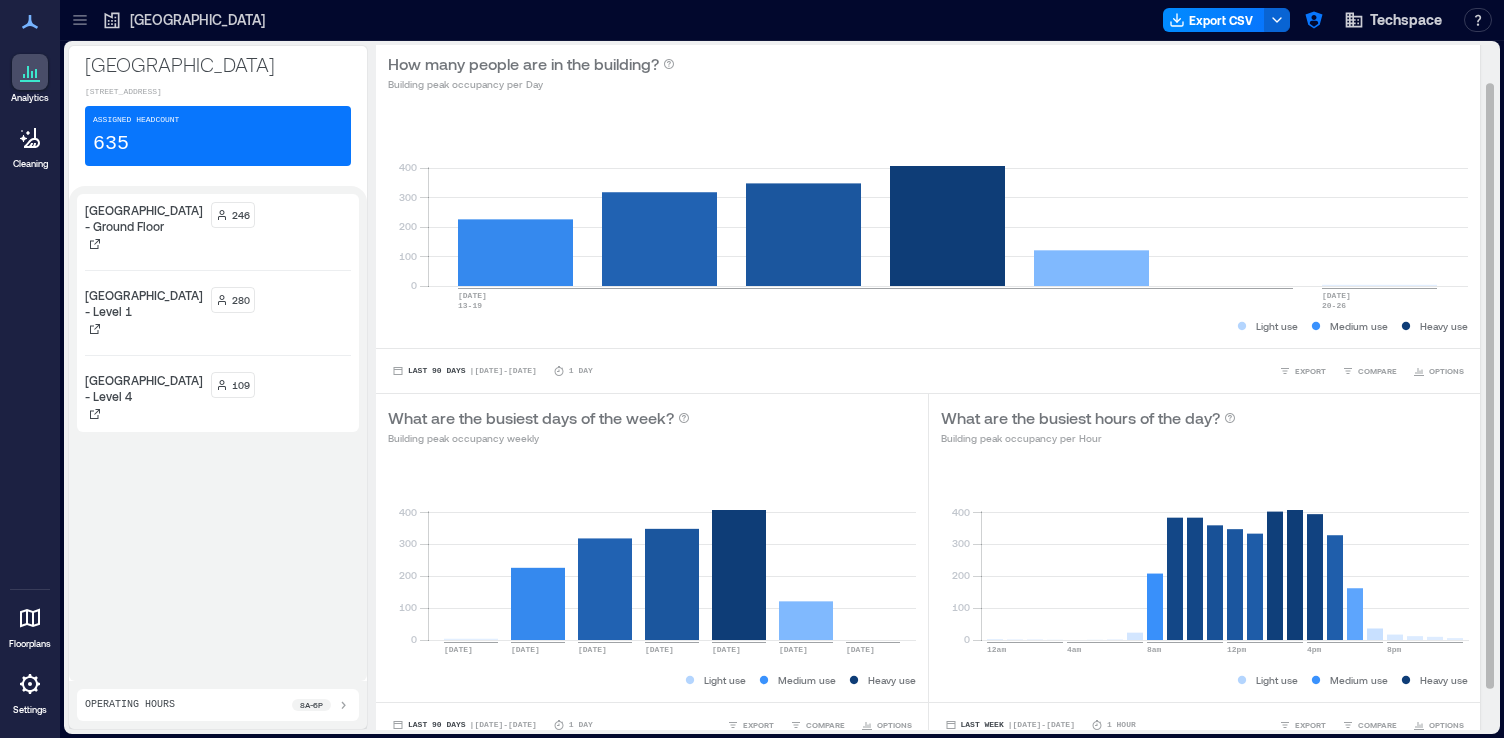 scroll, scrollTop: 90, scrollLeft: 0, axis: vertical 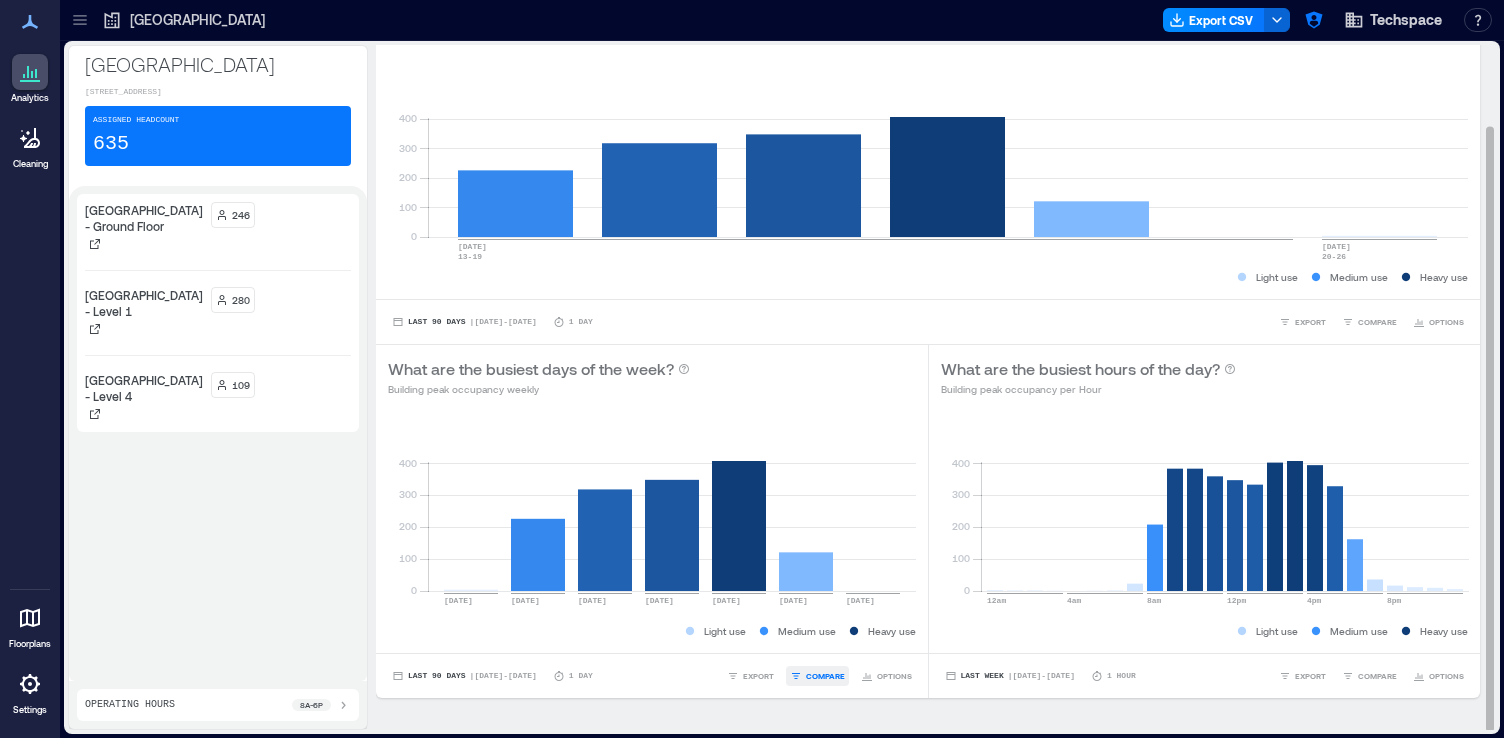 click on "COMPARE" at bounding box center [825, 676] 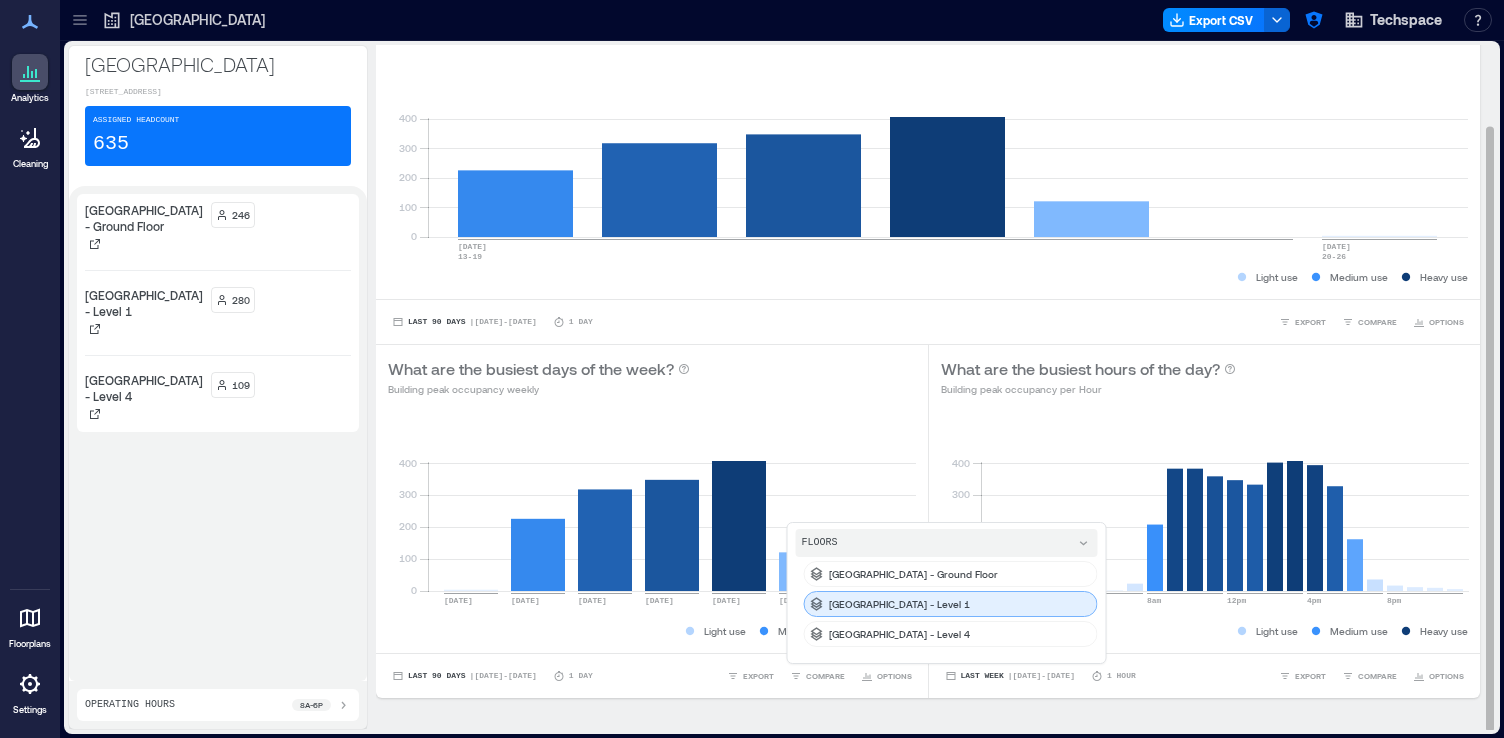 click on "Goswell Road - Level 1" at bounding box center [899, 604] 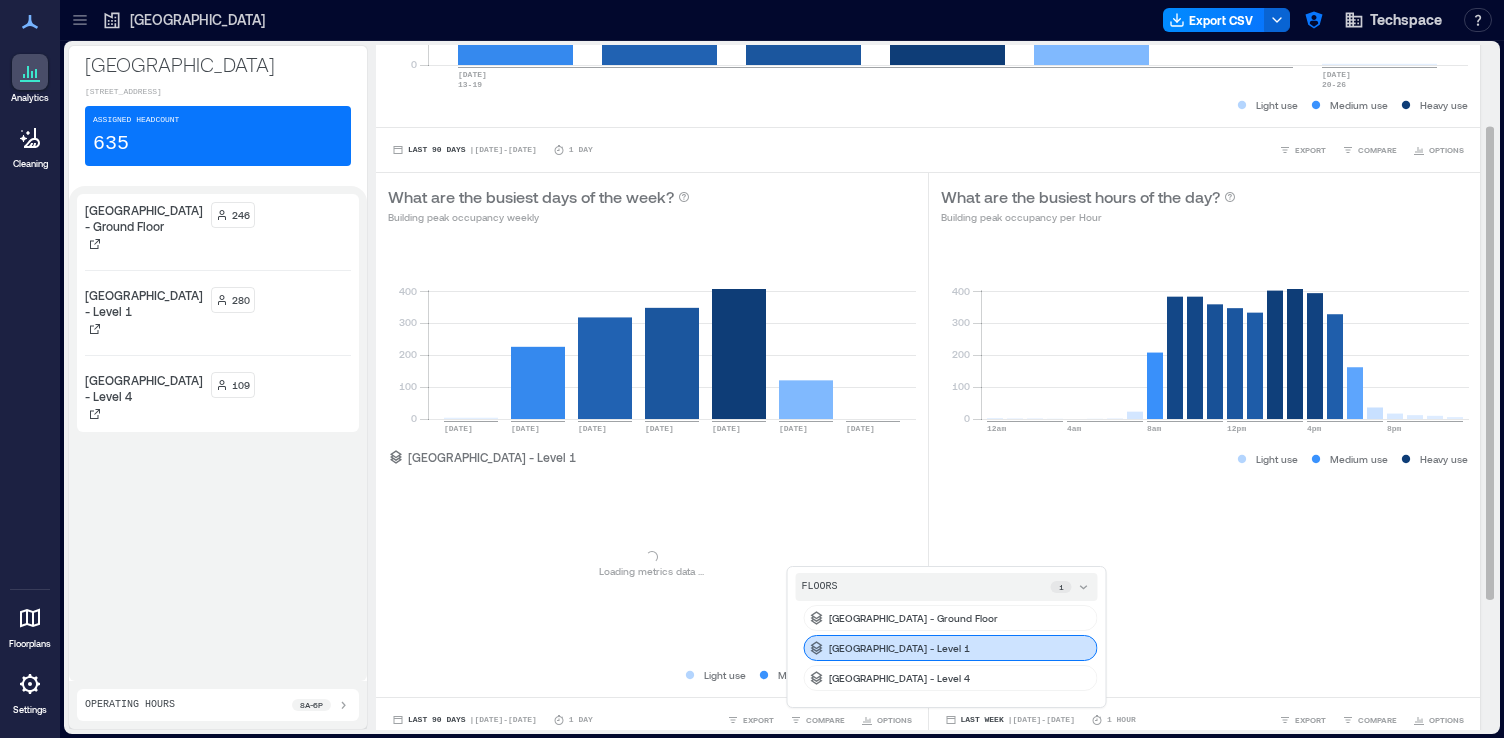 scroll, scrollTop: 306, scrollLeft: 0, axis: vertical 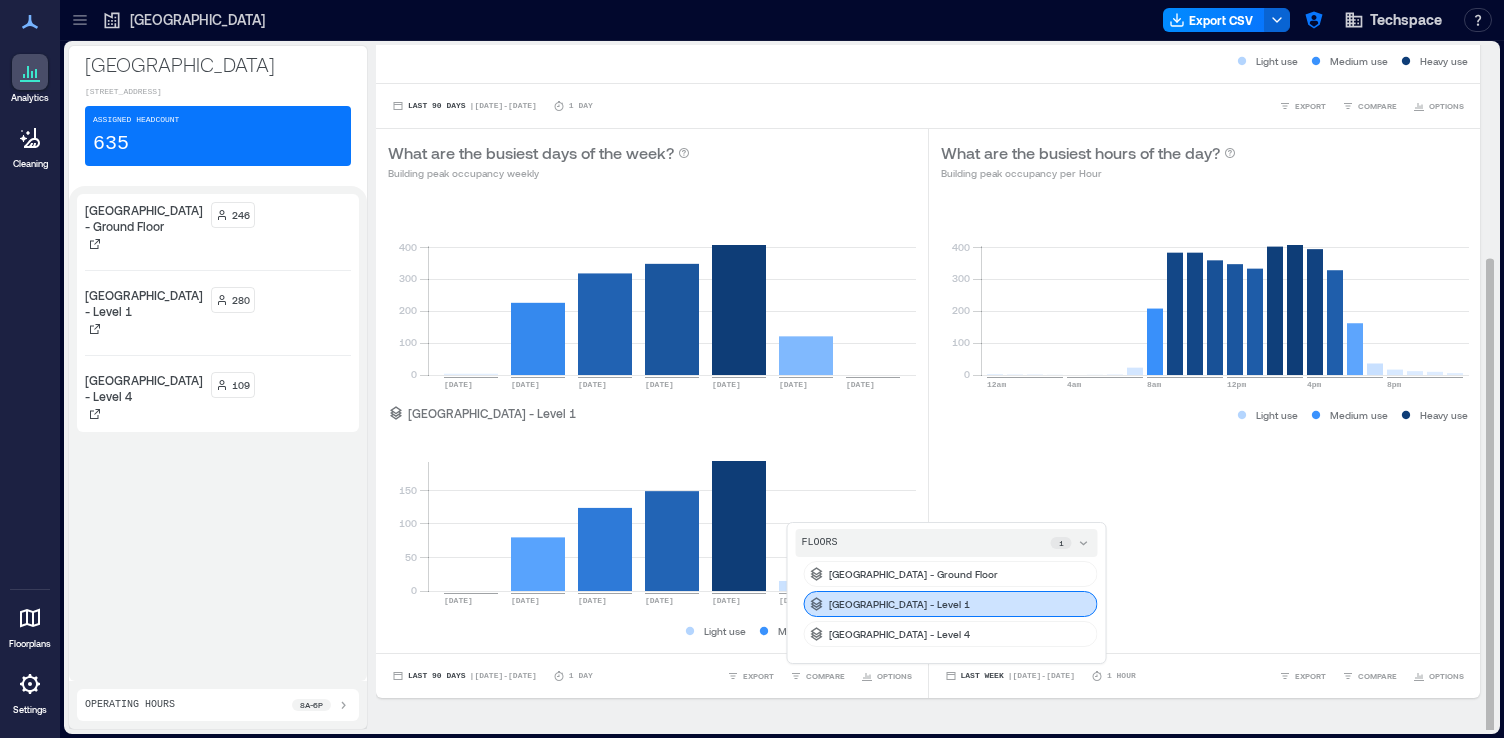 click on "Last 90 Days   |  Jul 14  -  Jul 20 1 Day EXPORT COMPARE FLOORS 1 Goswell Road - Ground Floor Goswell Road - Level 1 Goswell Road - Level 4 OPTIONS" at bounding box center [652, 675] 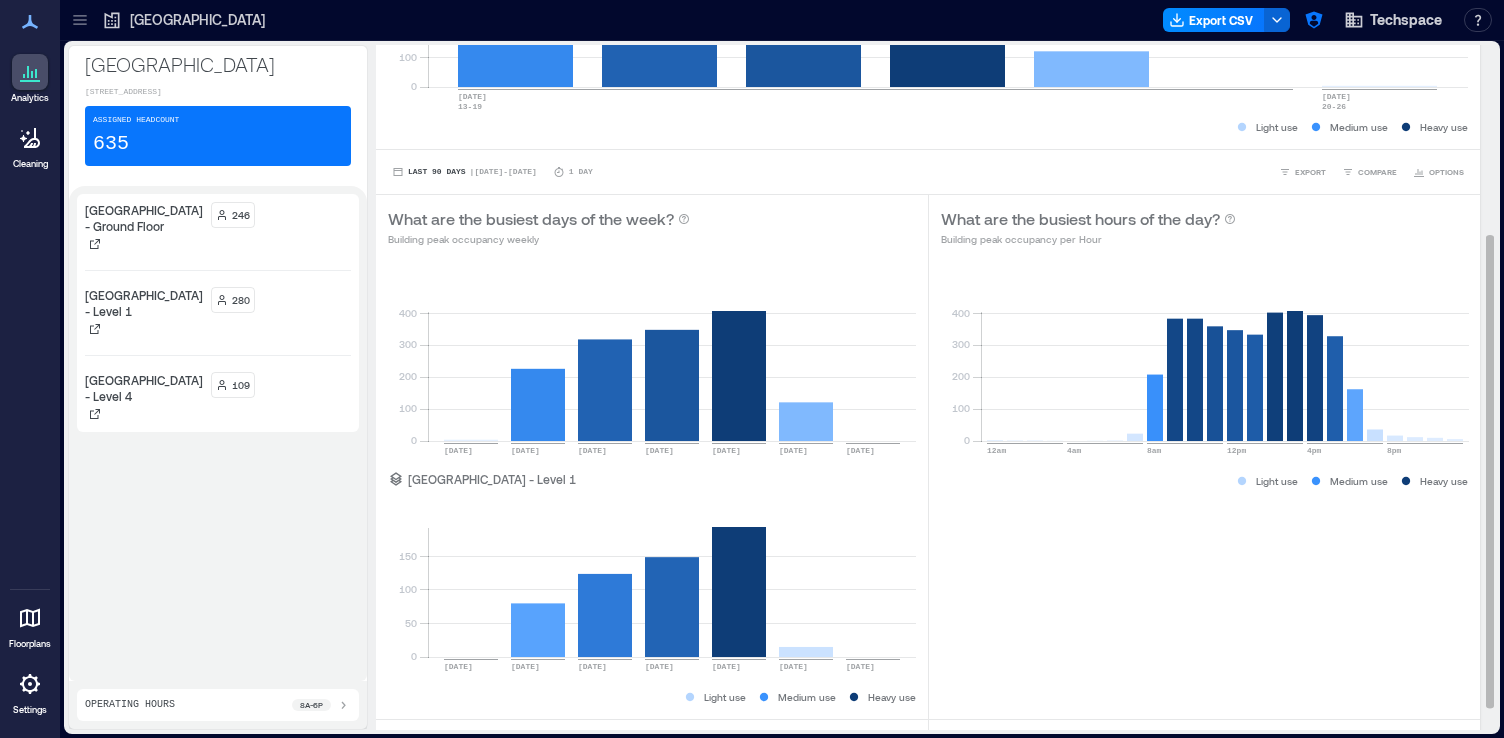 scroll, scrollTop: 306, scrollLeft: 0, axis: vertical 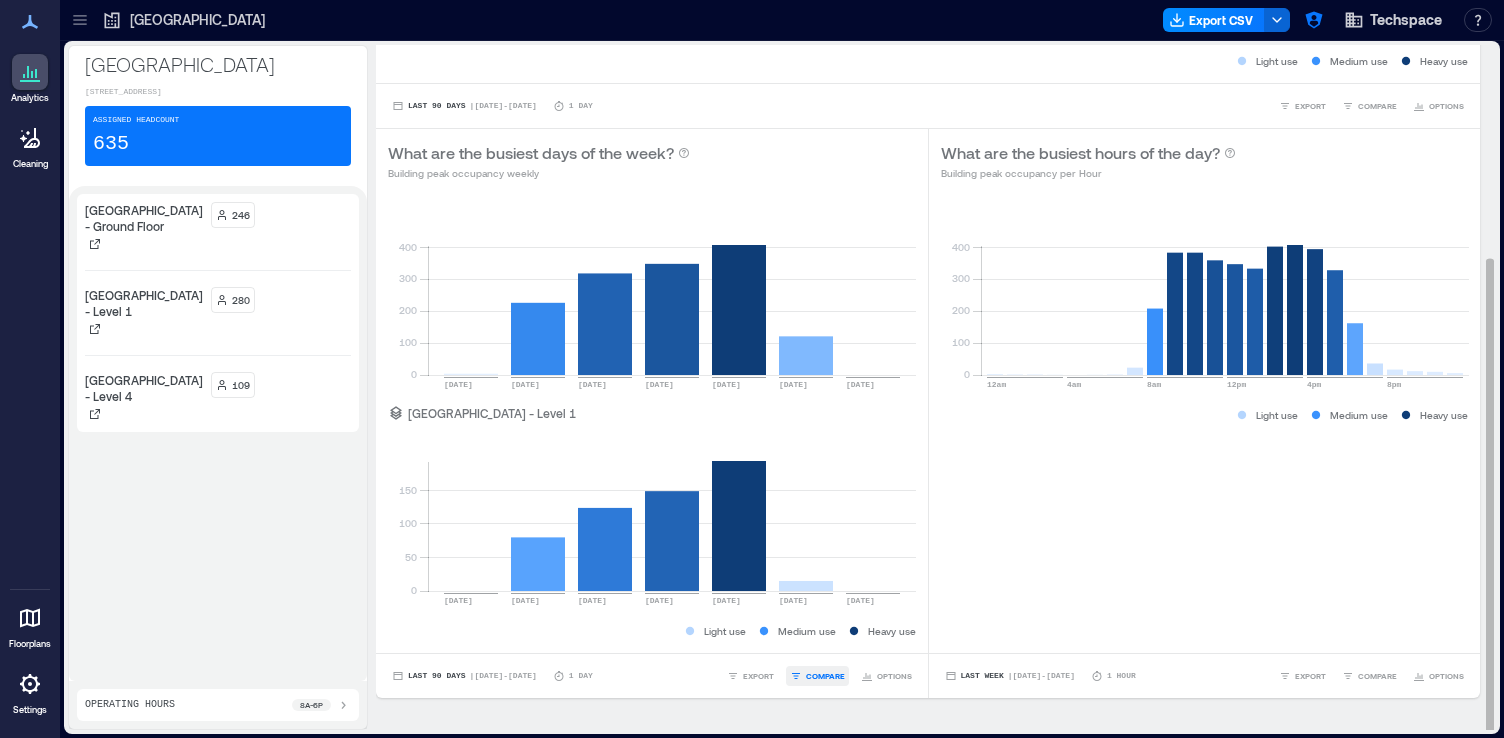 click on "COMPARE" at bounding box center (825, 676) 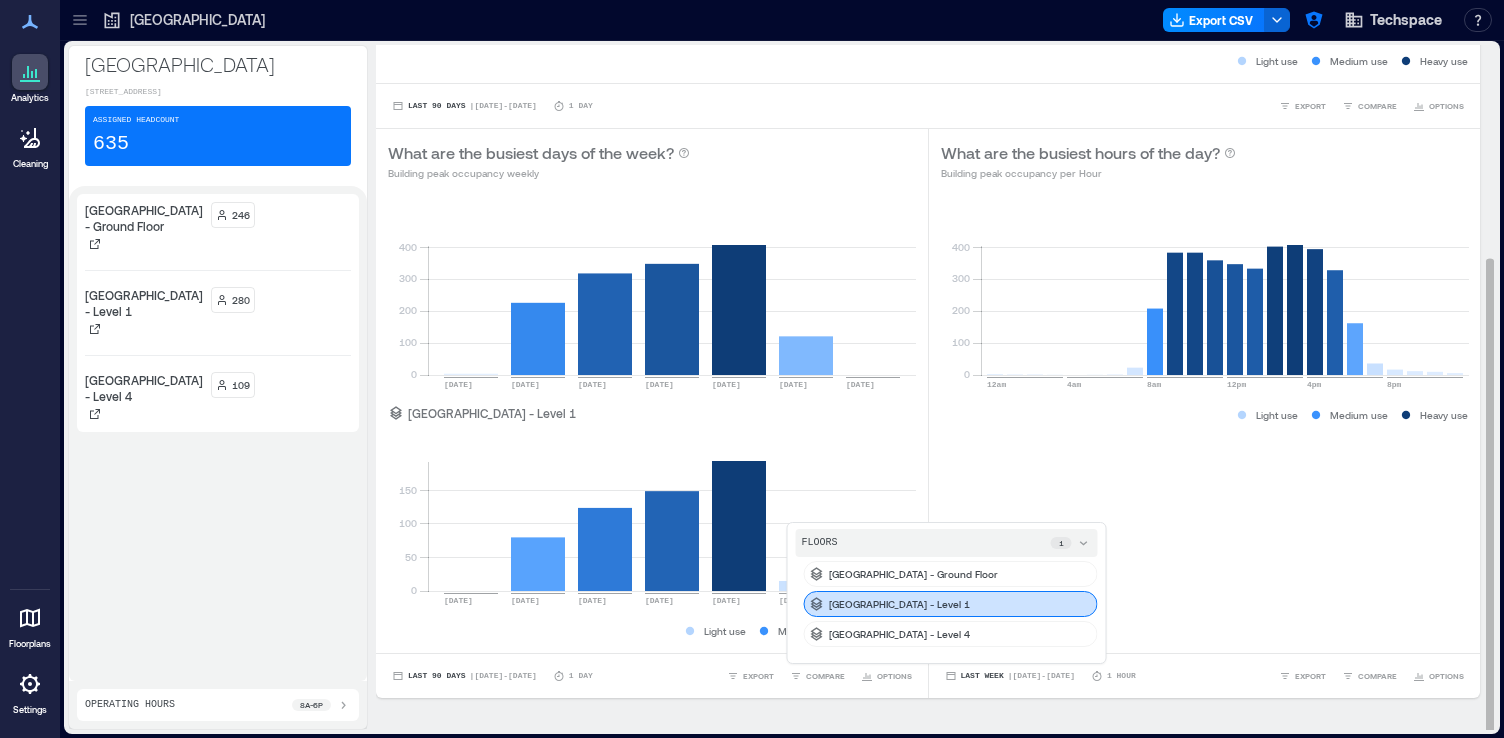 click on "Goswell Road - Level 1" at bounding box center [899, 604] 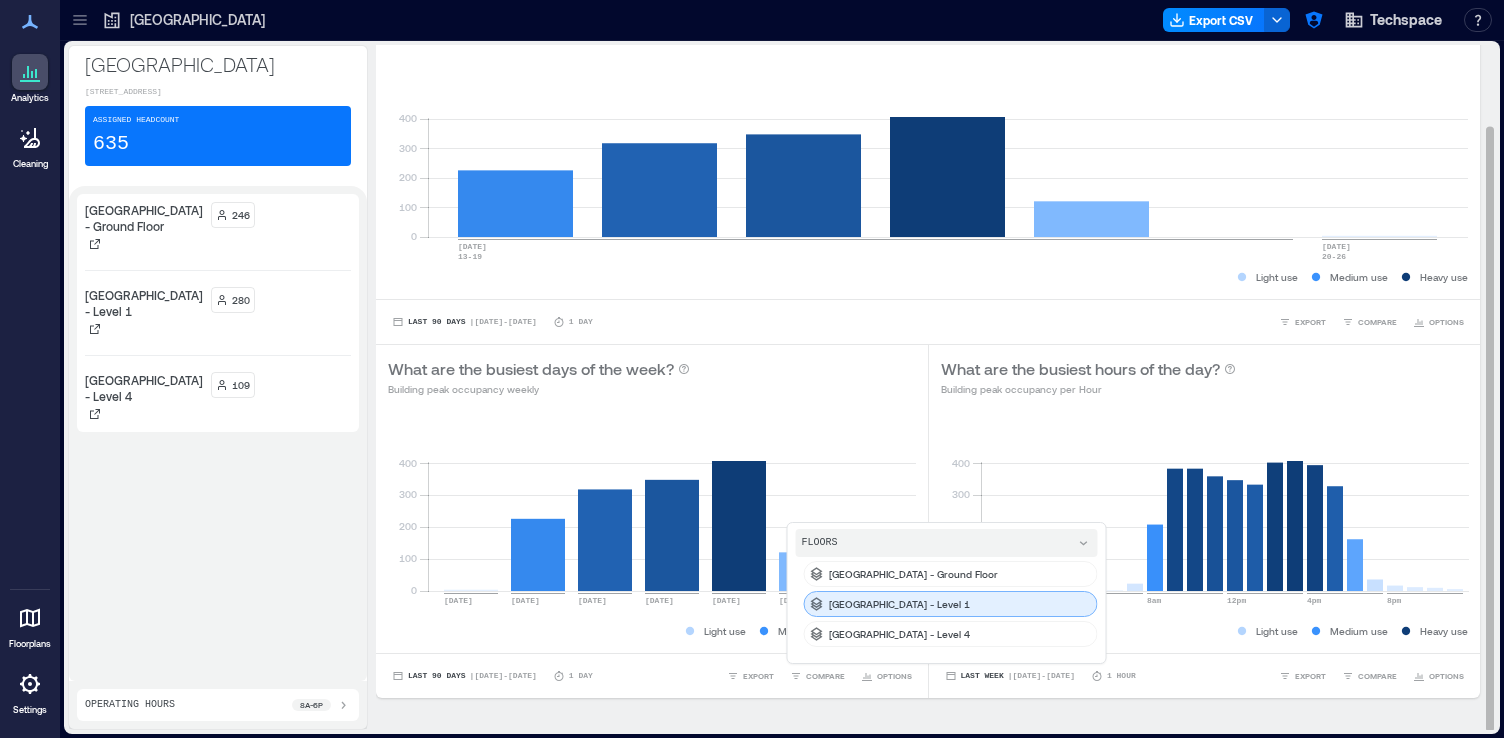 scroll, scrollTop: 90, scrollLeft: 0, axis: vertical 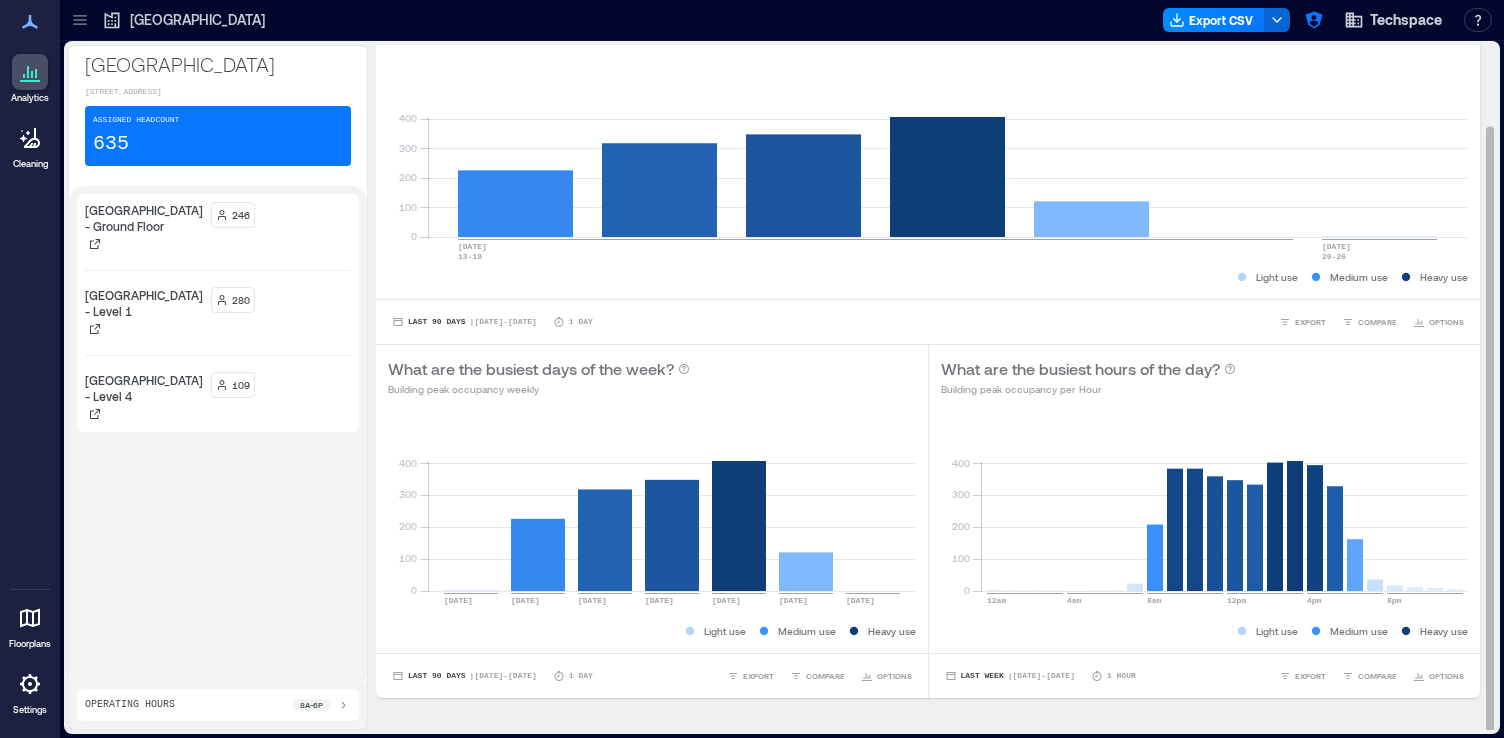 click on "BUILDING OVERVIEW Peak Avg Occupancy Visits How many people are in the building? Building peak occupancy per Day 0 100 200 300 400 JUL 13-19 JUL 20-26 635  ( Building Capacity ) Light use Medium use Heavy use Last 90 Days   |  Jul 14  -  Jul 20 1 Day EXPORT COMPARE OPTIONS What are the busiest days of the week? Building peak occupancy weekly 0 100 200 300 400 Sunday Monday Tuesday Wednesday Thursday Friday Saturday 635  ( Building Capacity ) Light use Medium use Heavy use Last 90 Days   |  Jul 14  -  Jul 20 1 Day EXPORT COMPARE FLOORS Goswell Road - Ground Floor Goswell Road - Level 1 Goswell Road - Level 4 OPTIONS What are the busiest hours of the day? Building peak occupancy per Hour 0 100 200 300 400 12am 4am 8am 12pm 4pm 8pm 635  ( Building Capacity ) Light use Medium use Heavy use Last Week   |  Jul 13  -  Jul 19 1 Hour EXPORT COMPARE OPTIONS" at bounding box center (936, 342) 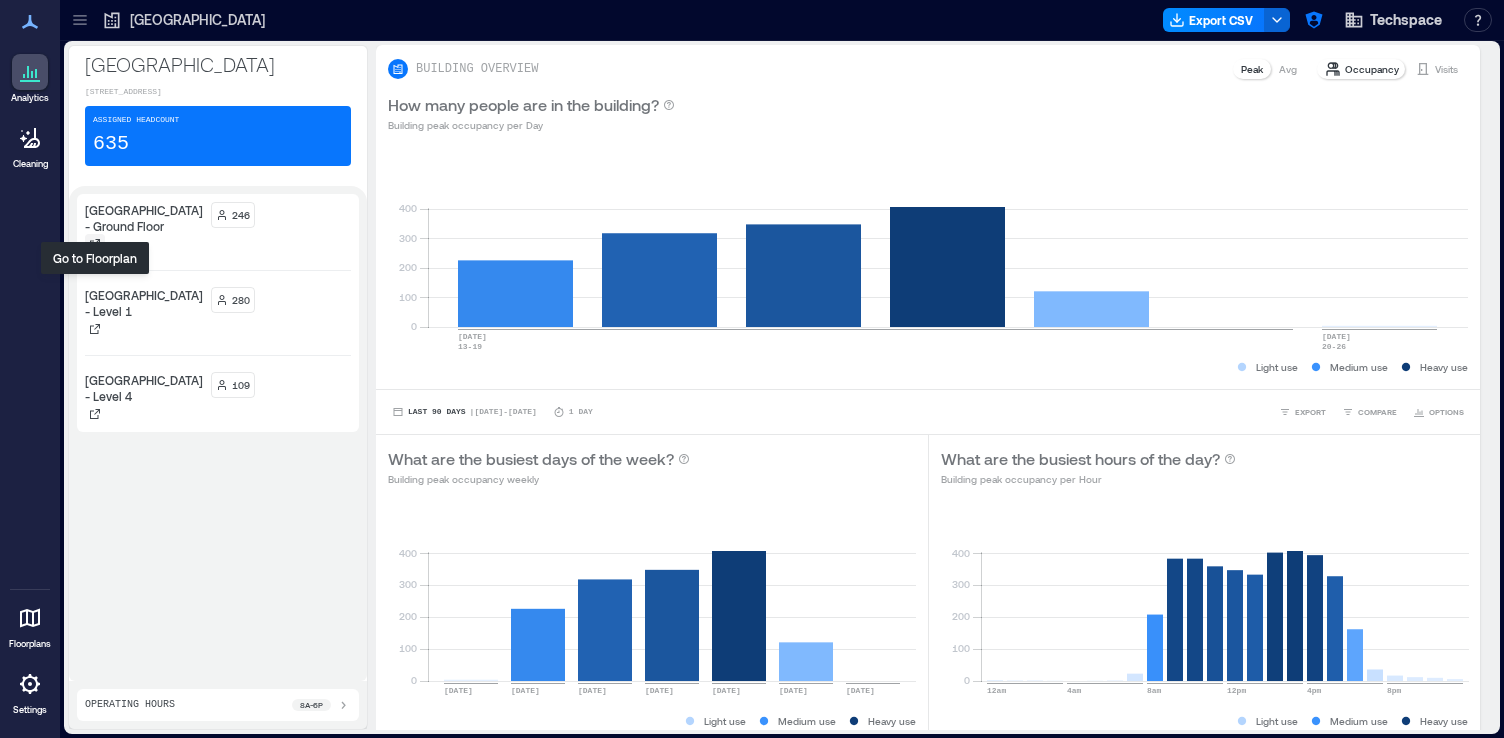 click 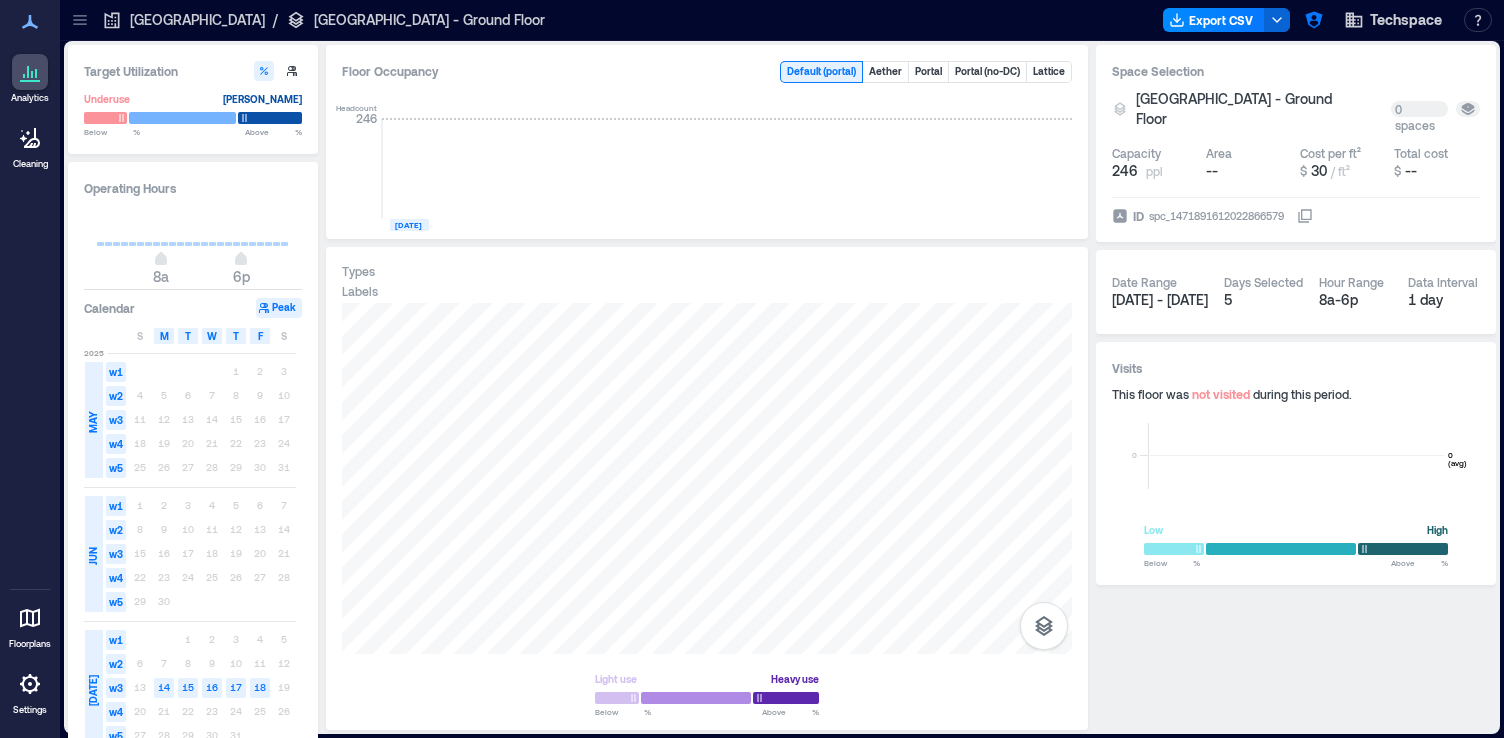 click 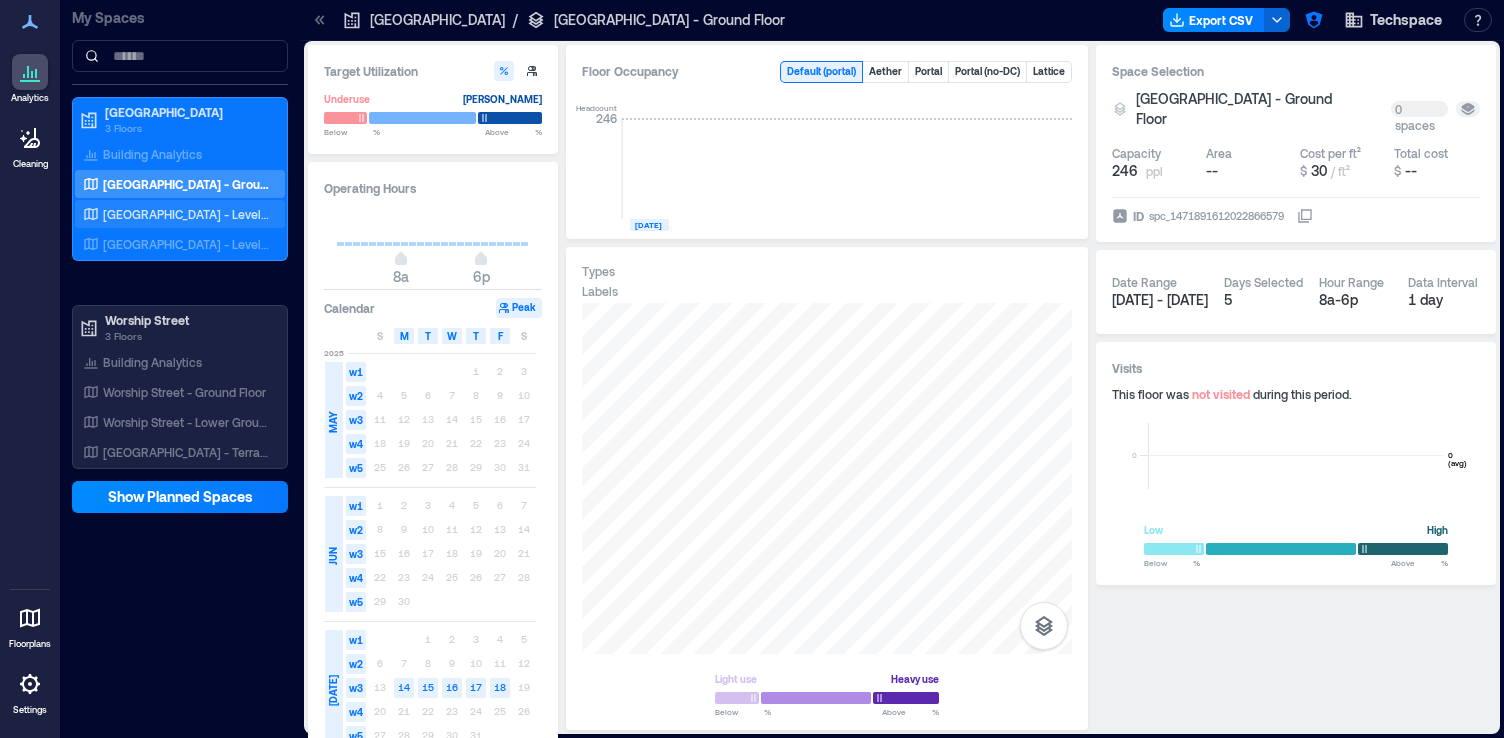 click on "Goswell Road - Level 1" at bounding box center [186, 214] 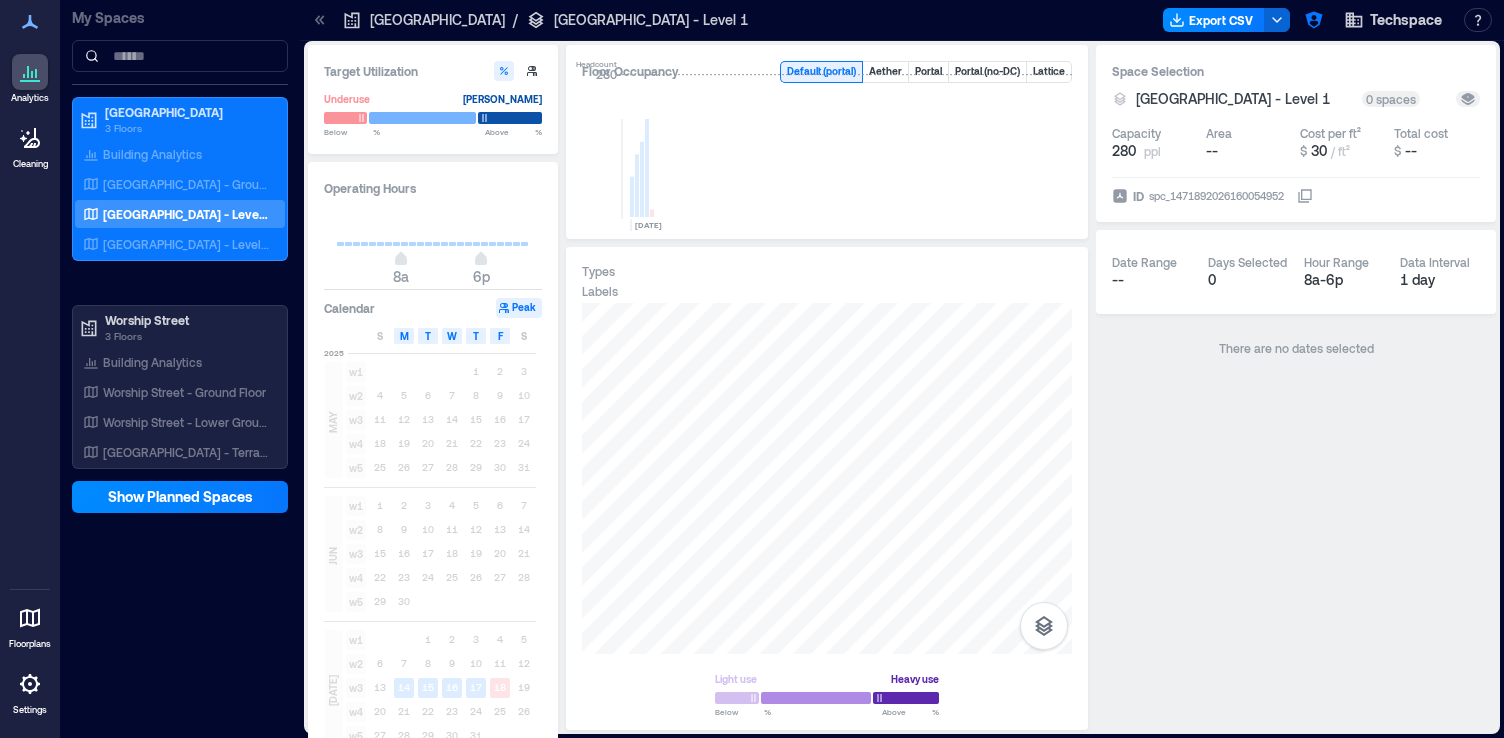 click 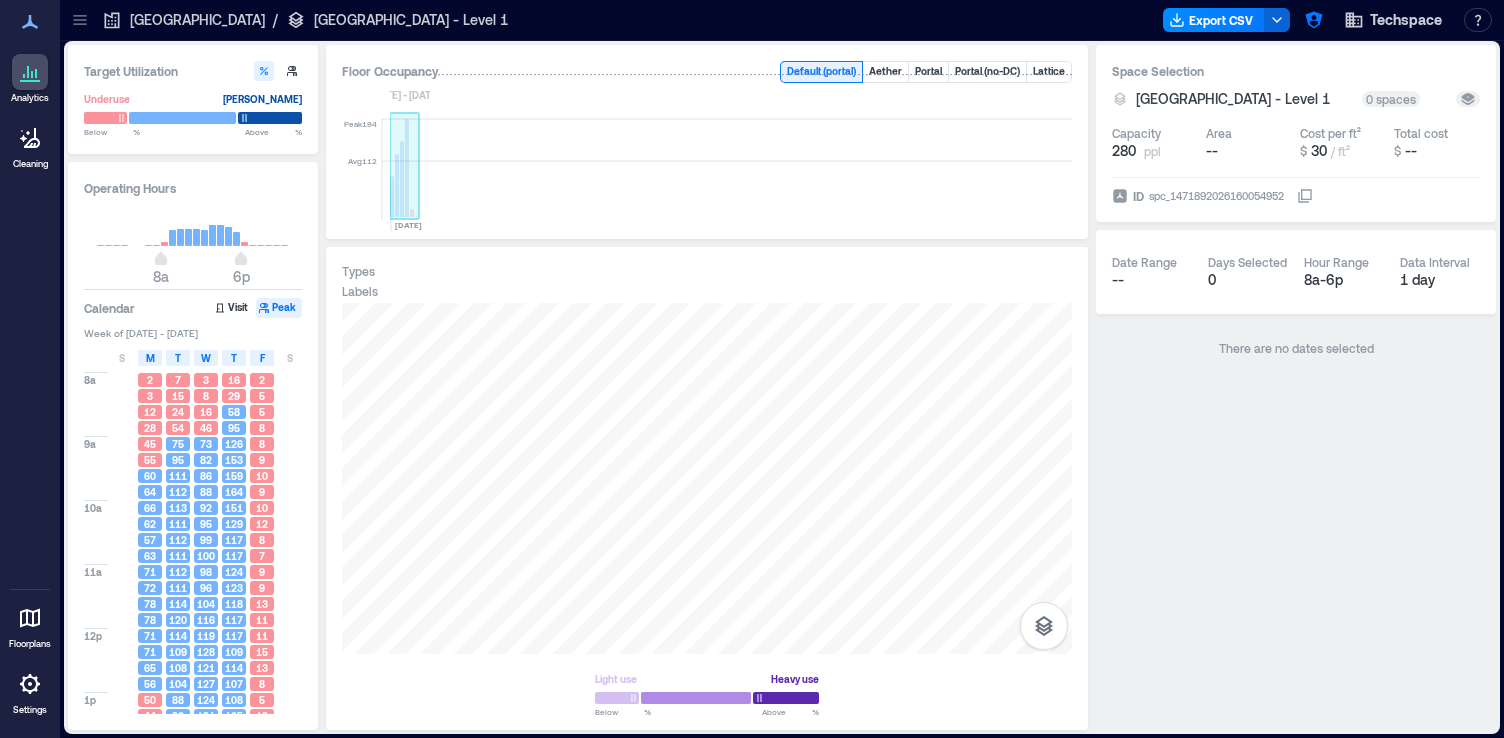 click 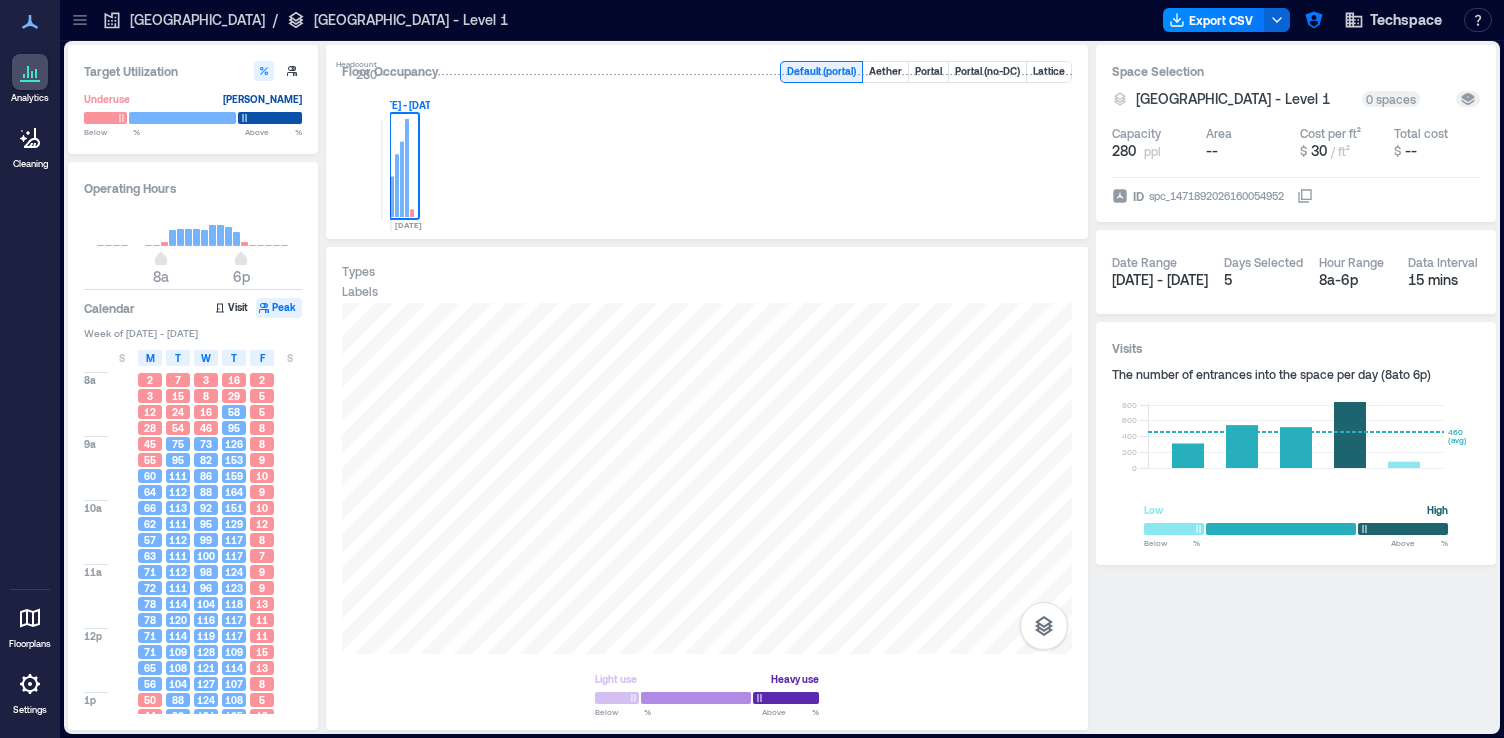 click 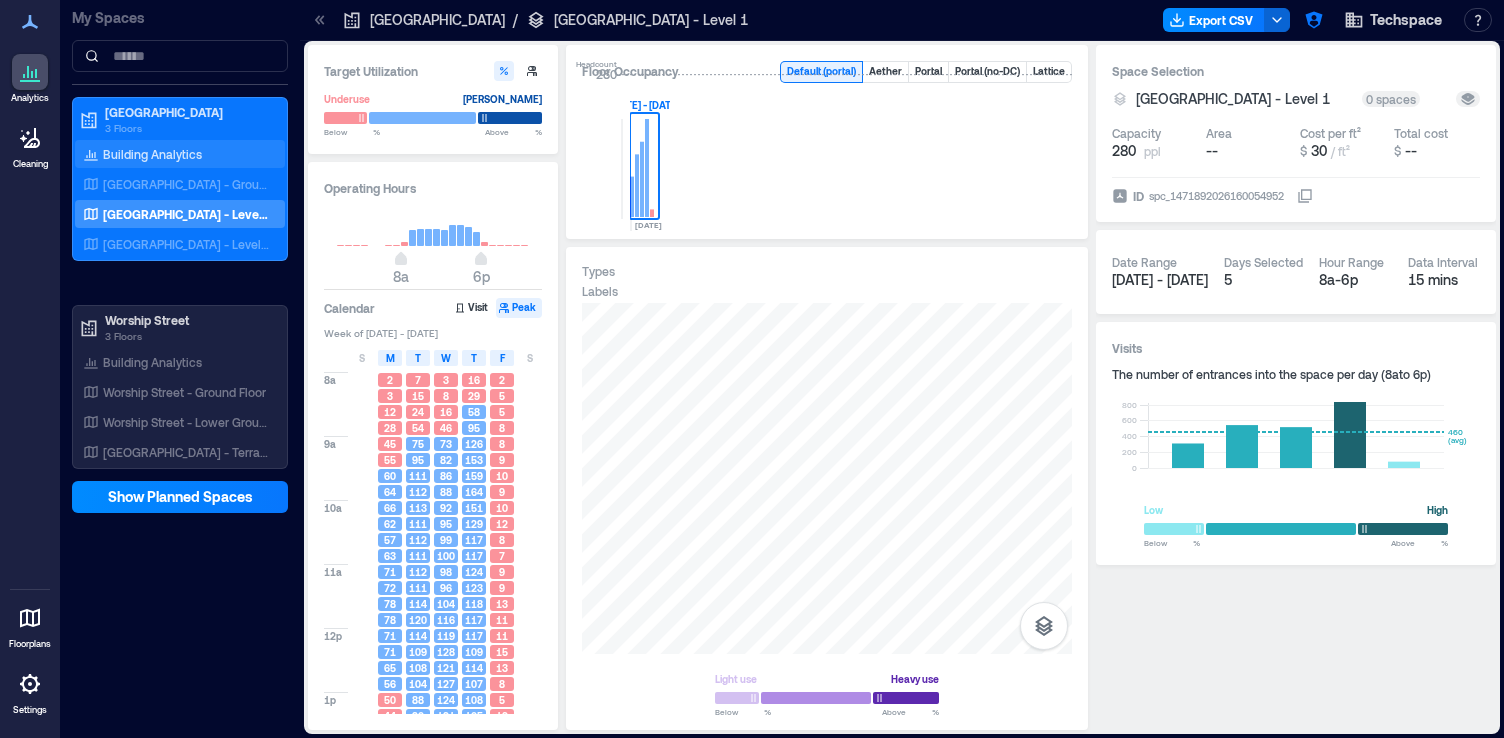 click on "Building Analytics" at bounding box center [152, 154] 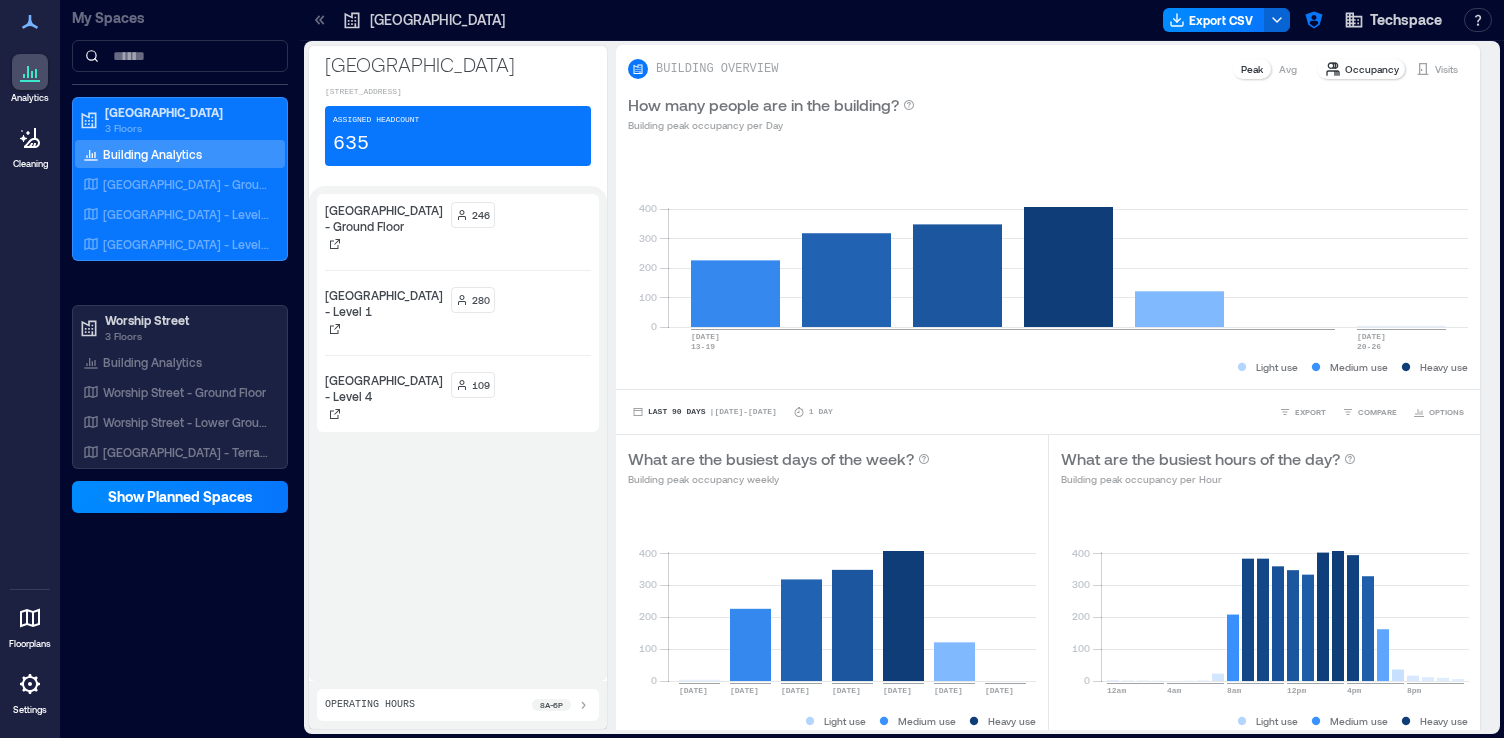 click 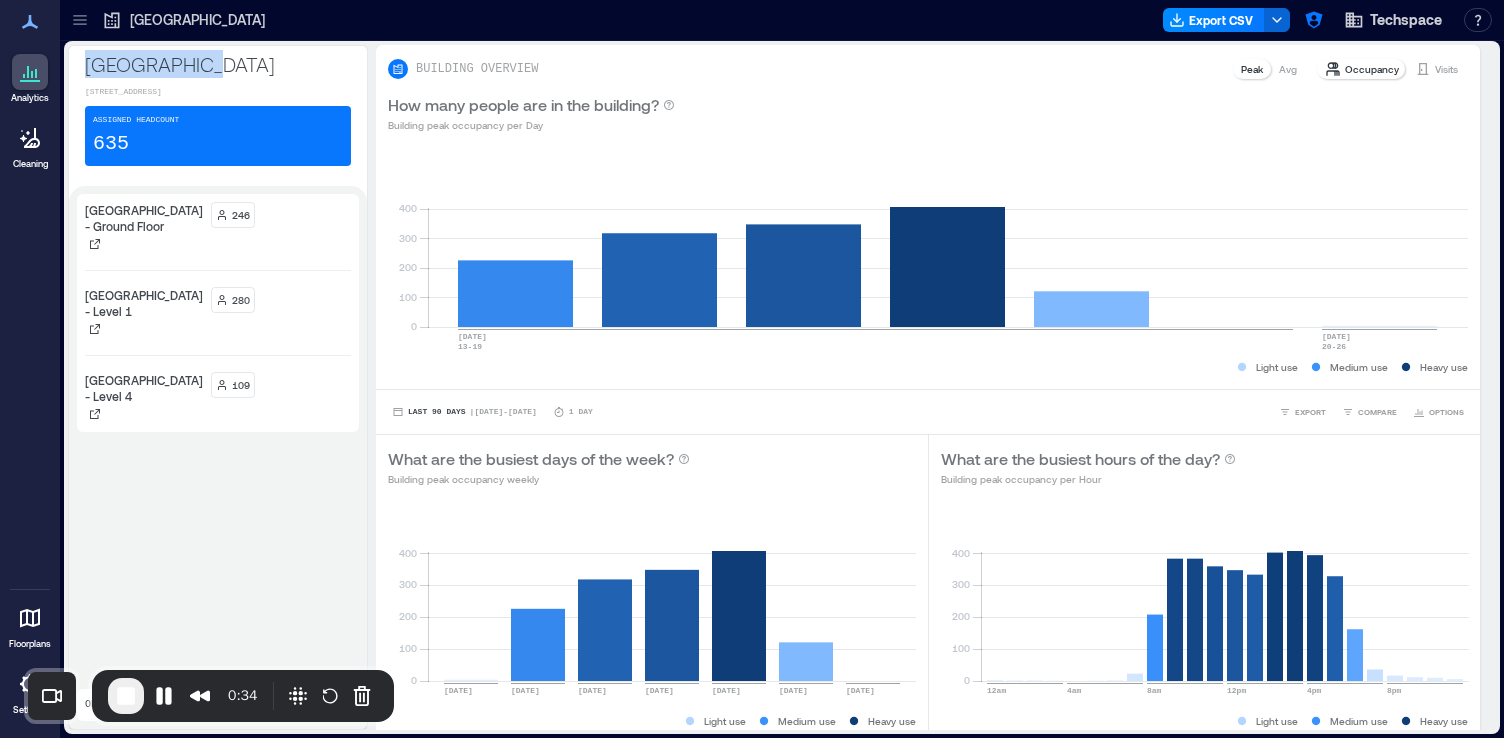 drag, startPoint x: 222, startPoint y: 60, endPoint x: 88, endPoint y: 72, distance: 134.53624 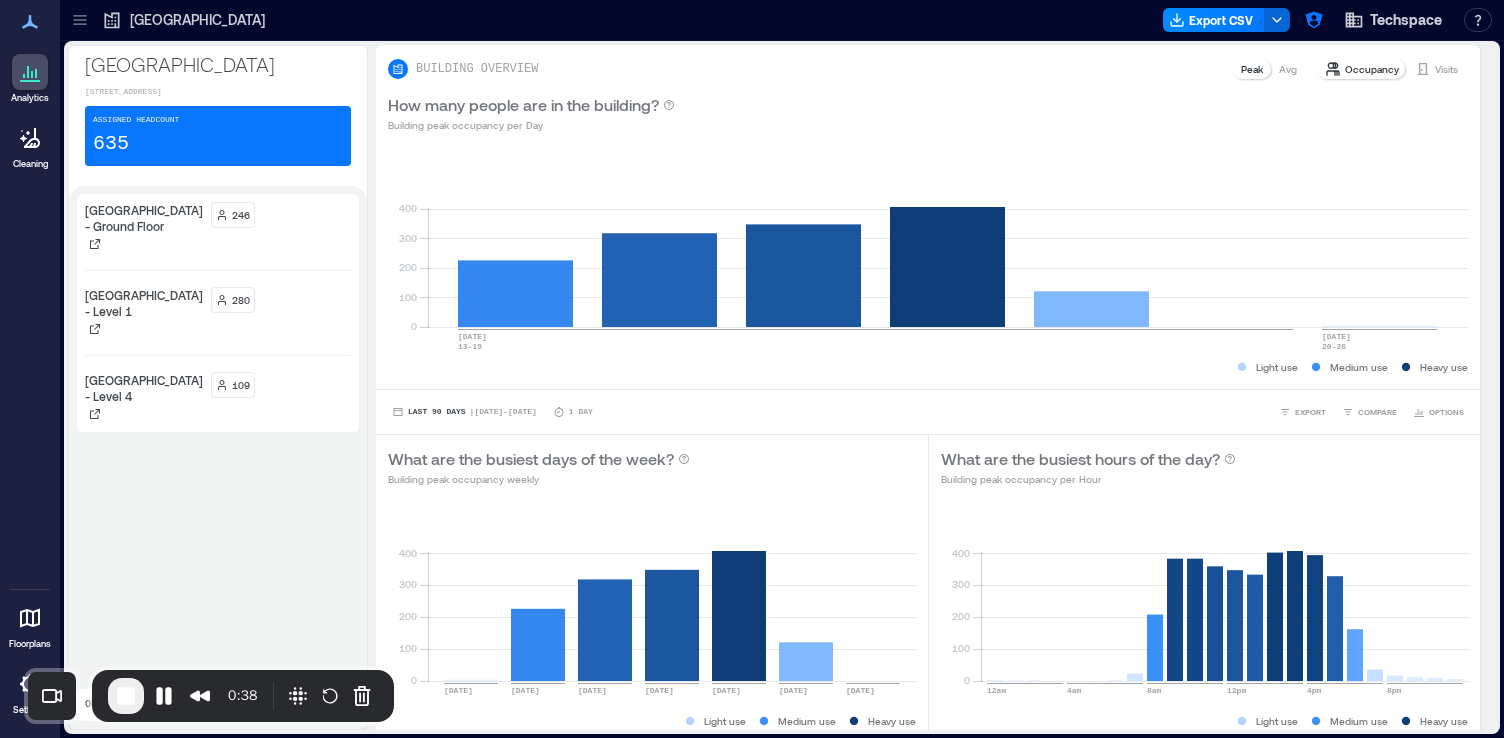 click on "Goswell Road 140 Goswell Road, Islington, London, EC1V 7DY, United Kingdom Assigned Headcount 635 Goswell Road - Ground Floor 246 Goswell Road - Level 1 280 Goswell Road - Level 4 109 Operating Hours 8a  -  6p BUILDING OVERVIEW Peak Avg Occupancy Visits How many people are in the building? Building peak occupancy per Day 0 100 200 300 400 JUL 13-19 JUL 20-26 635  ( Building Capacity ) Light use Medium use Heavy use Last 90 Days   |  Jul 14  -  Jul 20 1 Day EXPORT COMPARE OPTIONS What are the busiest days of the week? Building peak occupancy weekly 0 100 200 300 400 Sunday Monday Tuesday Wednesday Thursday Friday Saturday 635  ( Building Capacity ) Light use Medium use Heavy use Last 90 Days   |  Jul 14  -  Jul 20 1 Day EXPORT COMPARE OPTIONS What are the busiest hours of the day? Building peak occupancy per Hour 0 100 200 300 400 12am 4am 8am 12pm 4pm 8pm 635  ( Building Capacity ) Light use Medium use Heavy use Last Week   |  Jul 13  -  Jul 19 1 Hour EXPORT COMPARE OPTIONS" at bounding box center (782, 387) 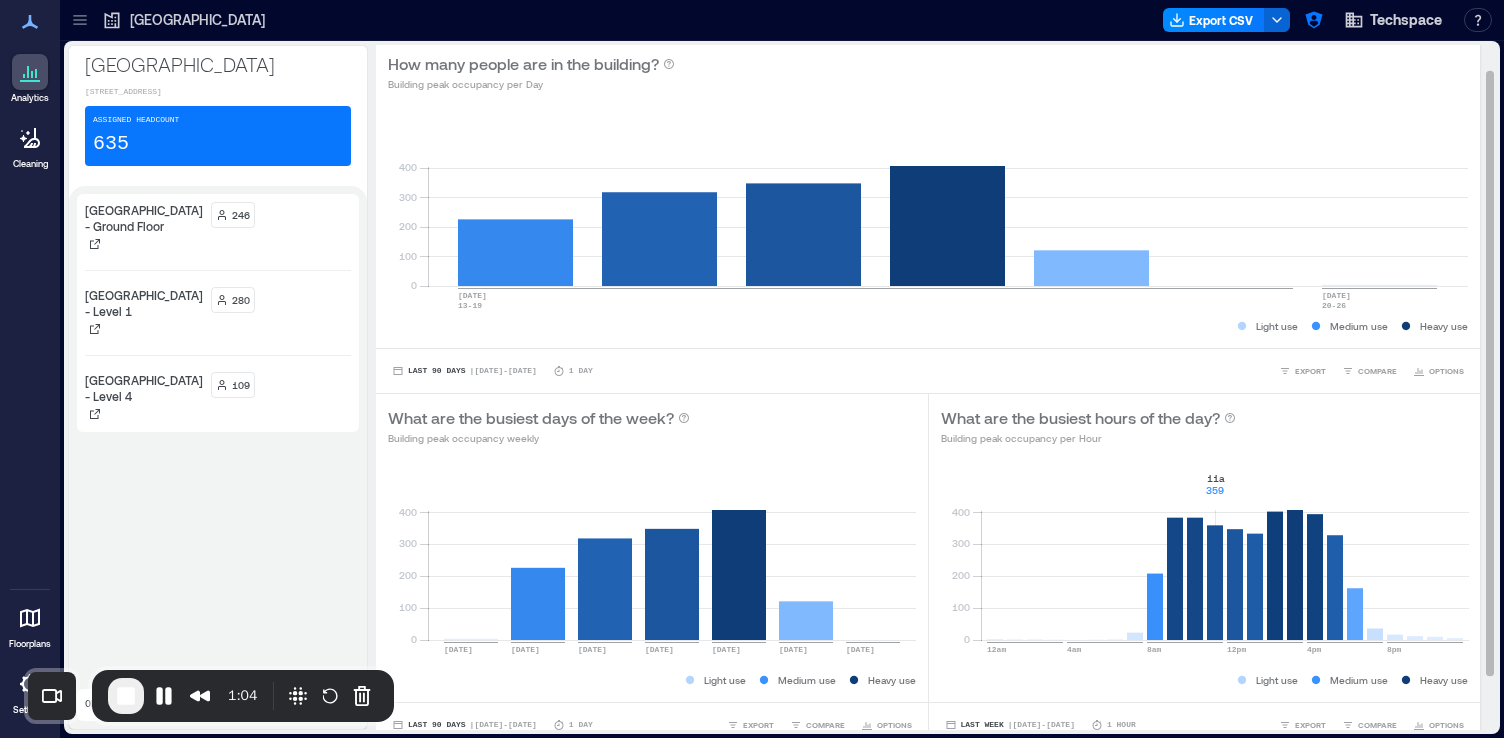 scroll, scrollTop: 0, scrollLeft: 0, axis: both 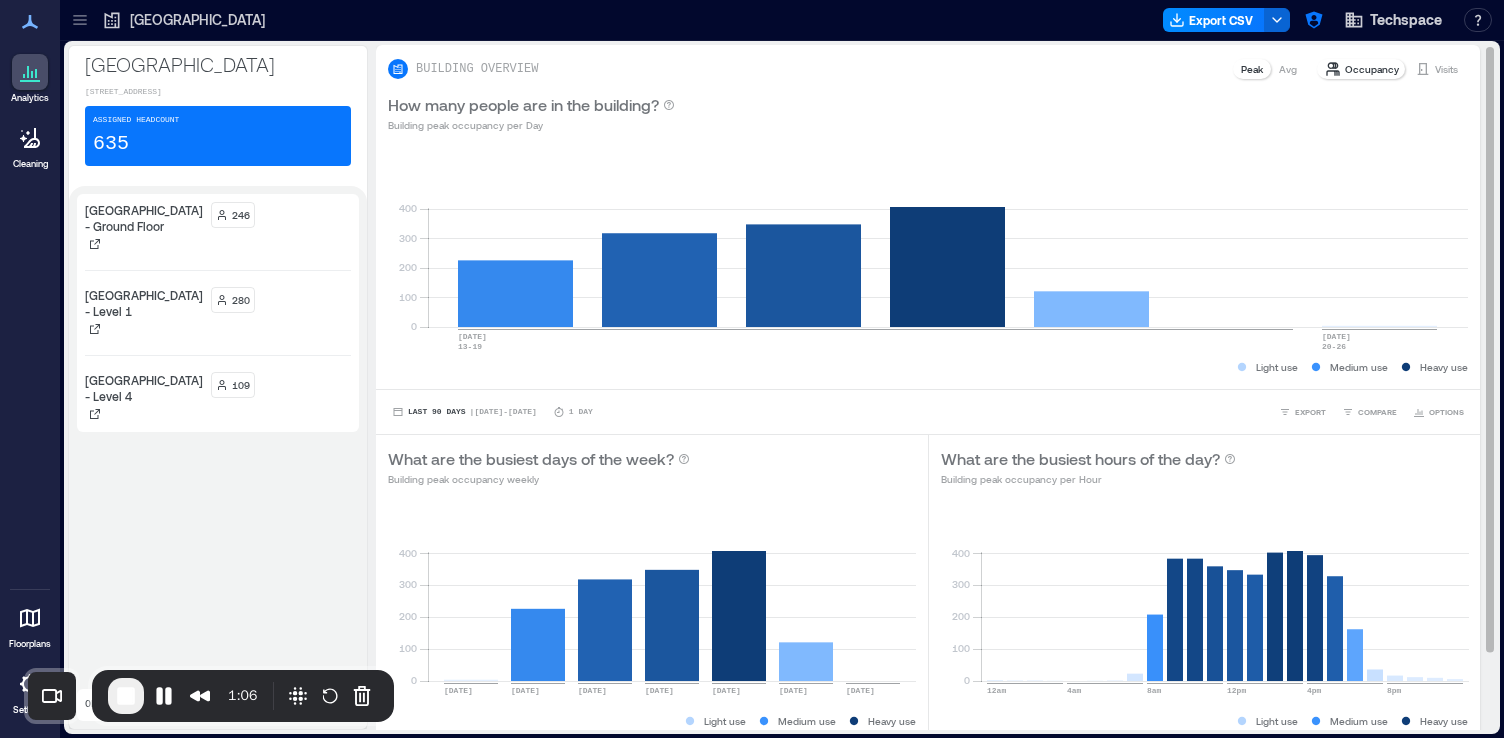 click on "Avg" at bounding box center [1288, 69] 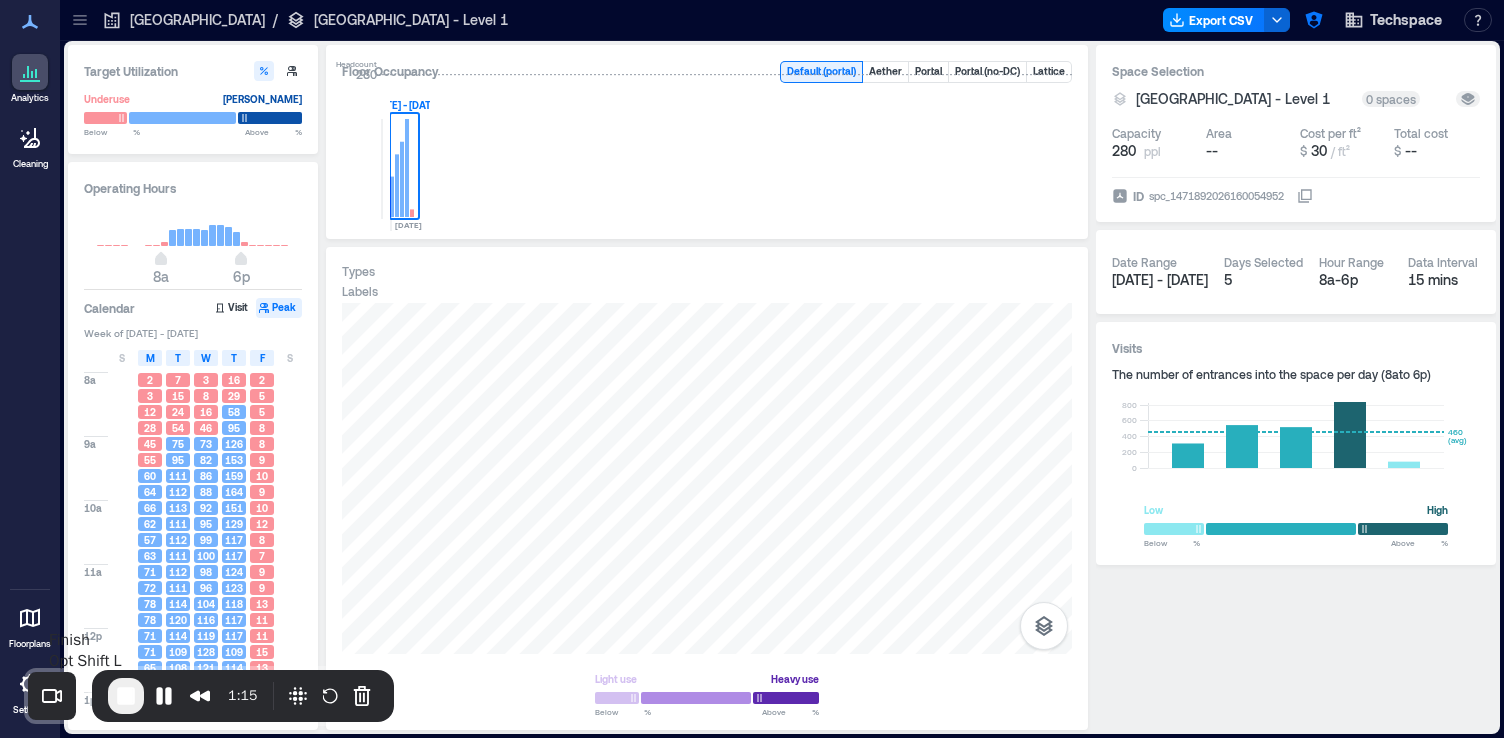 click at bounding box center (126, 696) 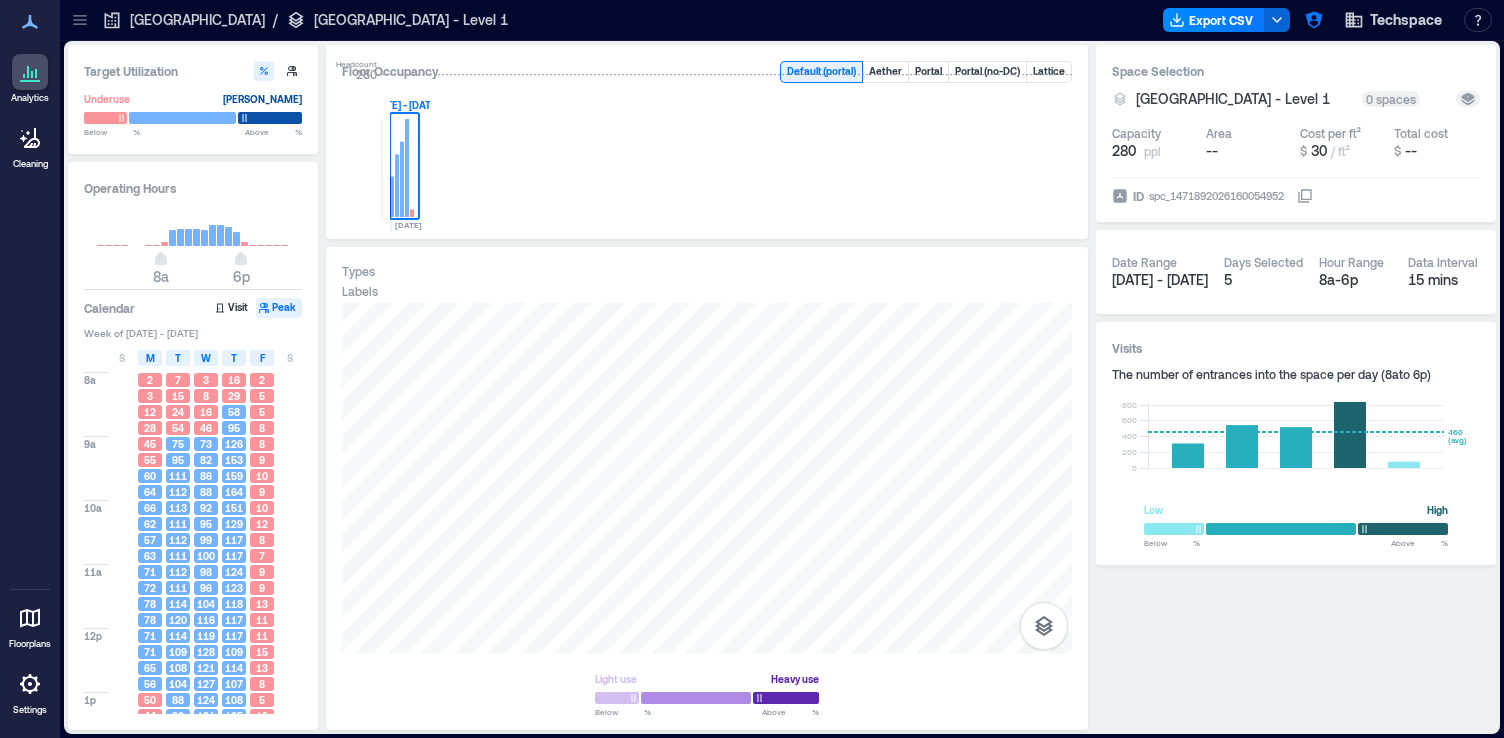 click 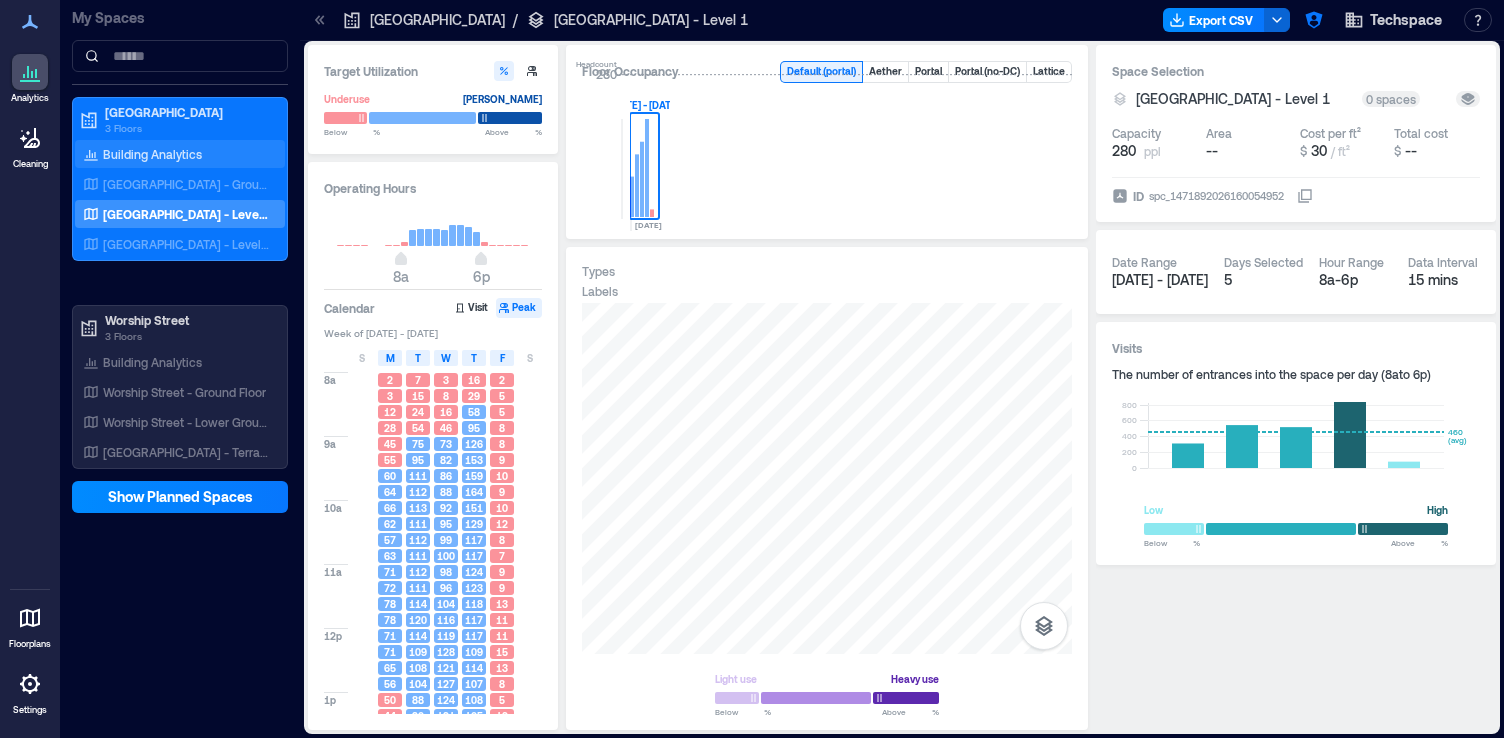 click on "Building Analytics" at bounding box center (152, 154) 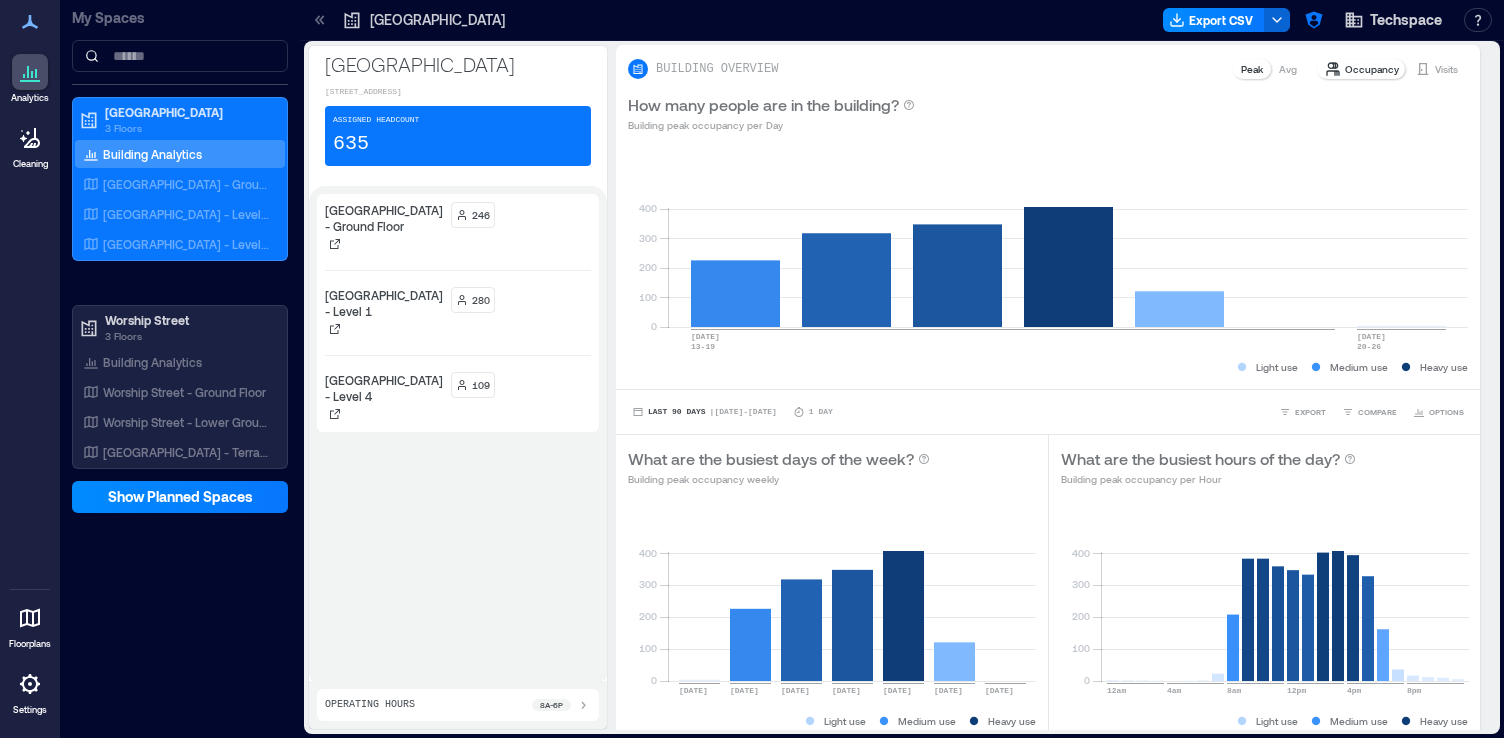 click 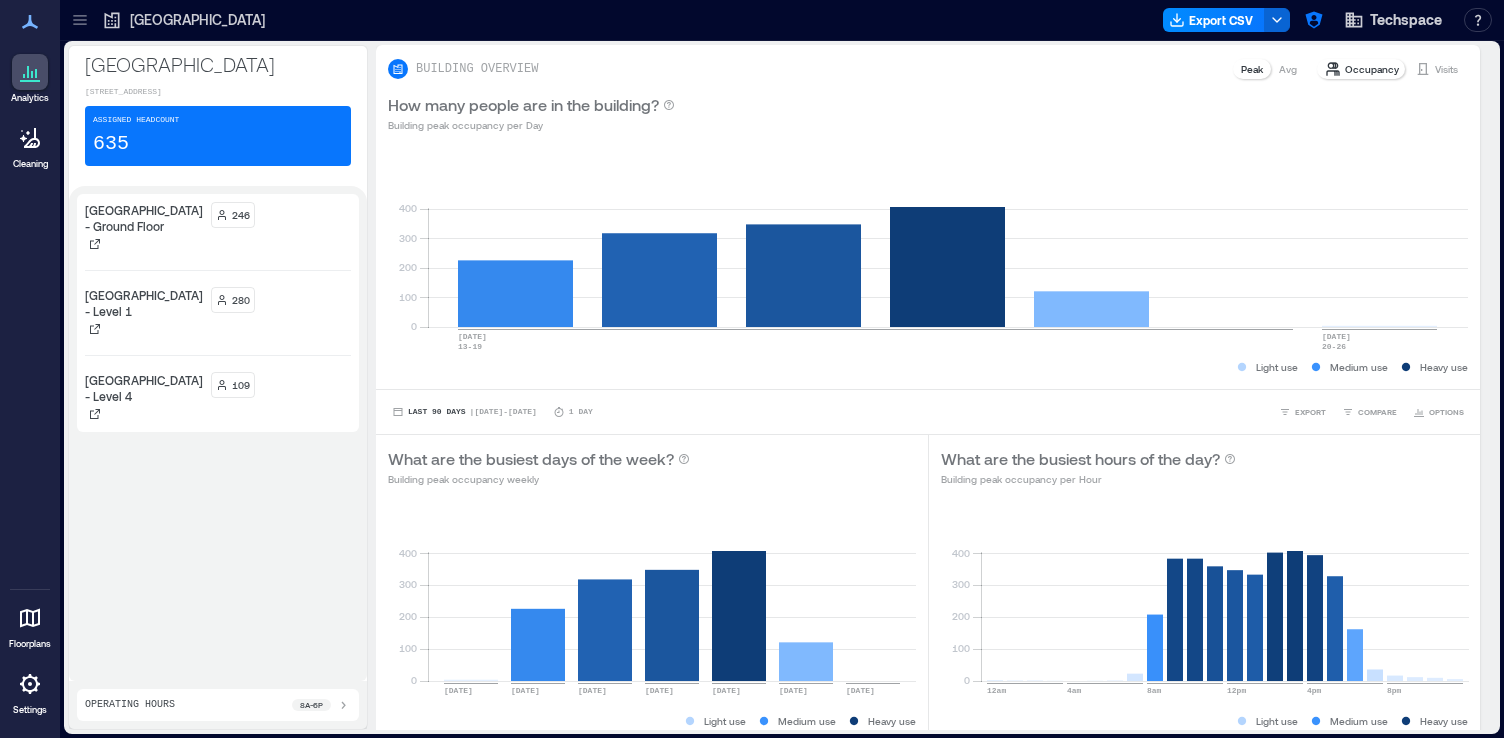 click on "Goswell Road" at bounding box center [218, 64] 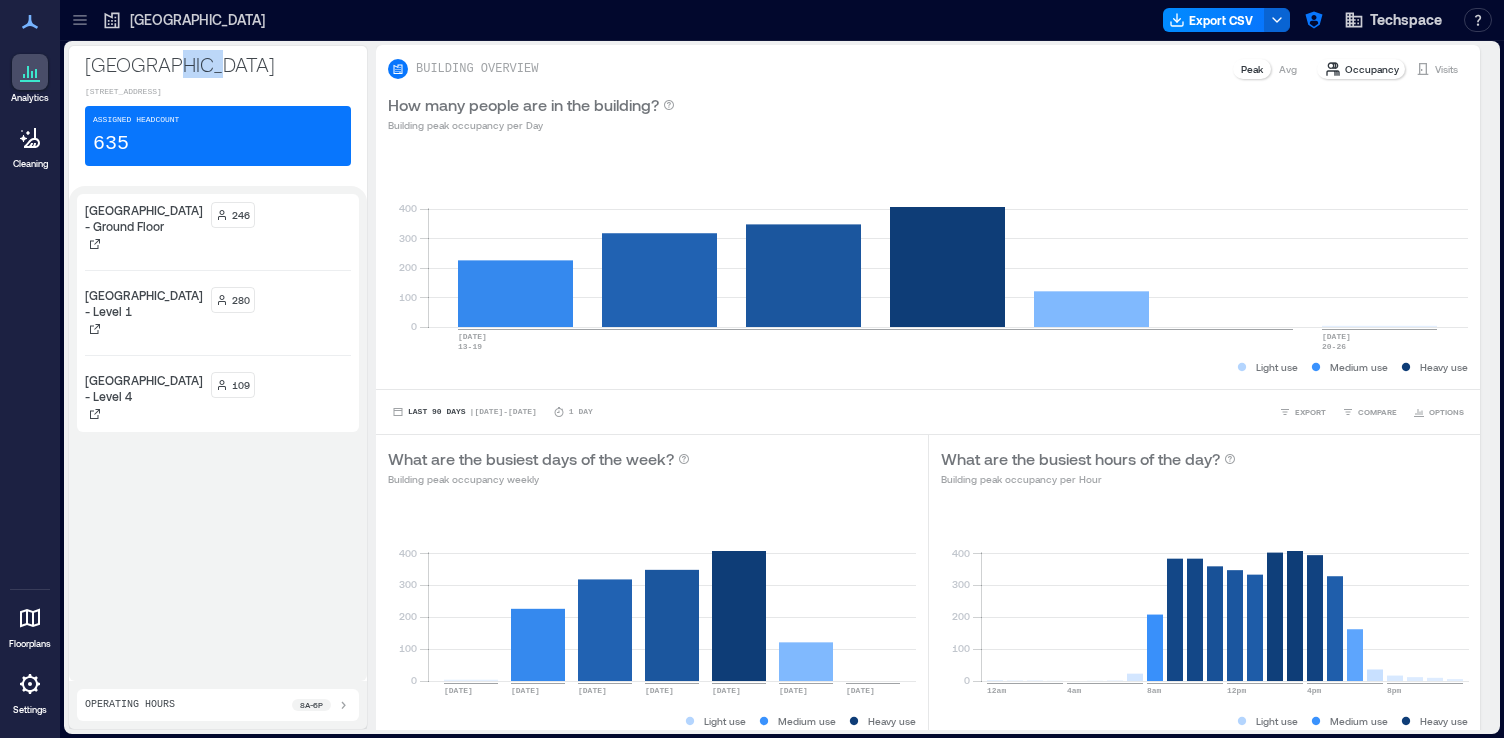 click on "Goswell Road" at bounding box center [218, 64] 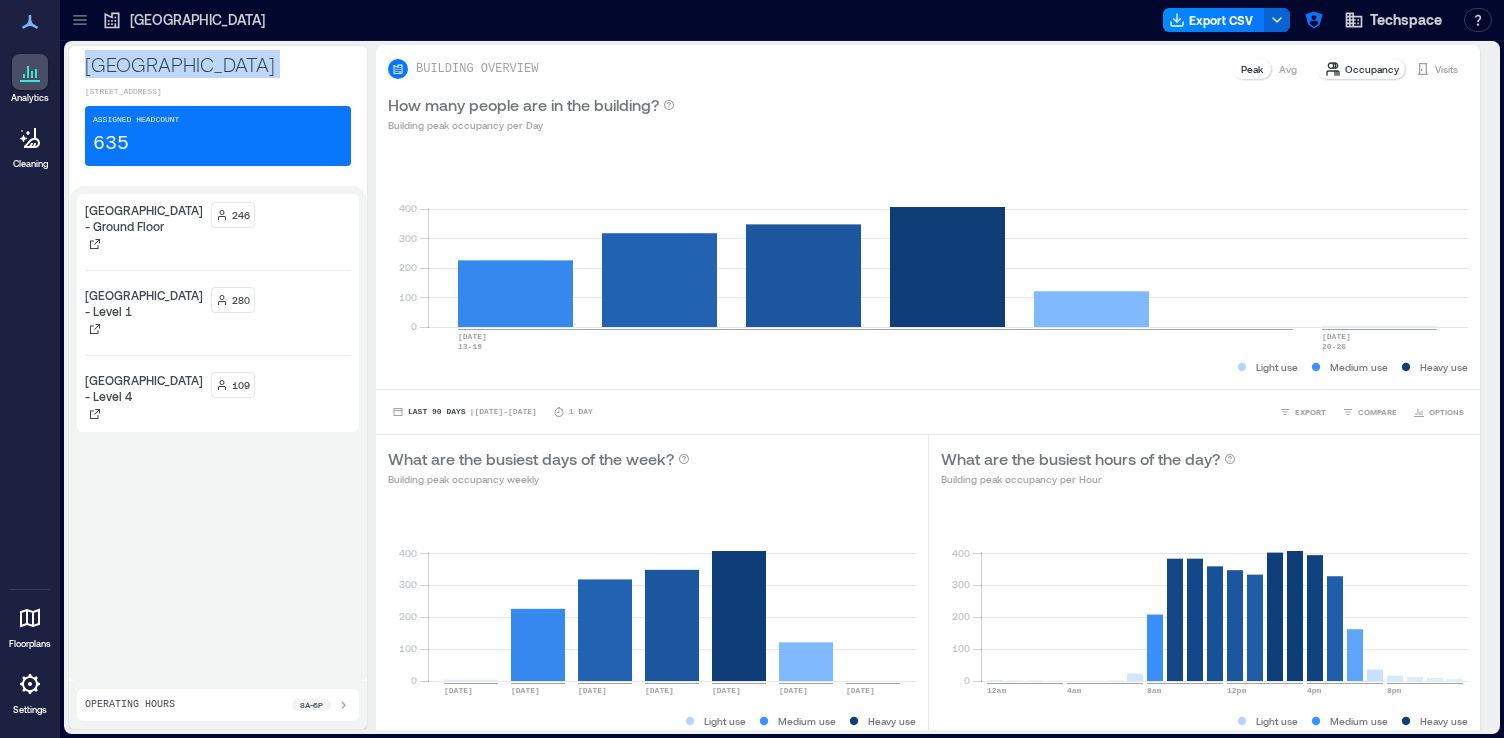 click on "Goswell Road" at bounding box center [218, 64] 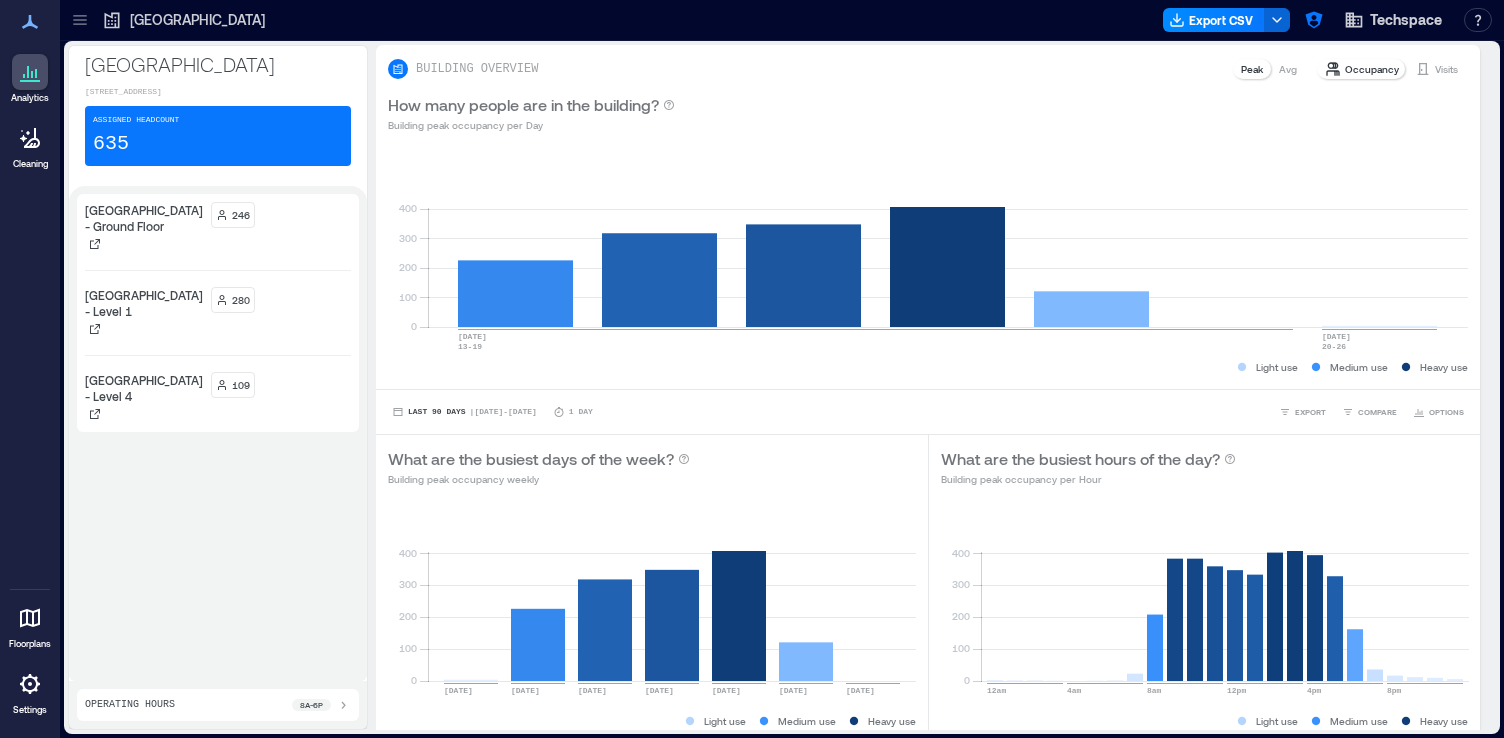 click on "Goswell Road - Ground Floor" at bounding box center [144, 218] 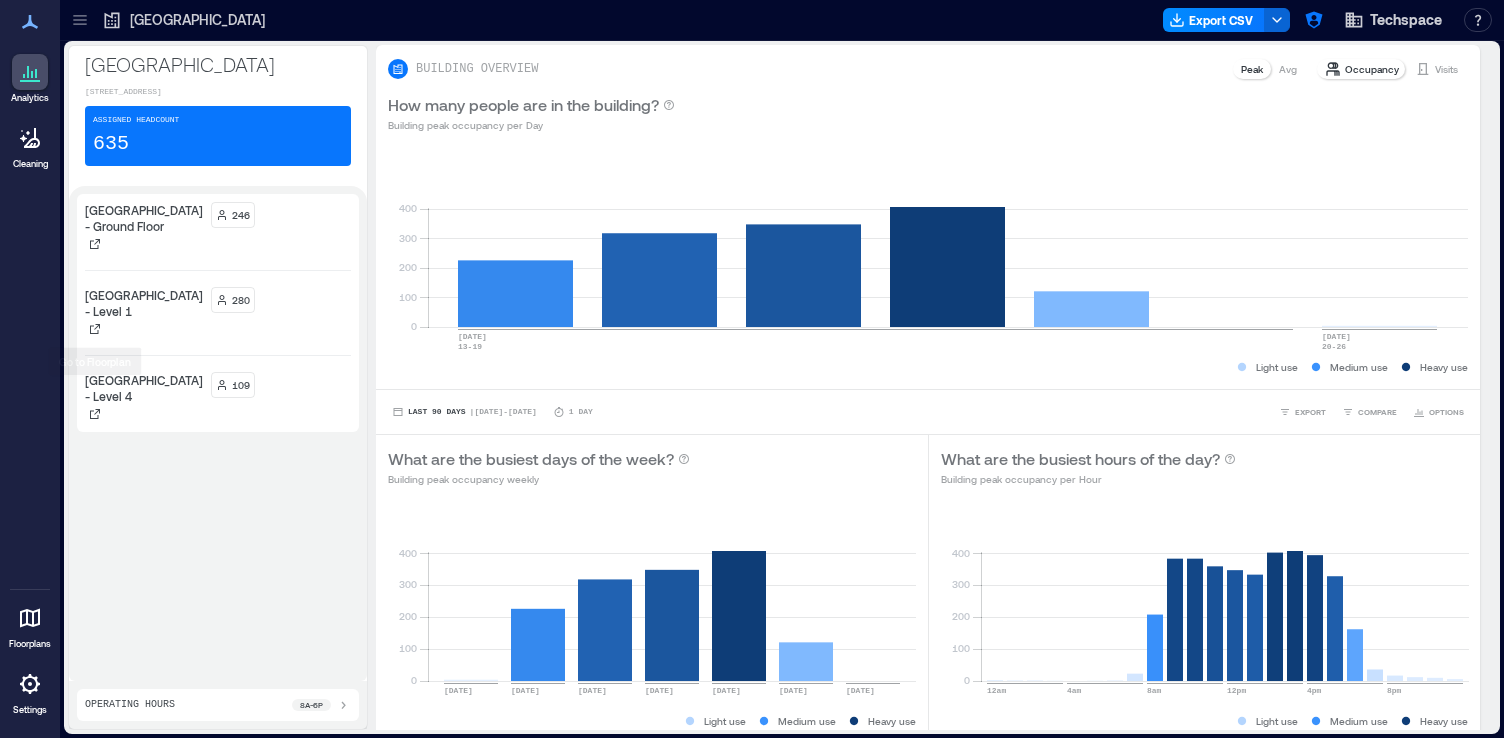 click on "Goswell Road - Level 1" at bounding box center [144, 303] 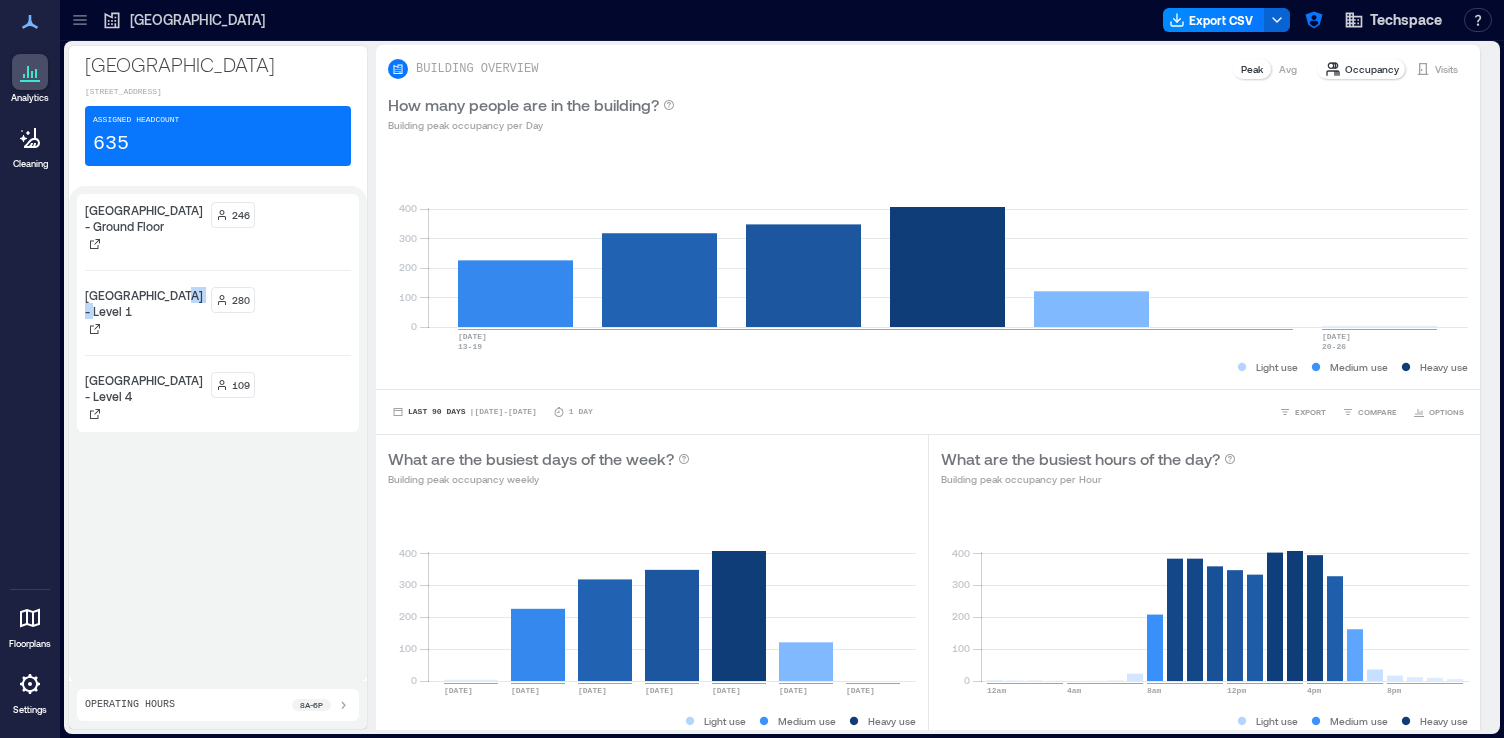click on "Goswell Road - Level 1" at bounding box center [144, 303] 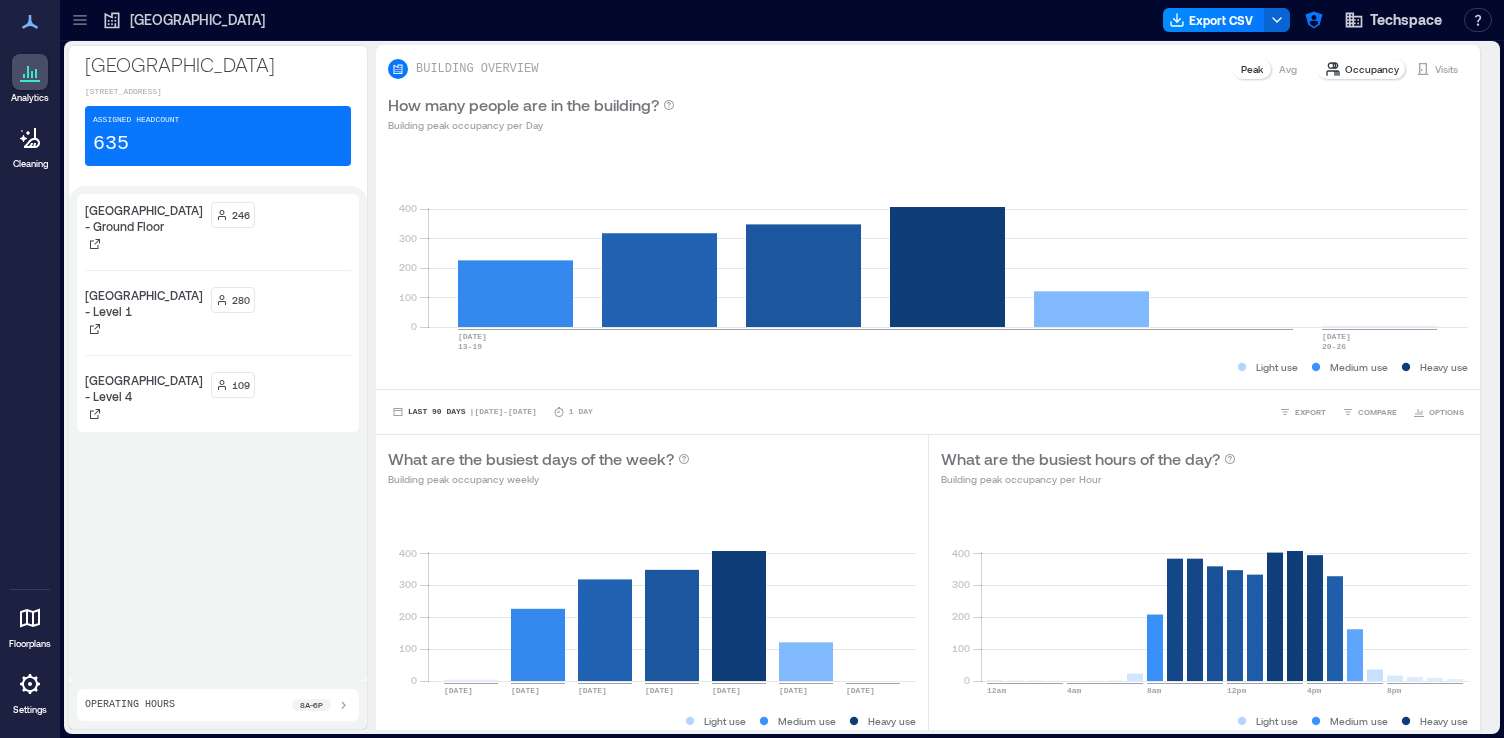 click on "Goswell Road - Level 4" at bounding box center (144, 388) 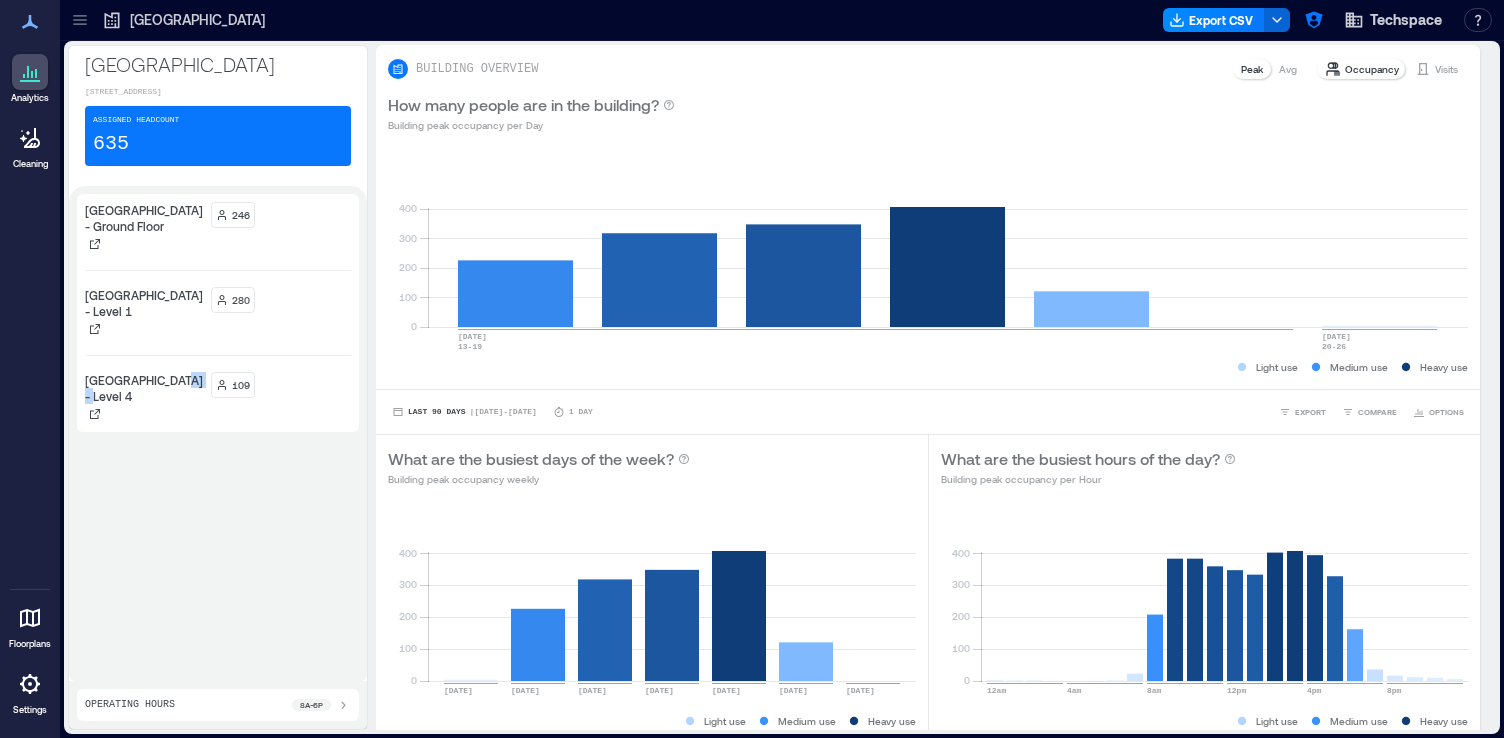 click on "Goswell Road - Level 4" at bounding box center [144, 388] 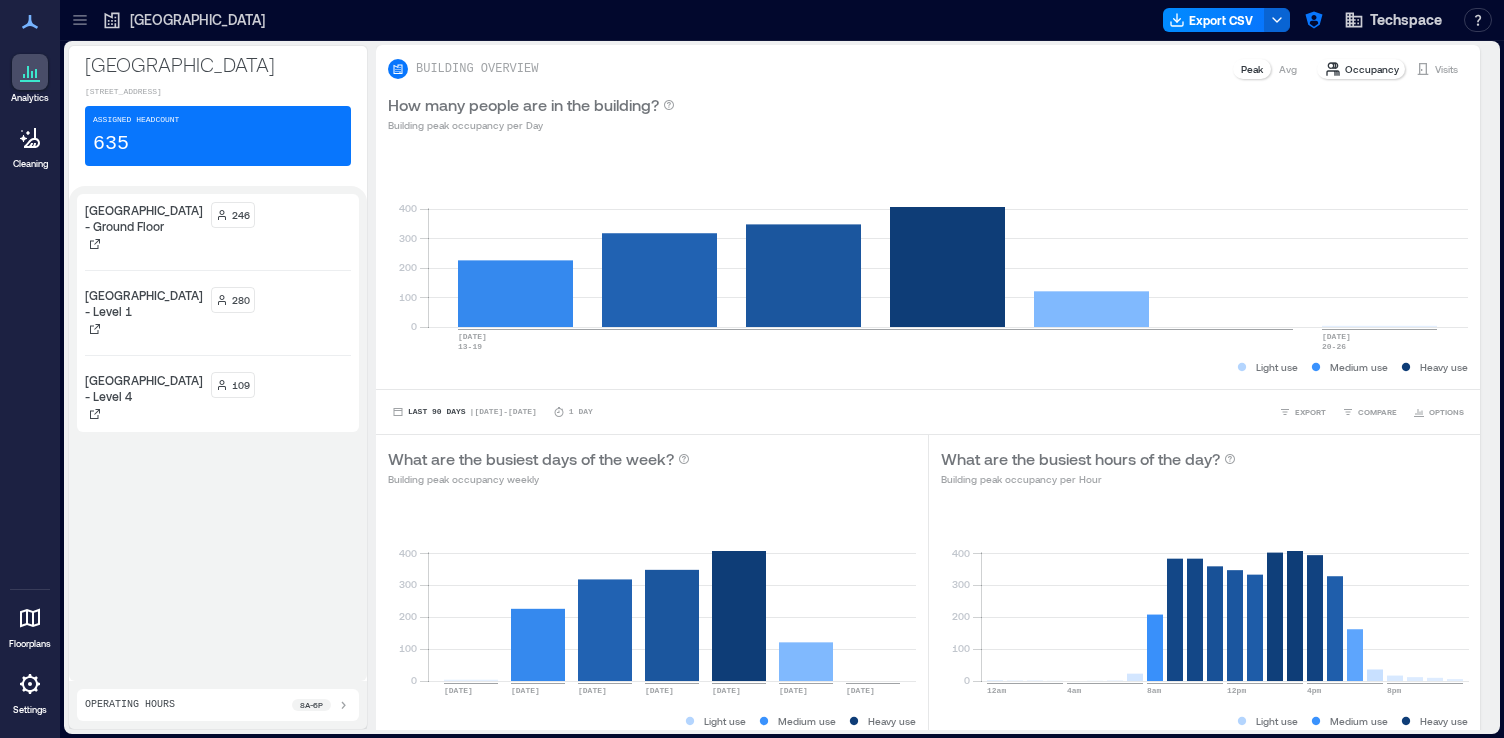click on "Goswell Road - Ground Floor 246 Goswell Road - Level 1 280 Goswell Road - Level 4 109" at bounding box center [218, 433] 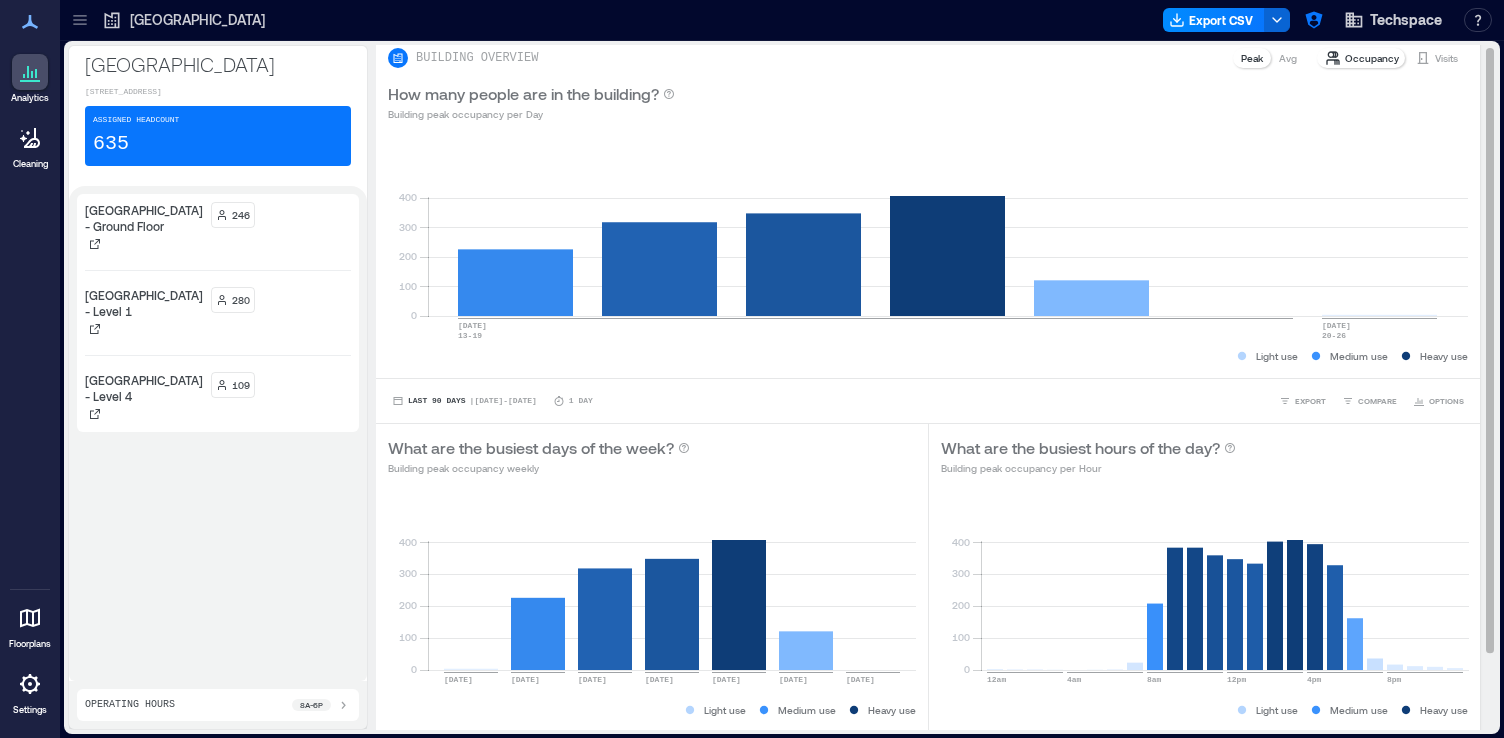 scroll, scrollTop: 0, scrollLeft: 0, axis: both 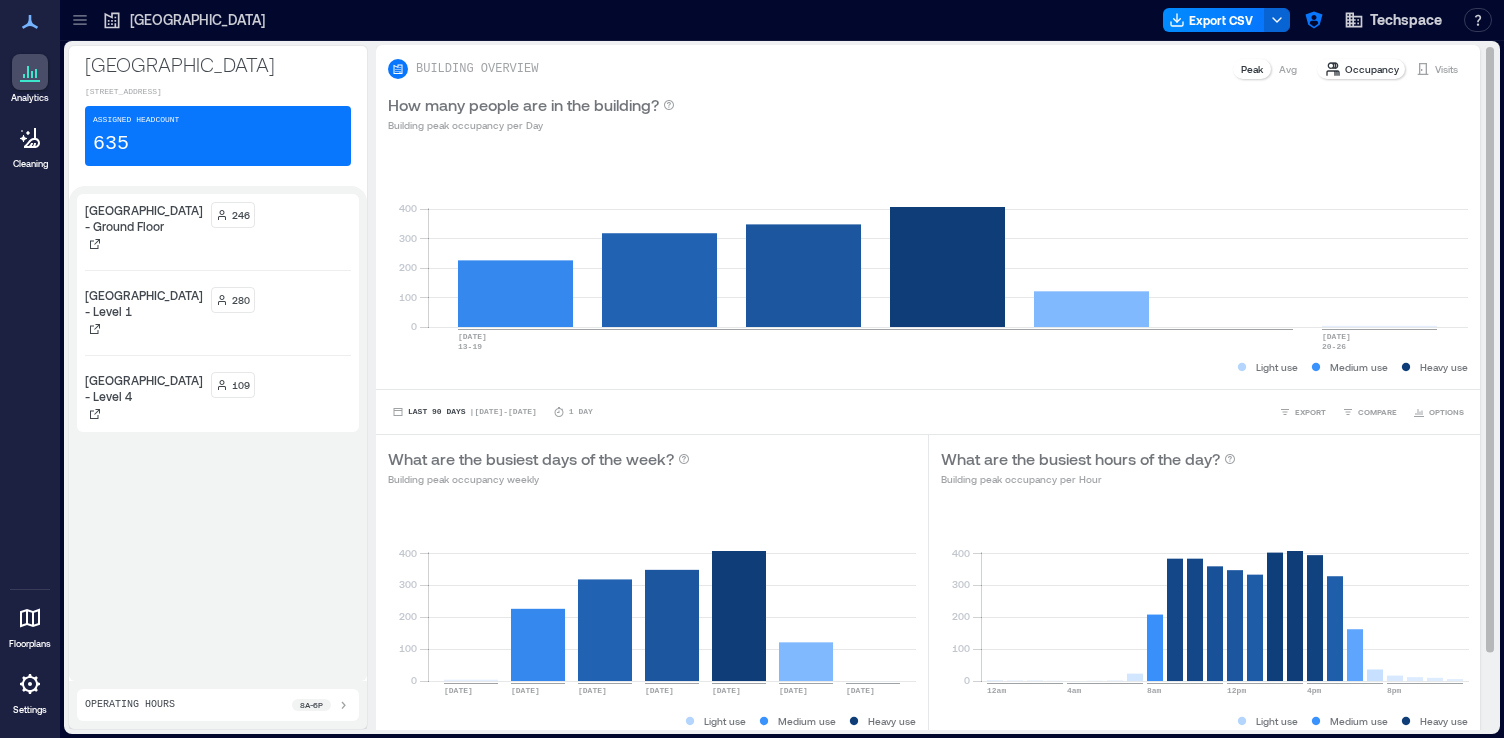 click on "Avg" at bounding box center [1288, 69] 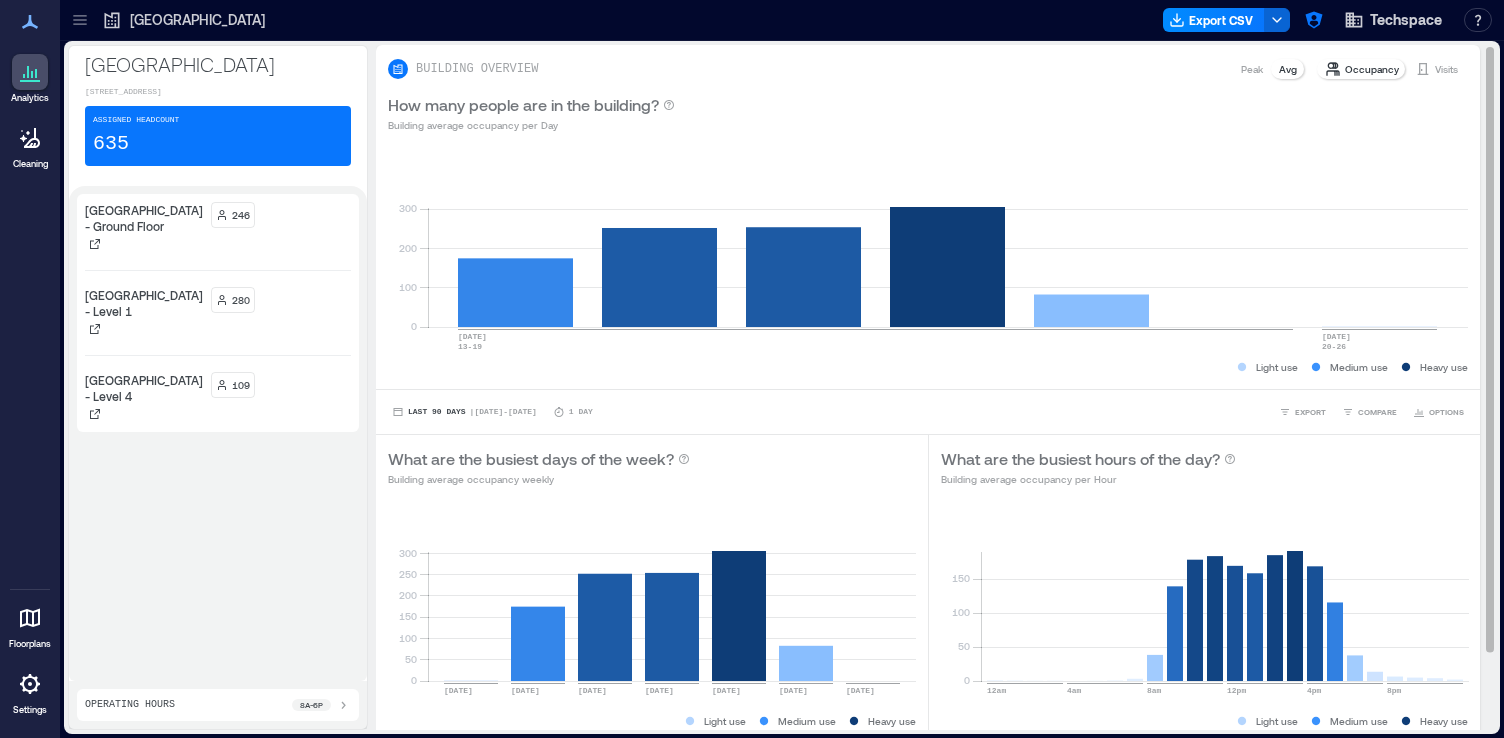 click on "Peak" at bounding box center [1252, 69] 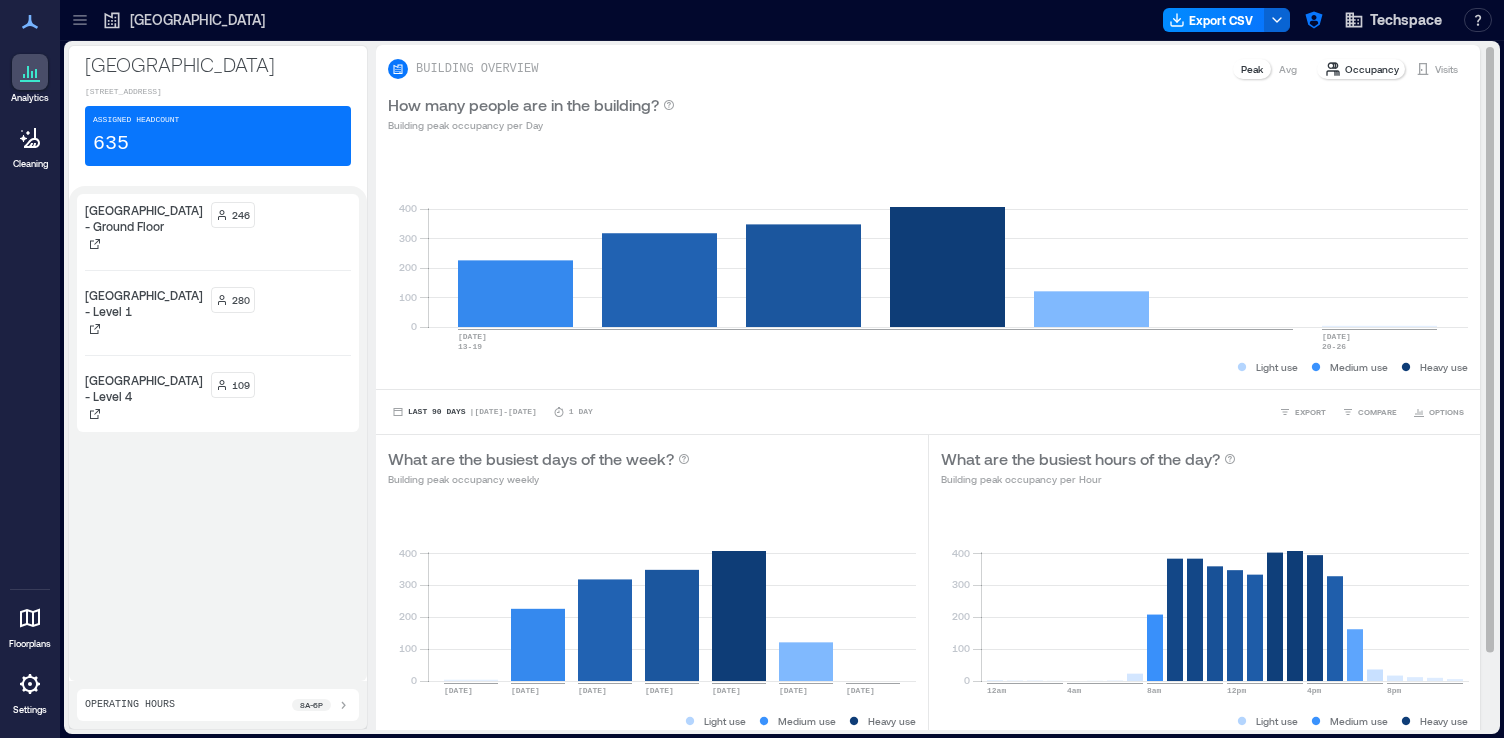 click on "Avg" at bounding box center [1288, 69] 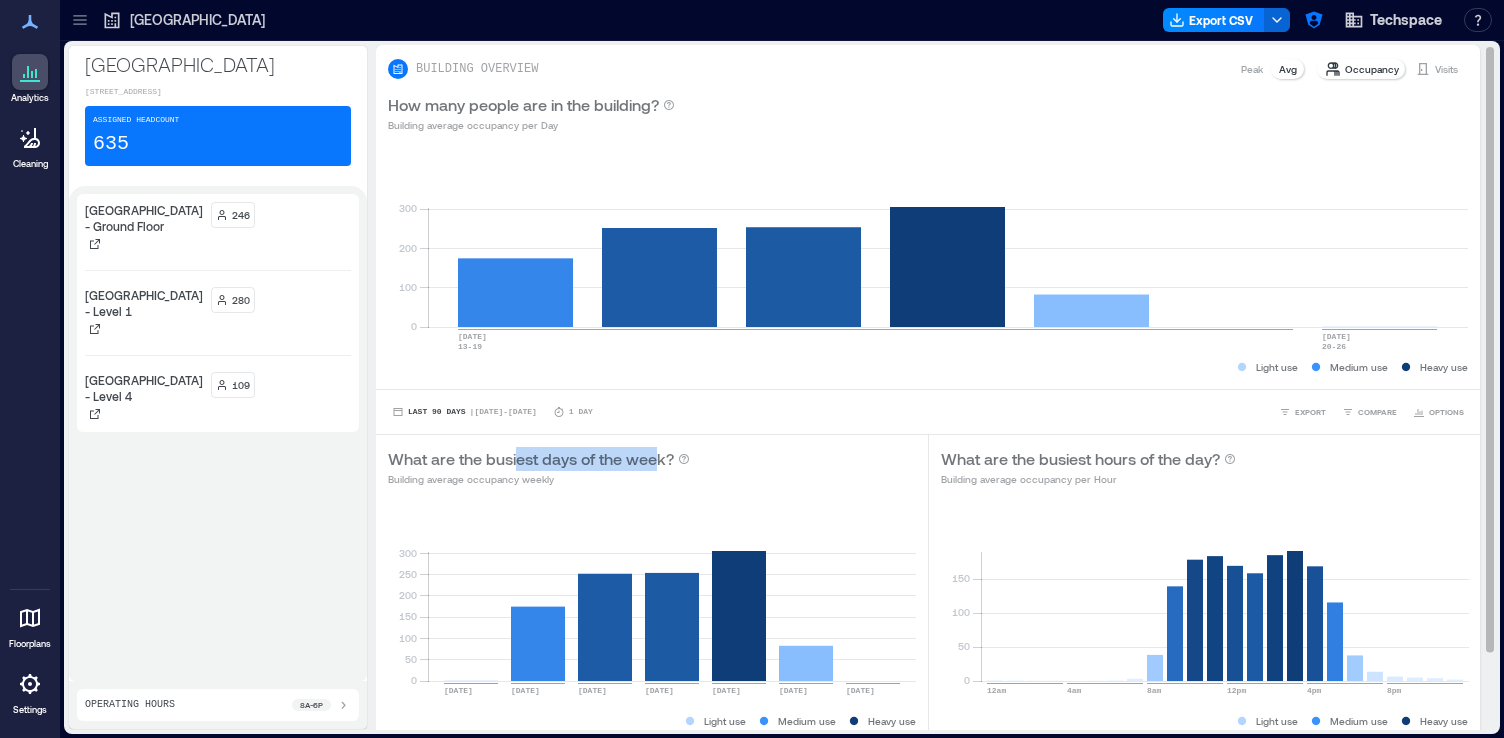 drag, startPoint x: 516, startPoint y: 463, endPoint x: 663, endPoint y: 458, distance: 147.085 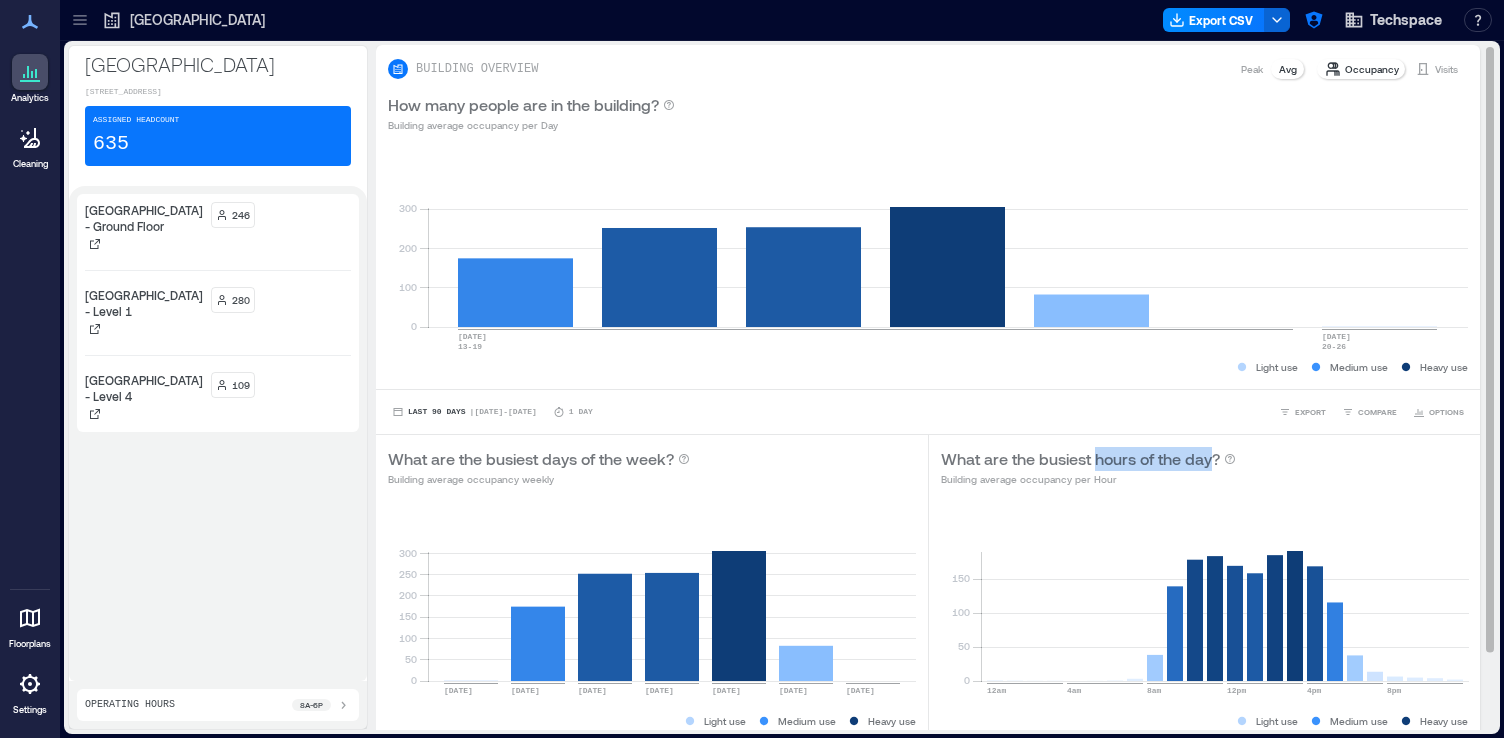 drag, startPoint x: 1098, startPoint y: 460, endPoint x: 1211, endPoint y: 462, distance: 113.0177 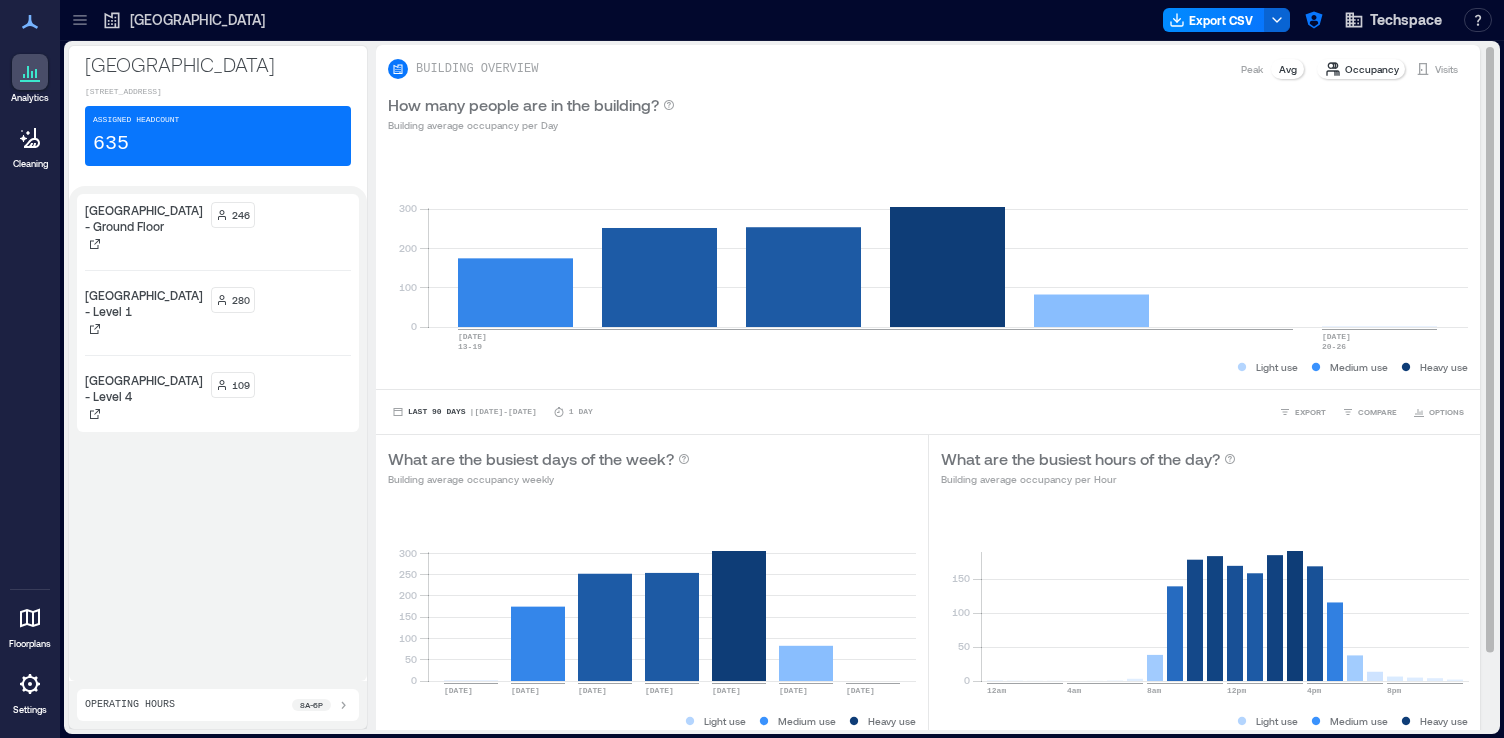 click on "Last 90 Days   |  Jul 14  -  Jul 20 1 Day EXPORT COMPARE OPTIONS" at bounding box center [928, 412] 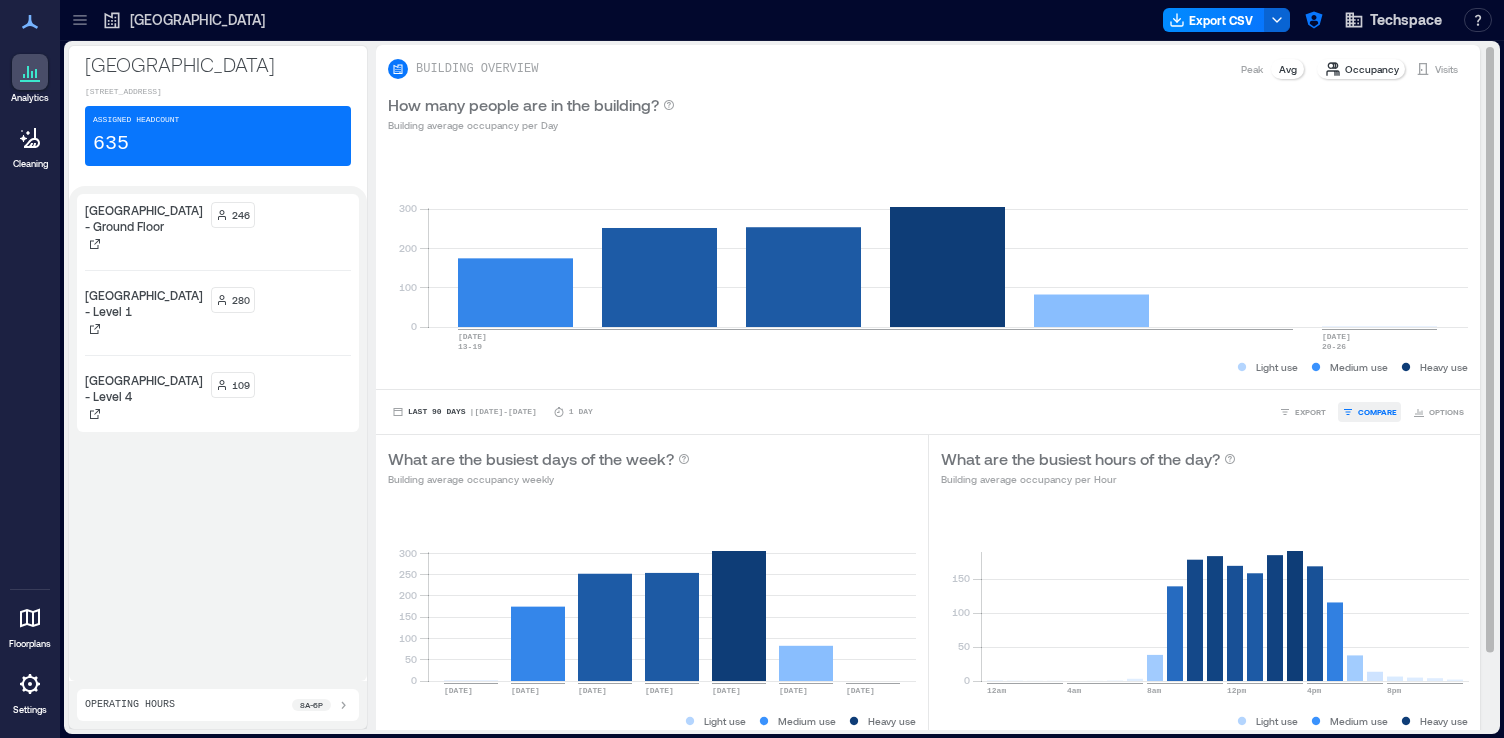 click on "COMPARE" at bounding box center (1377, 412) 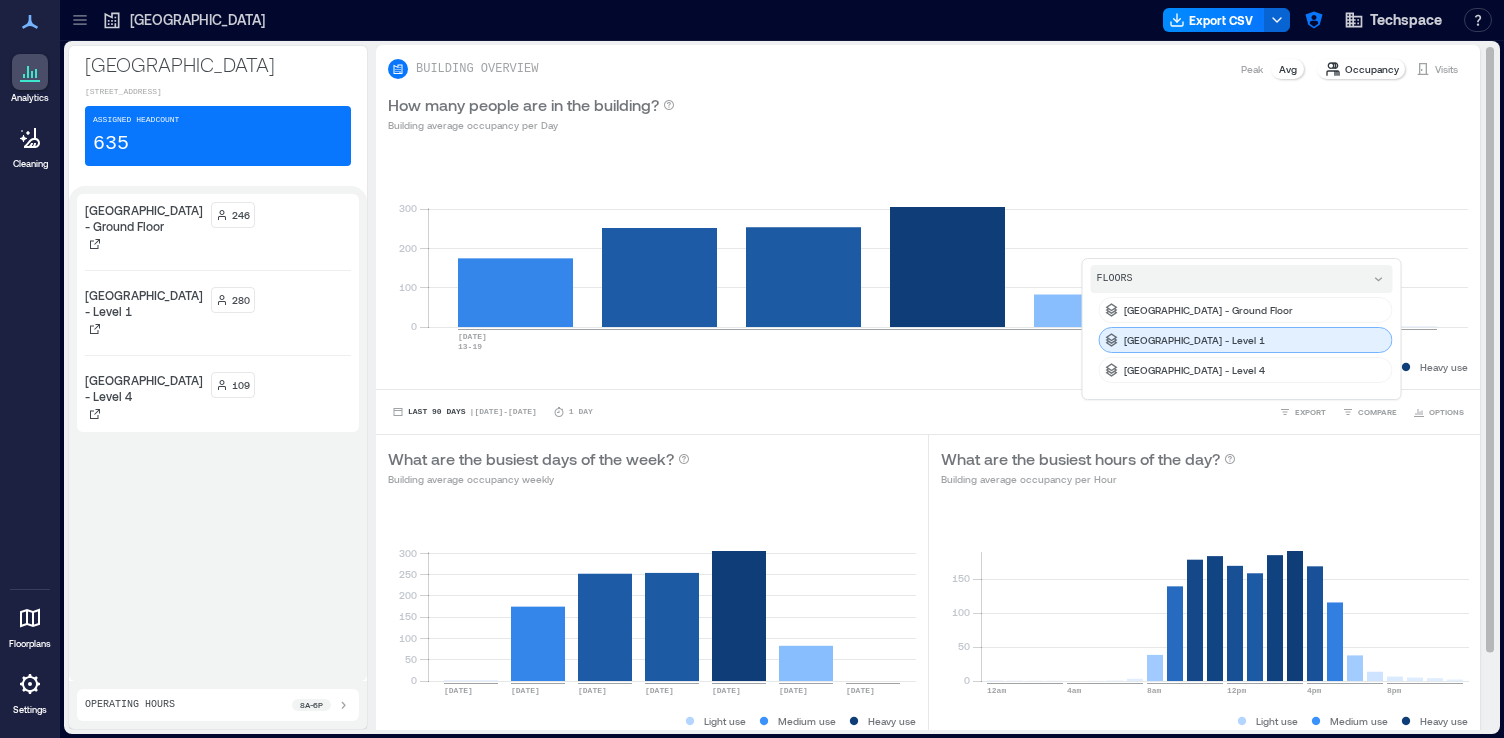 click on "Goswell Road - Level 1" at bounding box center [1194, 340] 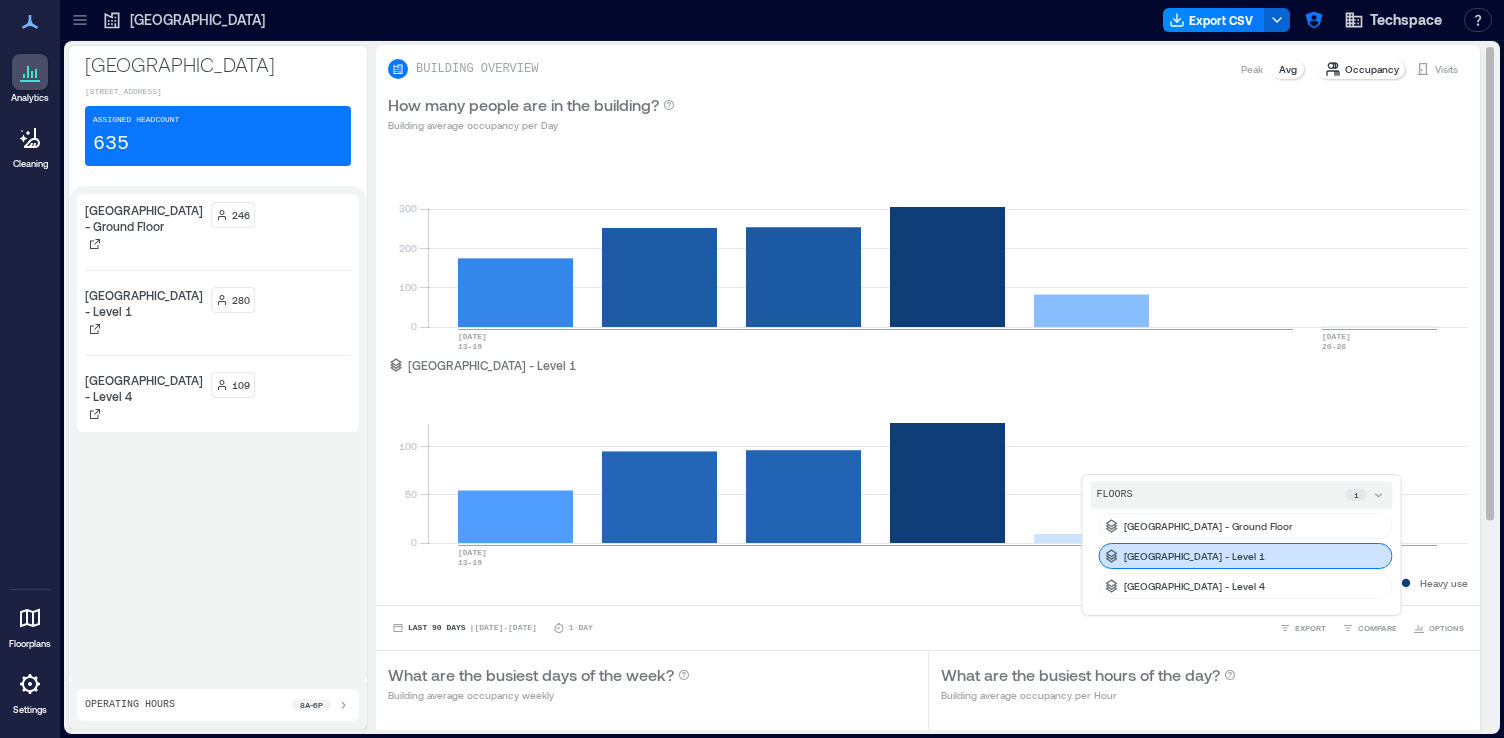 click 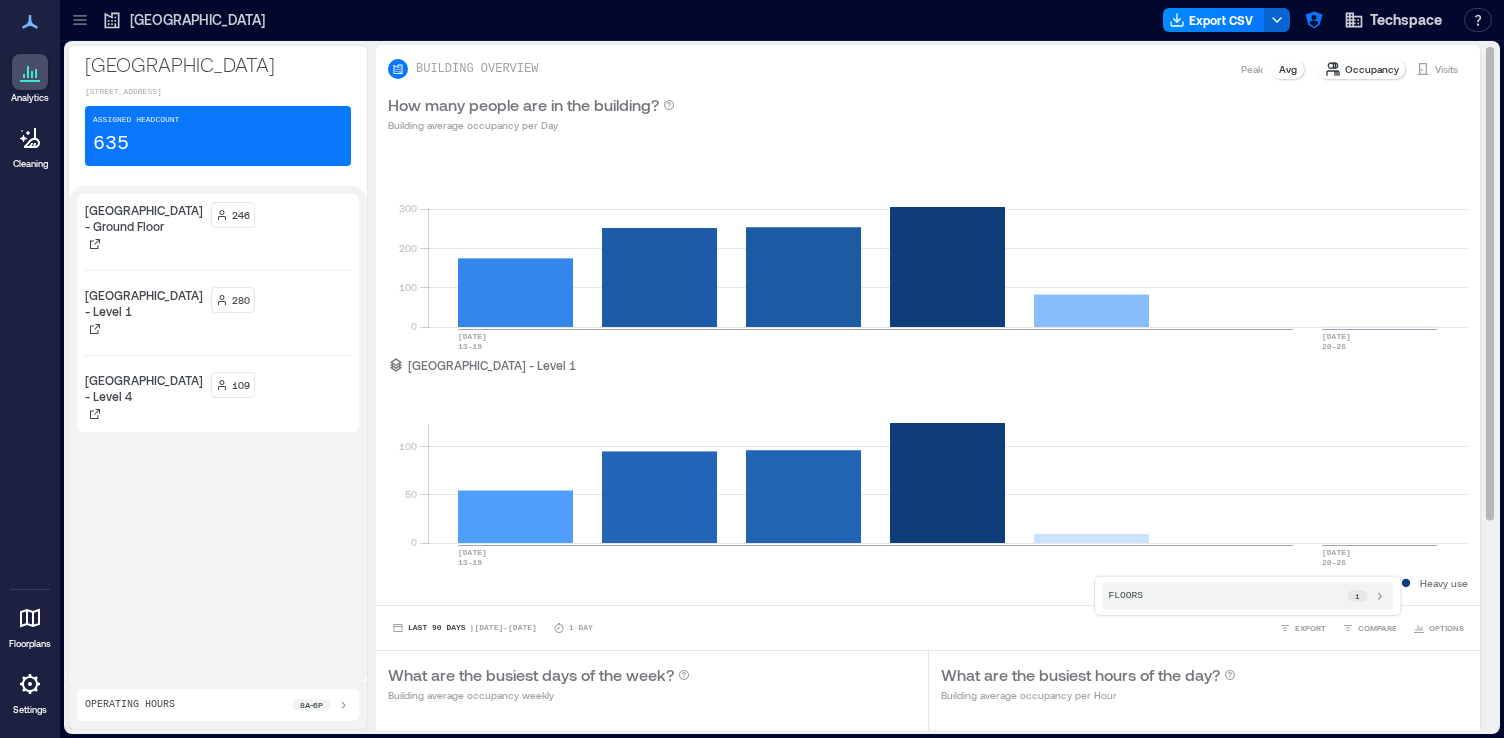 click on "Peak" at bounding box center [1252, 69] 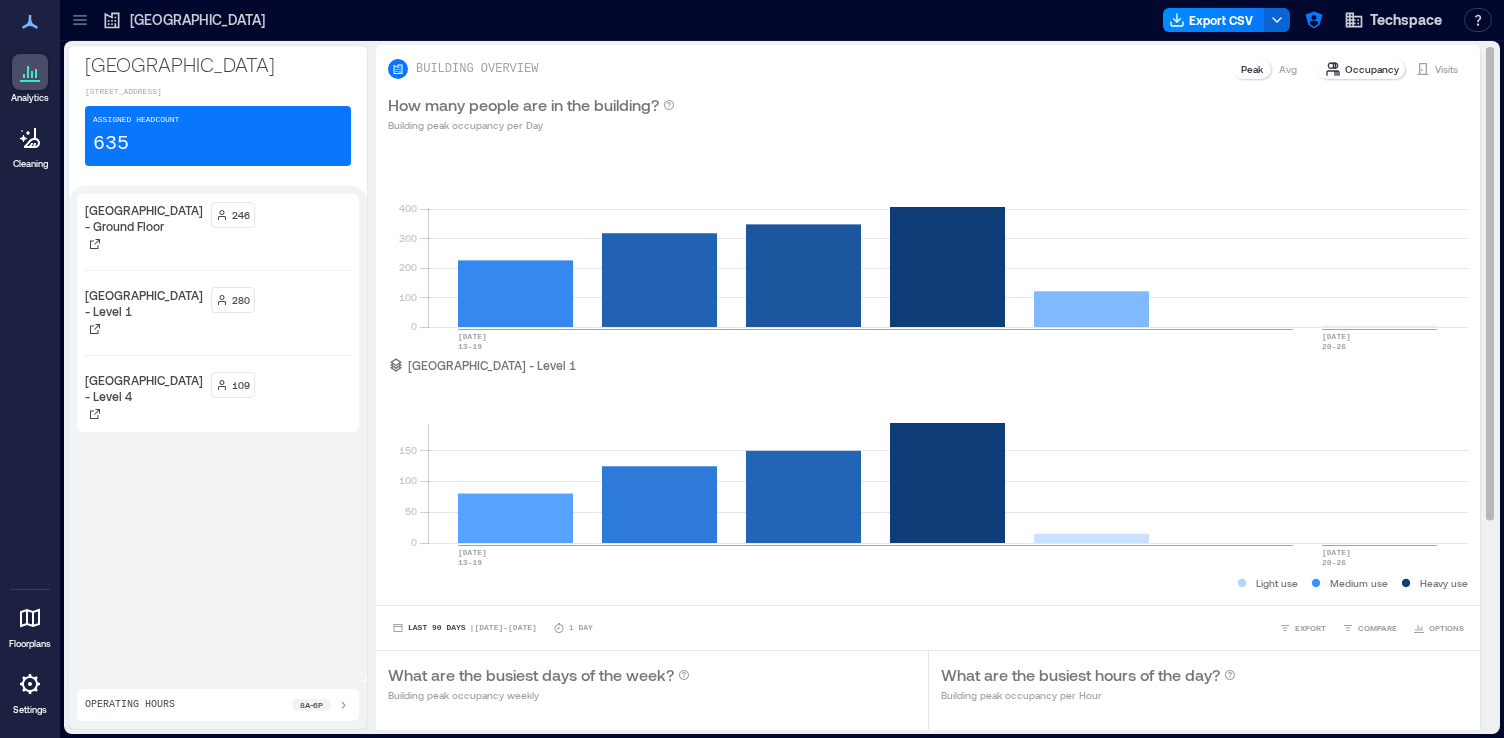 click on "Avg" at bounding box center (1288, 69) 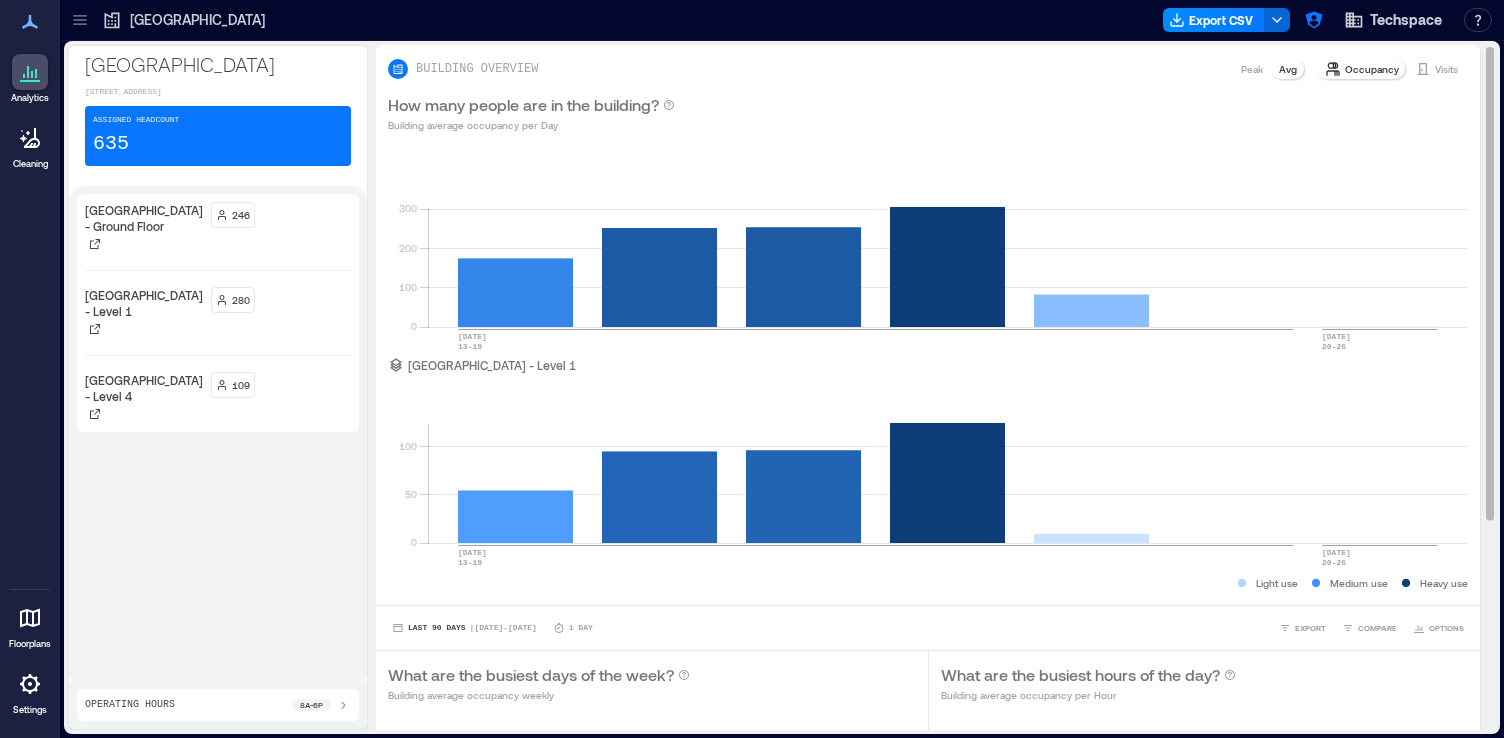 click on "Peak" at bounding box center [1252, 69] 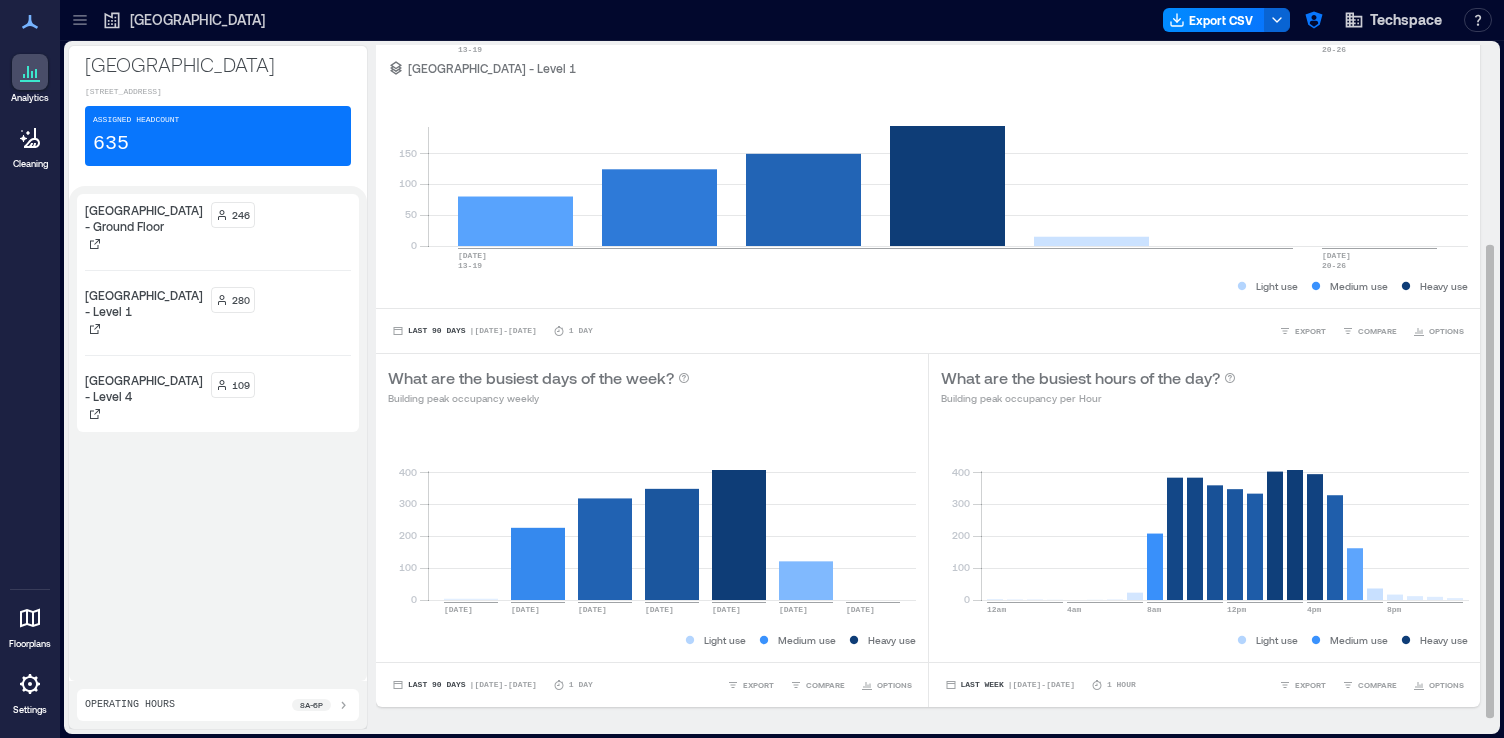scroll, scrollTop: 306, scrollLeft: 0, axis: vertical 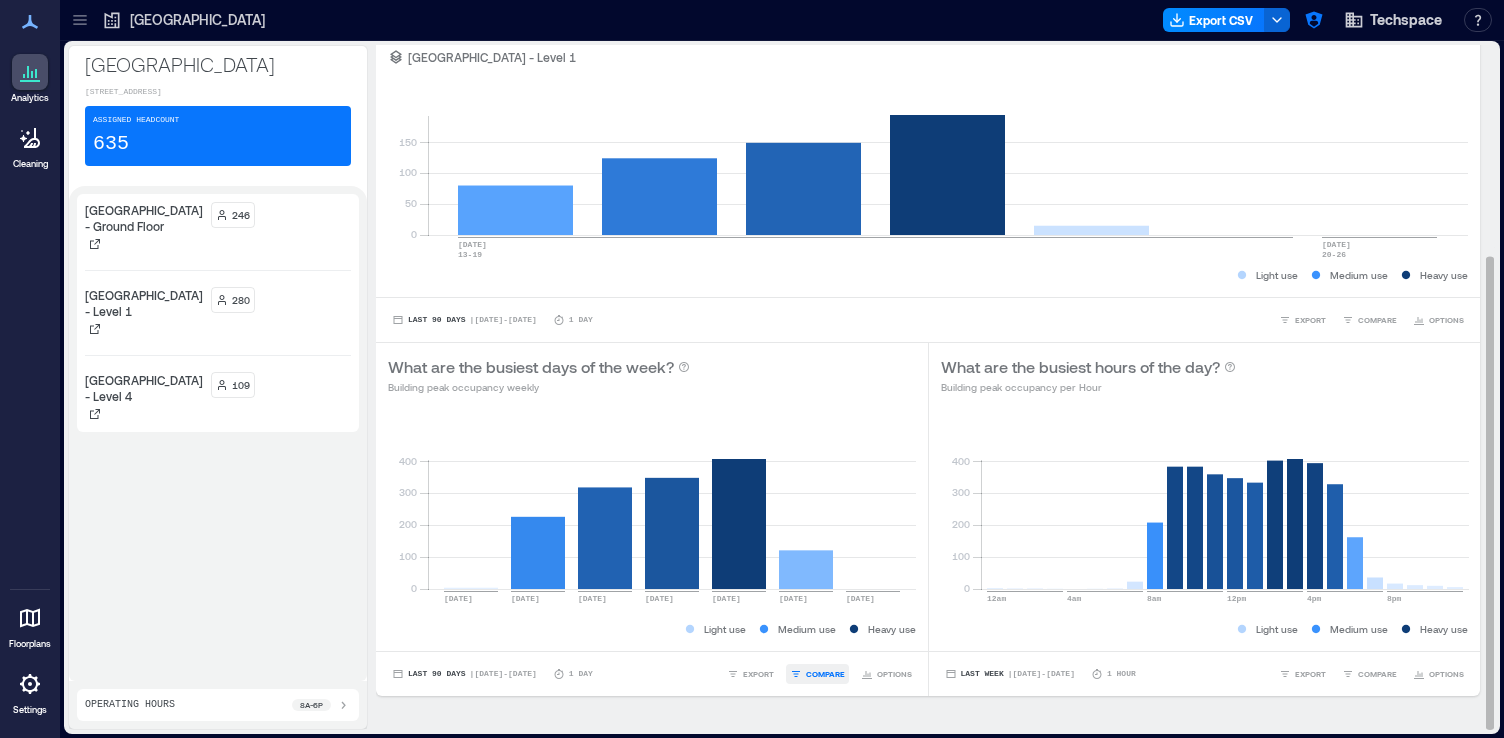 click on "COMPARE" at bounding box center (825, 674) 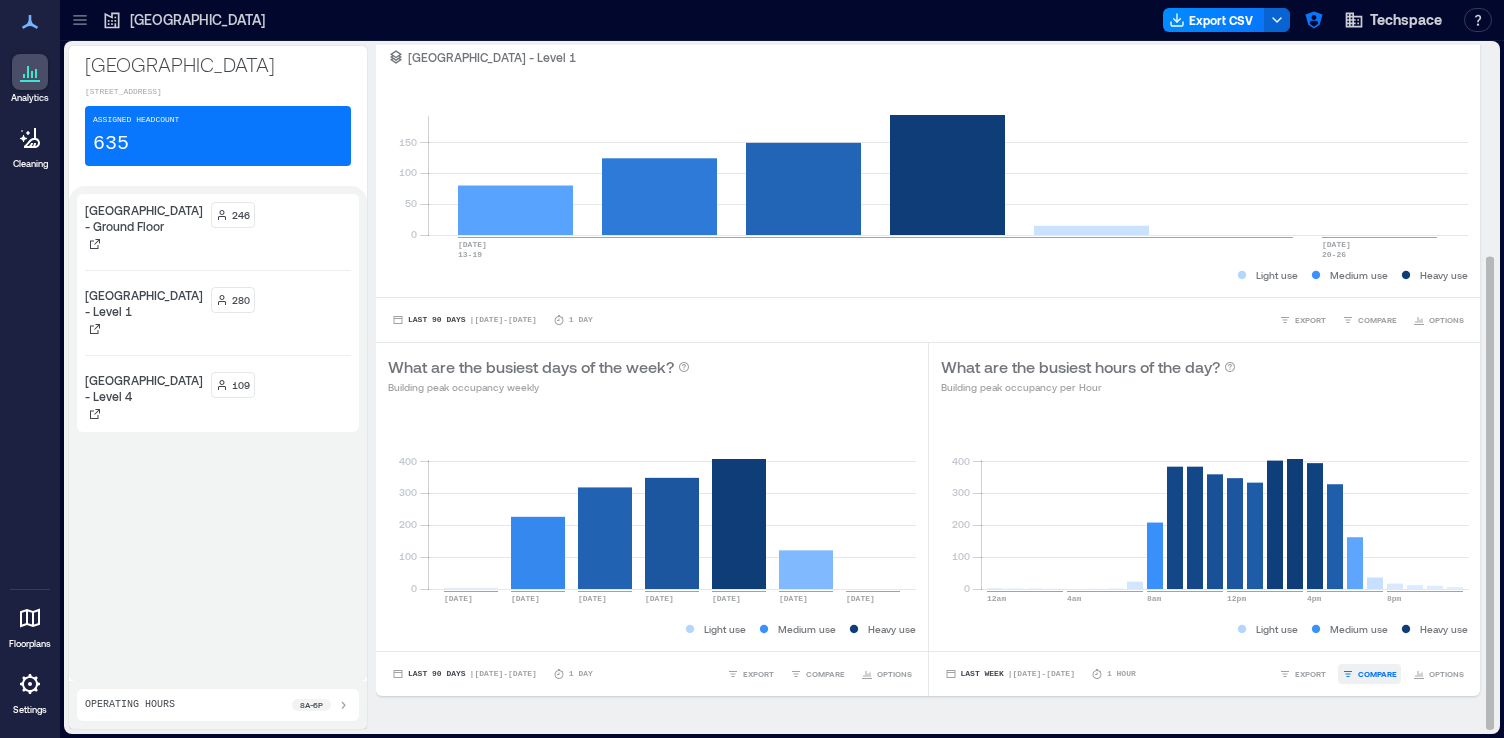 click on "COMPARE" at bounding box center [1377, 674] 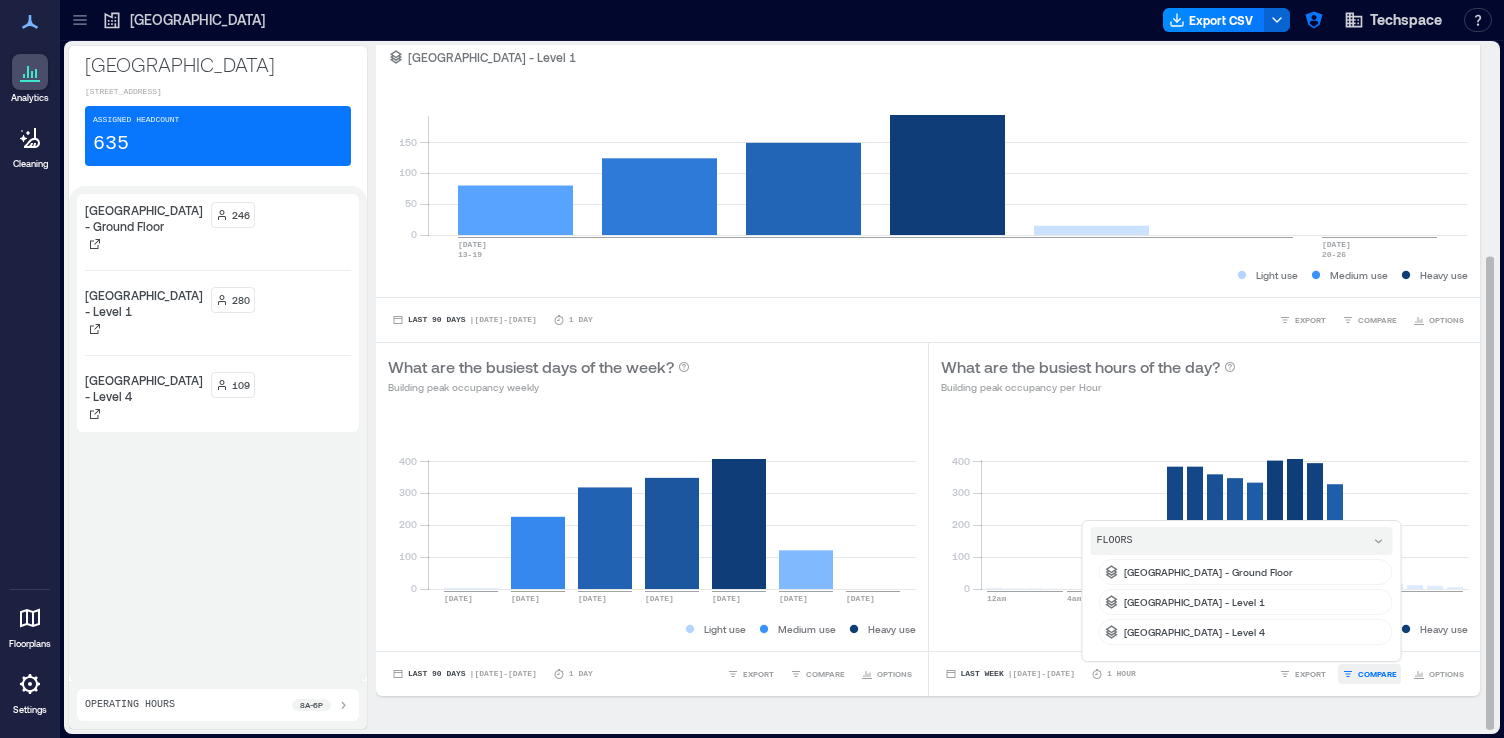 click on "COMPARE" at bounding box center (1377, 674) 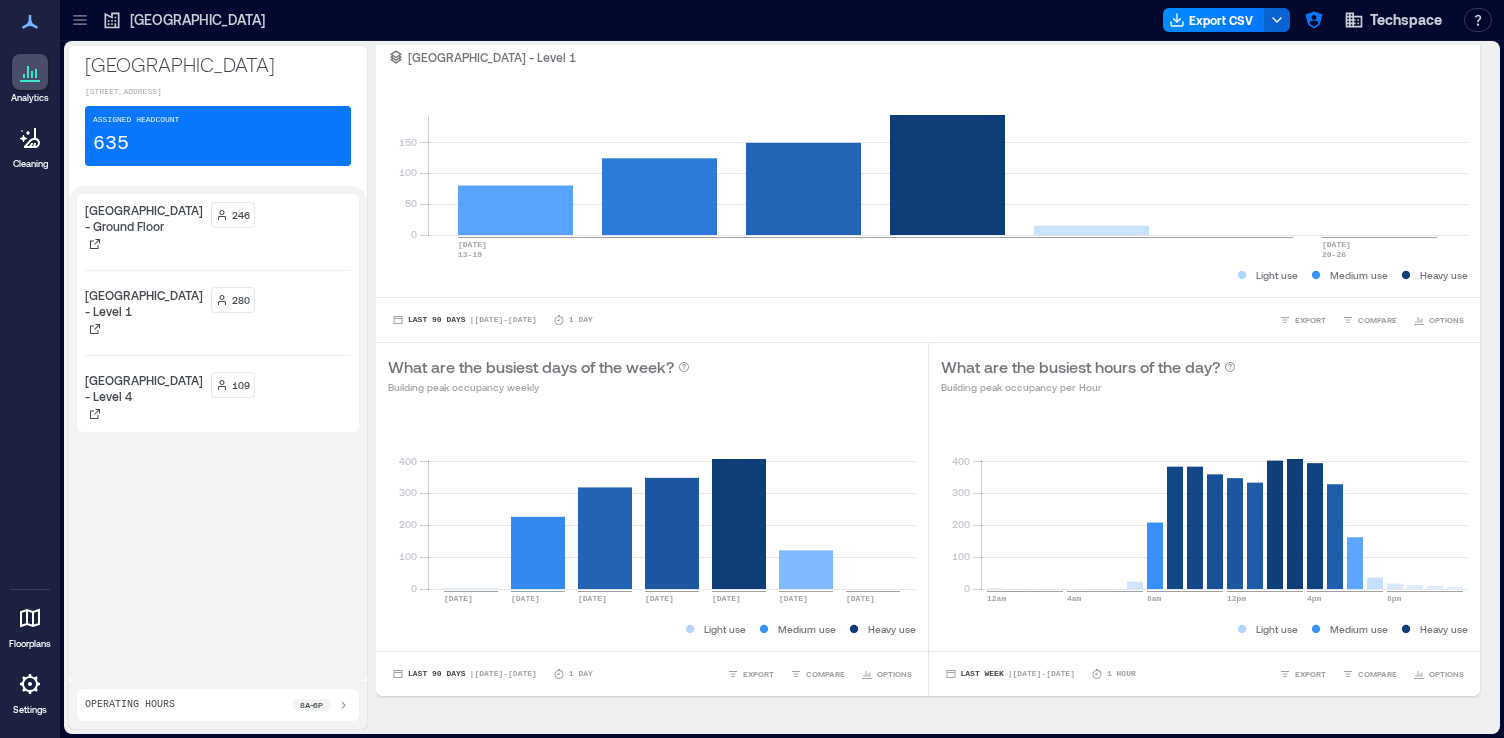 scroll, scrollTop: 160, scrollLeft: 0, axis: vertical 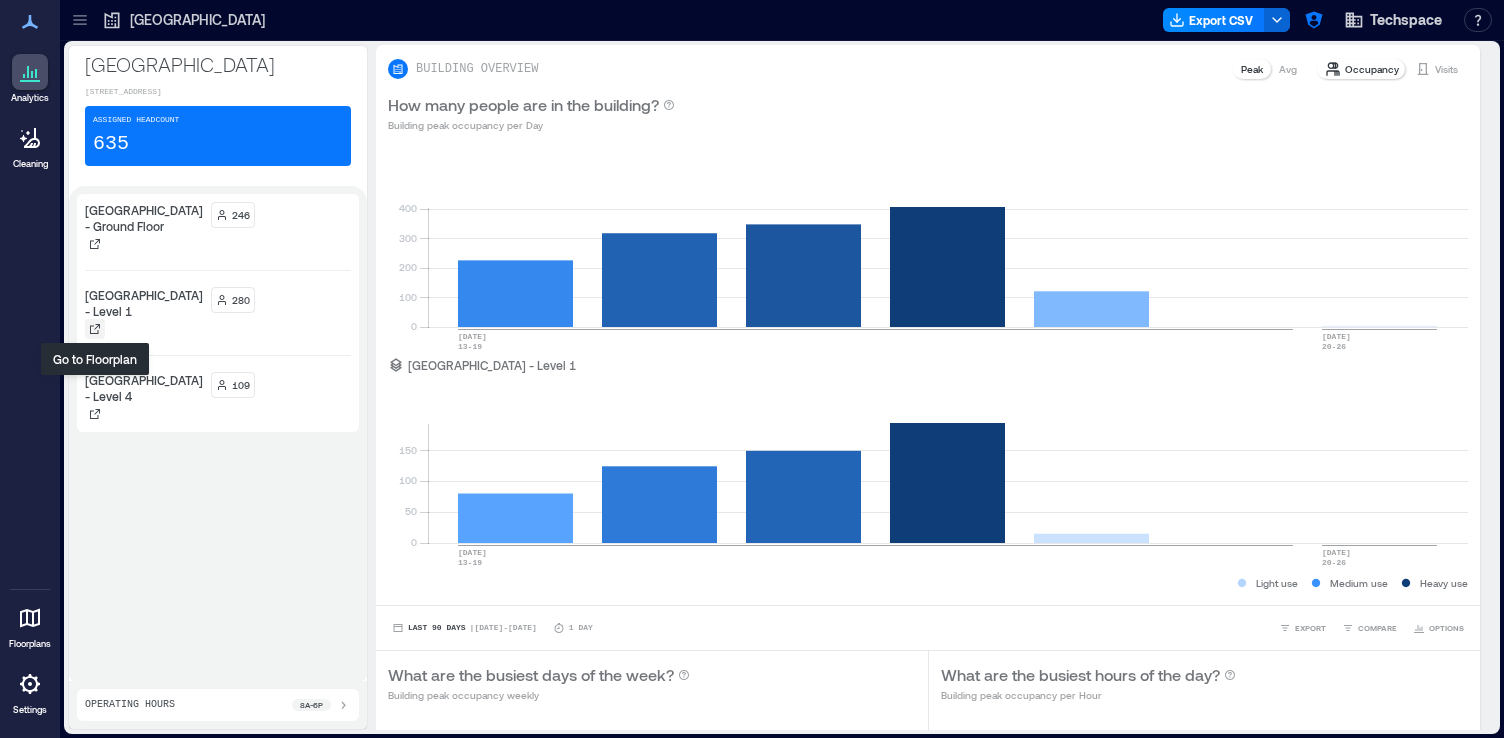 click 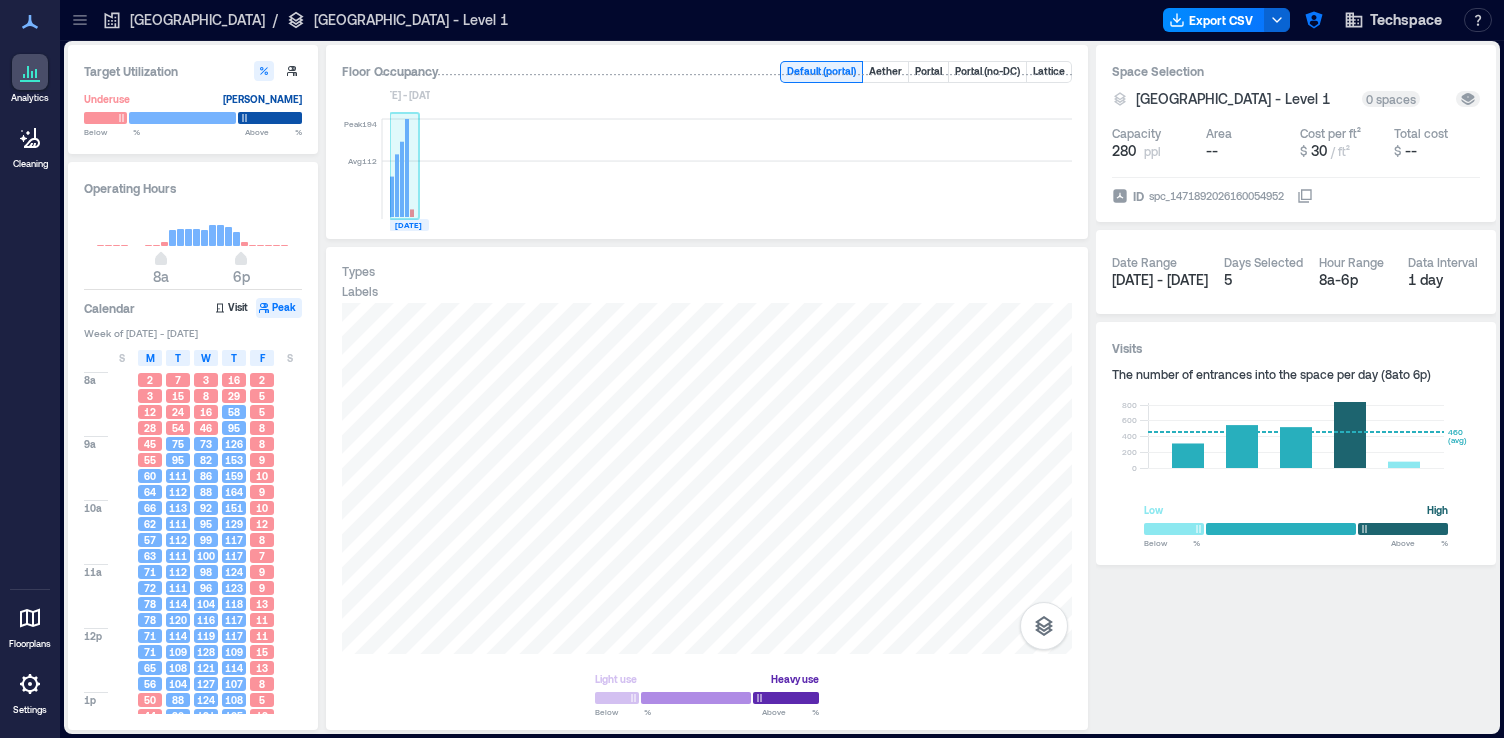 click 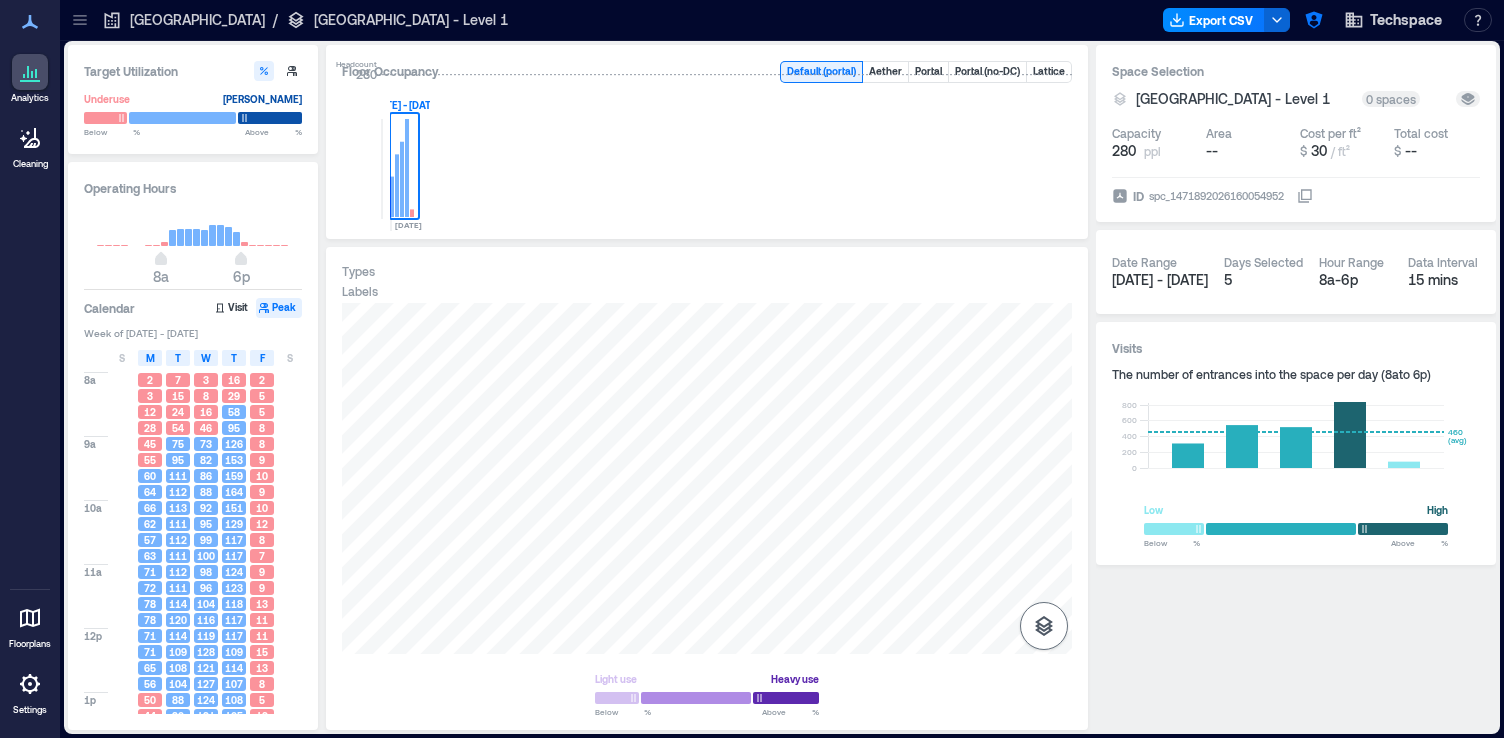 click 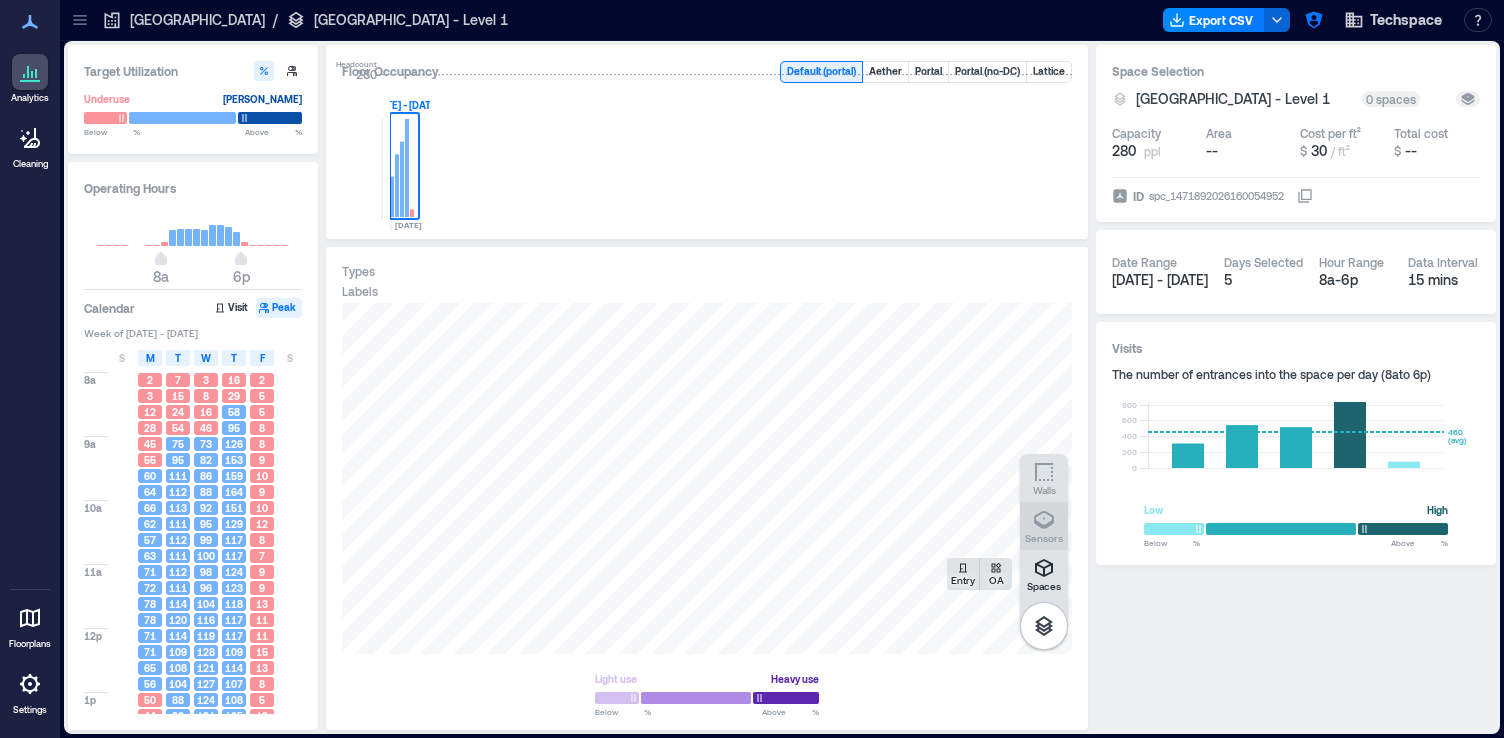 click 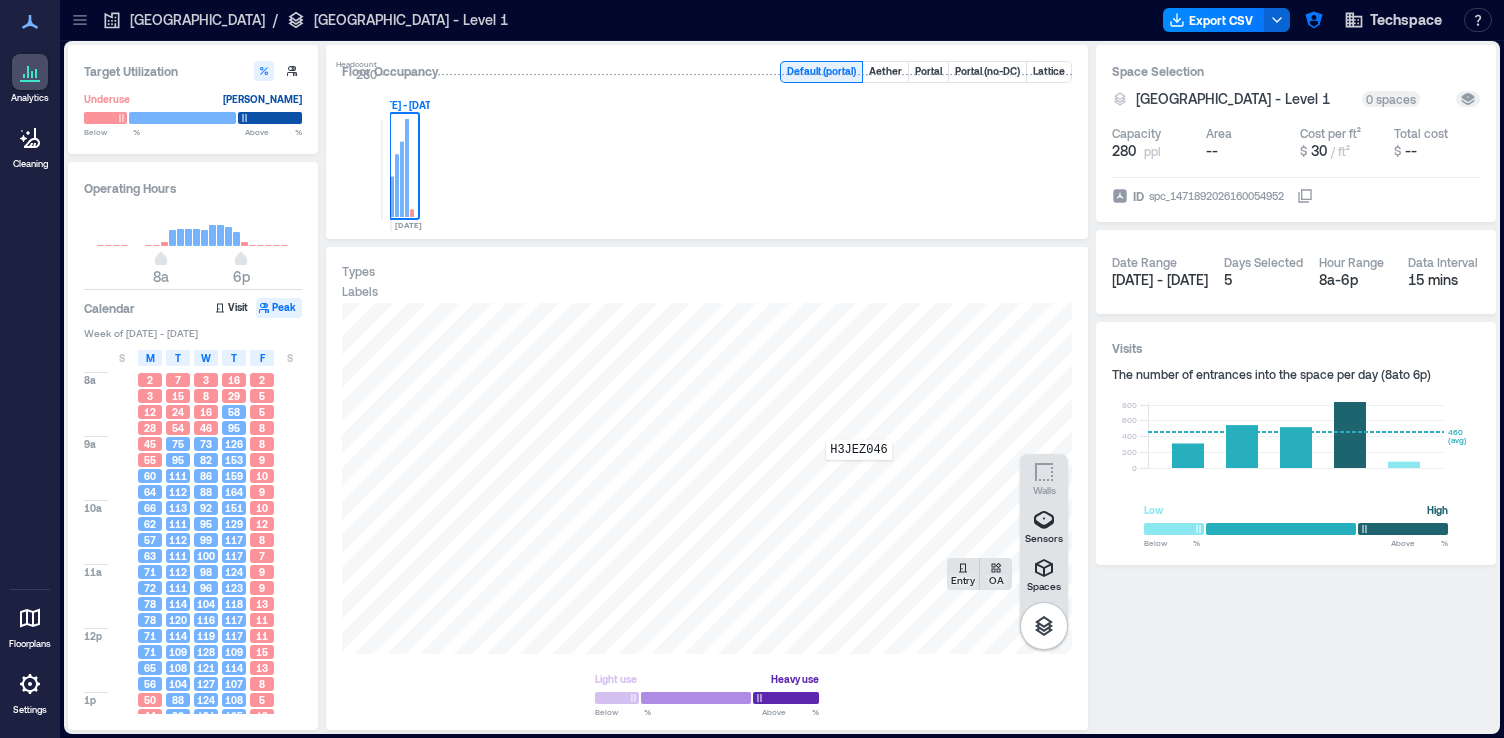 click on "H3JEZ046" at bounding box center [707, 478] 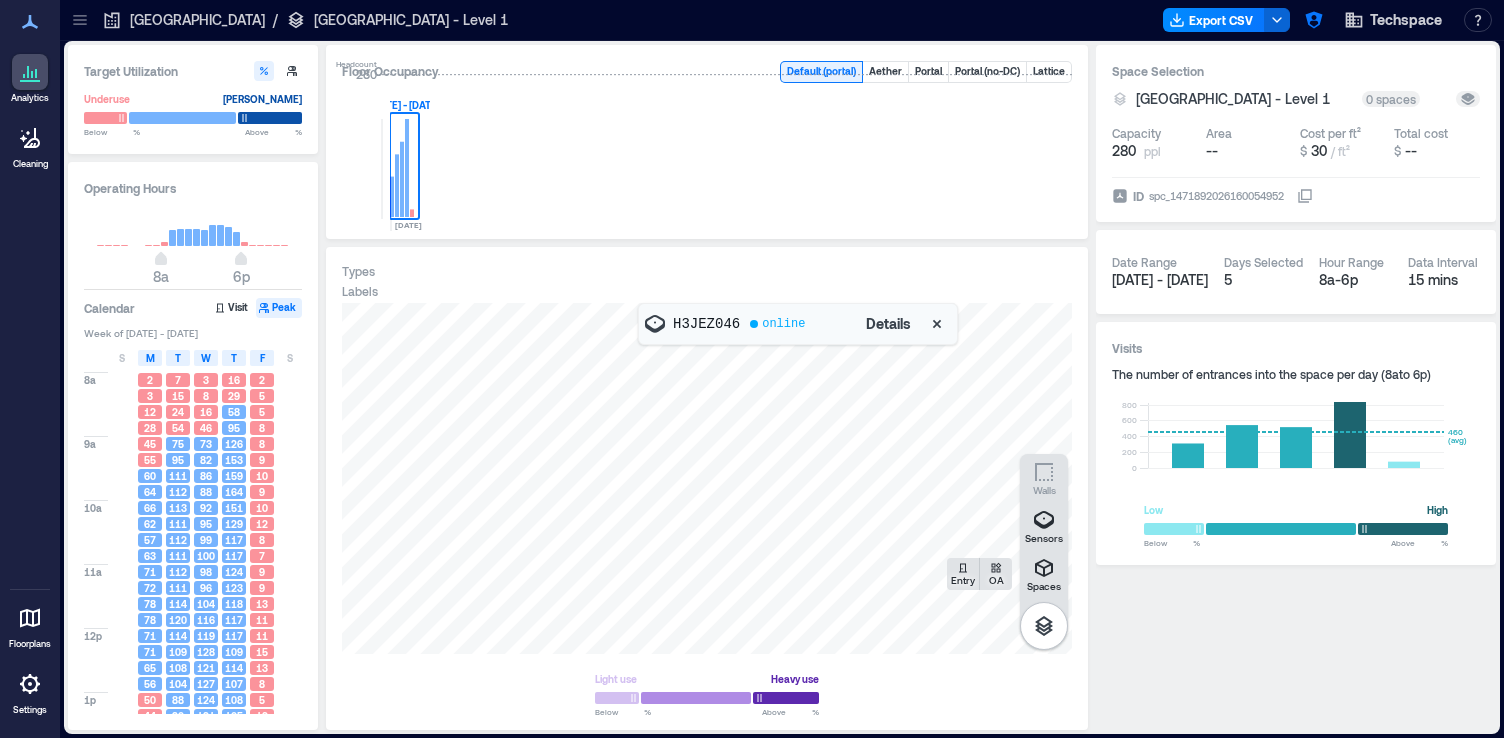 click on "Details" at bounding box center [888, 324] 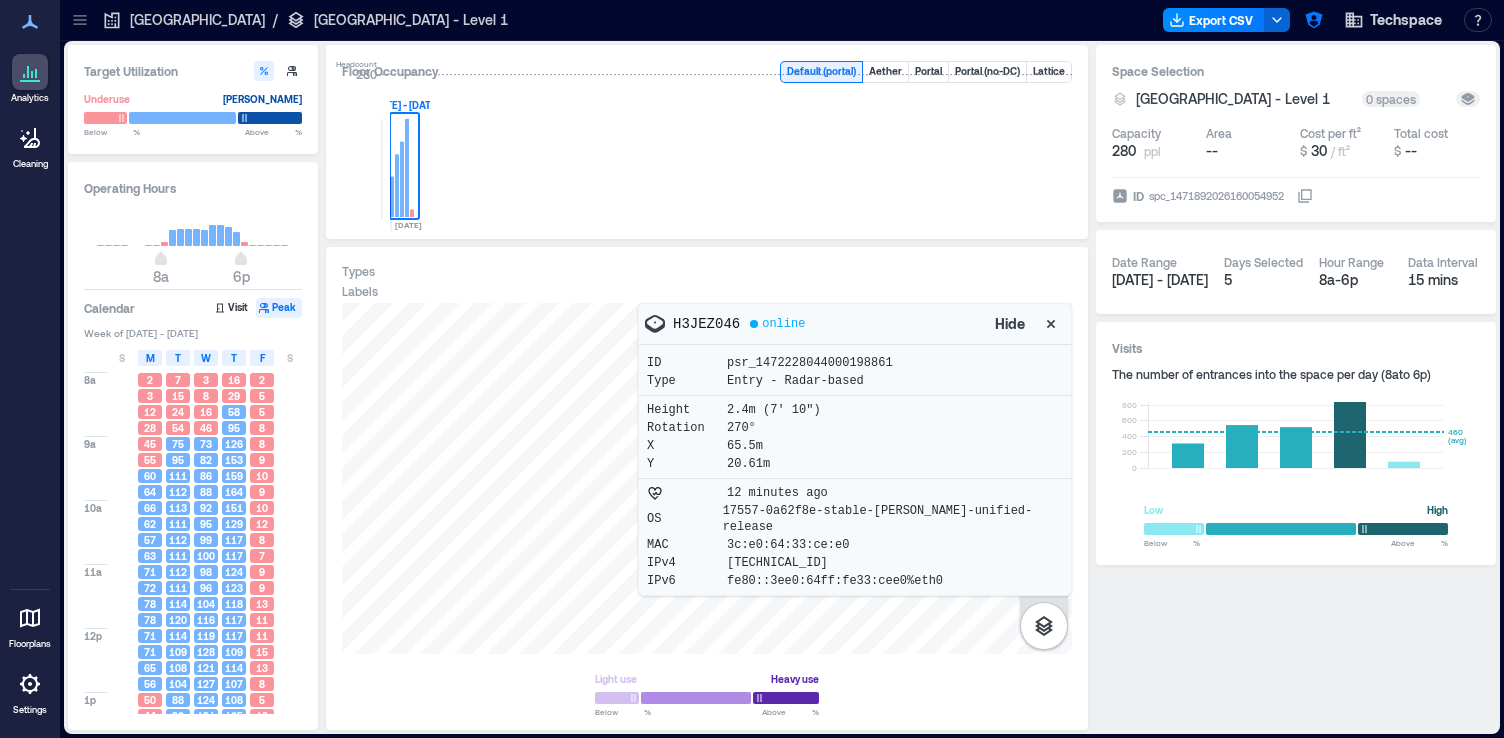 click at bounding box center (707, 478) 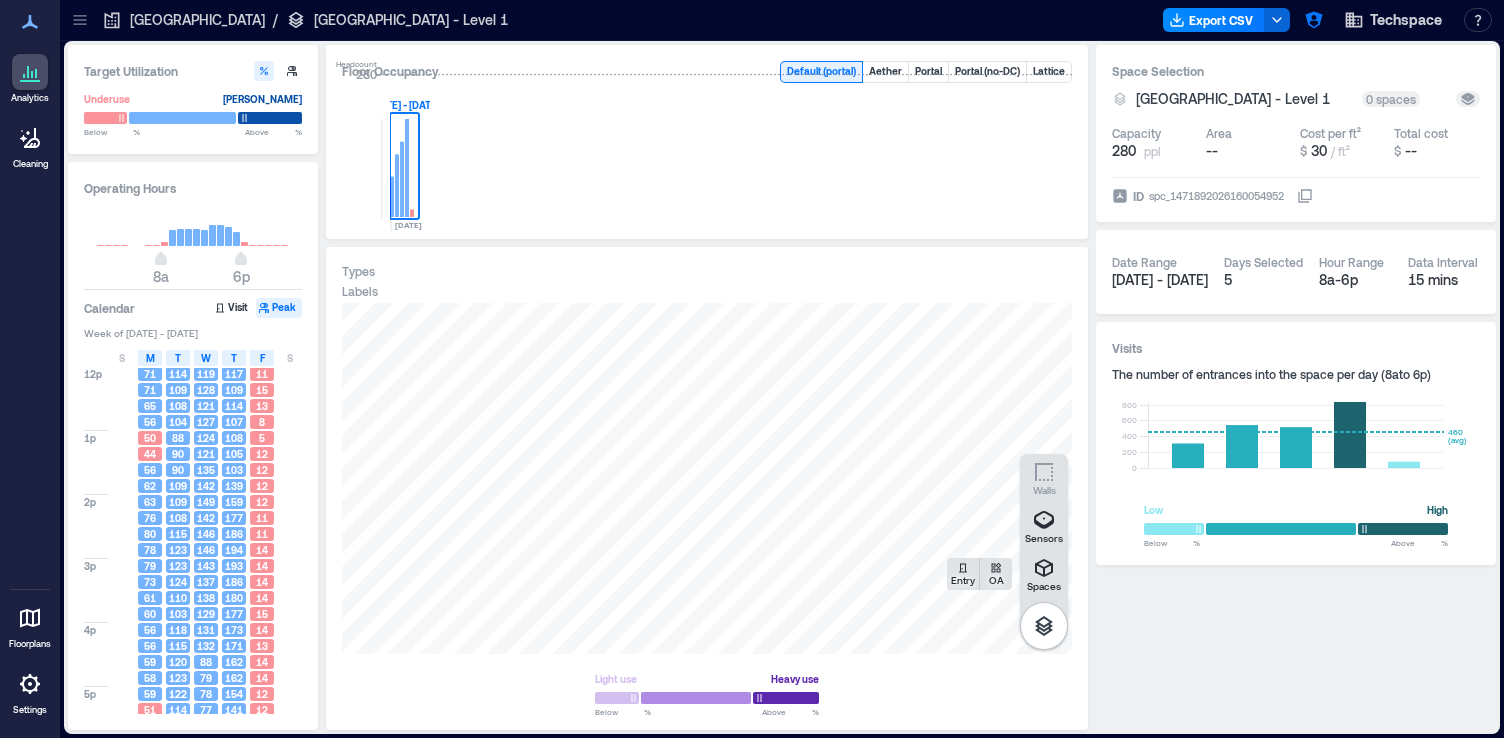 scroll, scrollTop: 298, scrollLeft: 0, axis: vertical 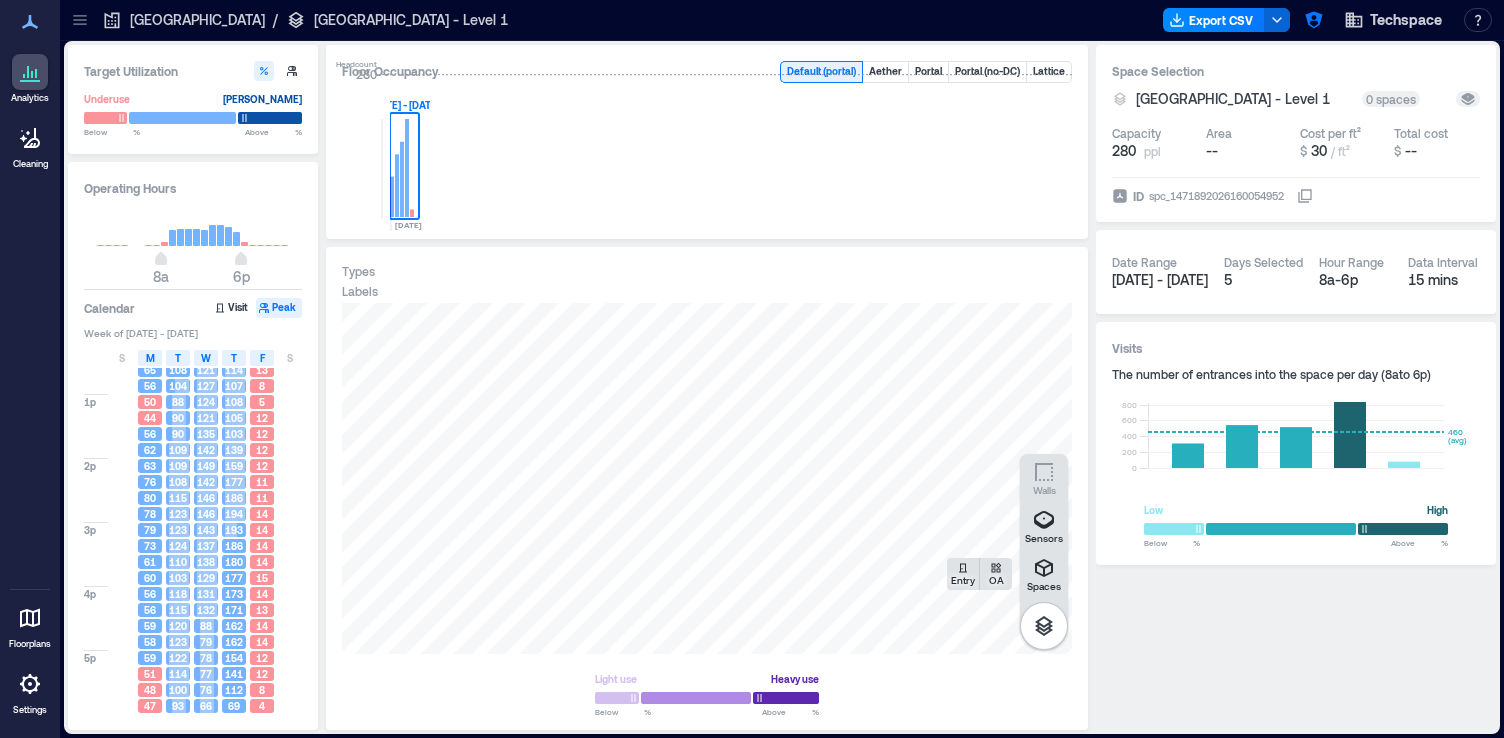 drag, startPoint x: 174, startPoint y: 388, endPoint x: 234, endPoint y: 534, distance: 157.84802 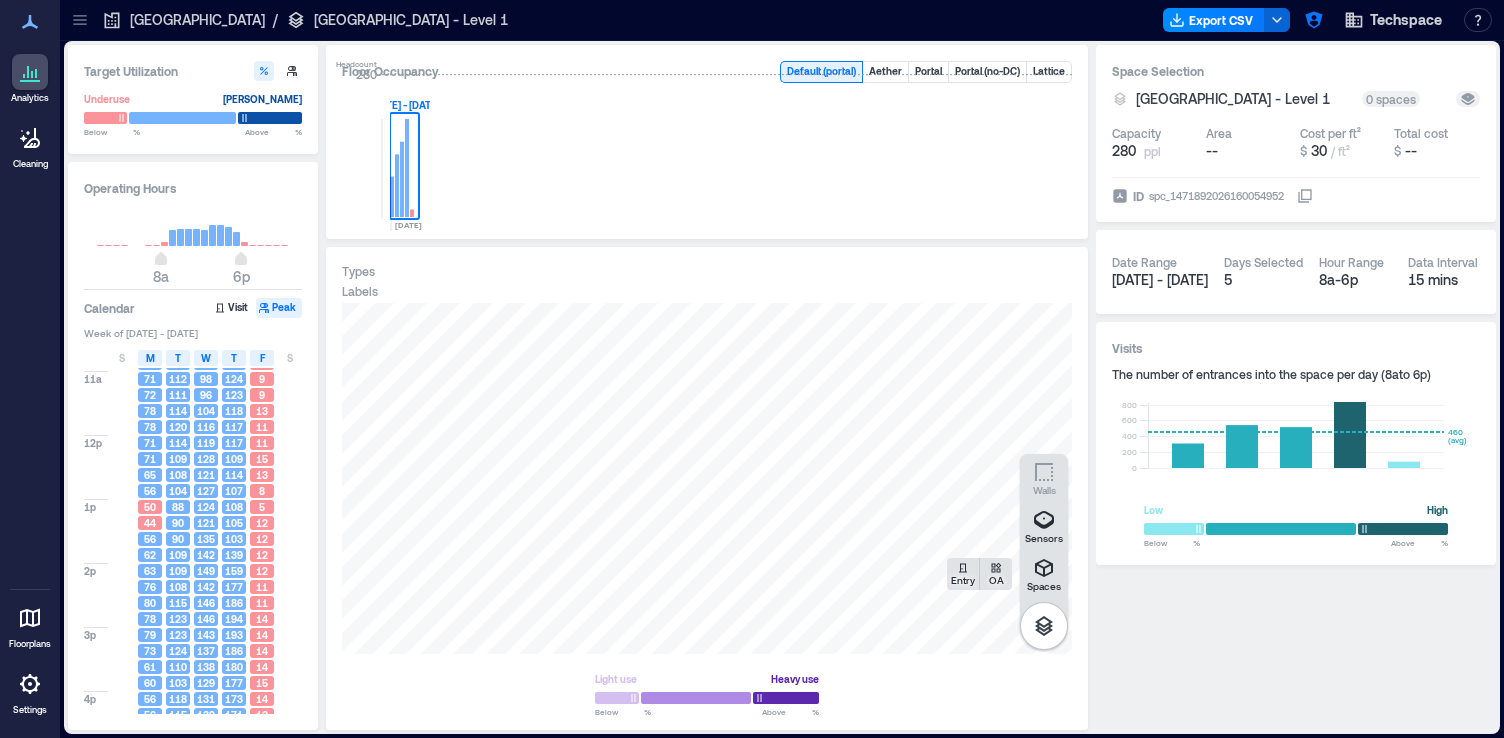 scroll, scrollTop: 0, scrollLeft: 0, axis: both 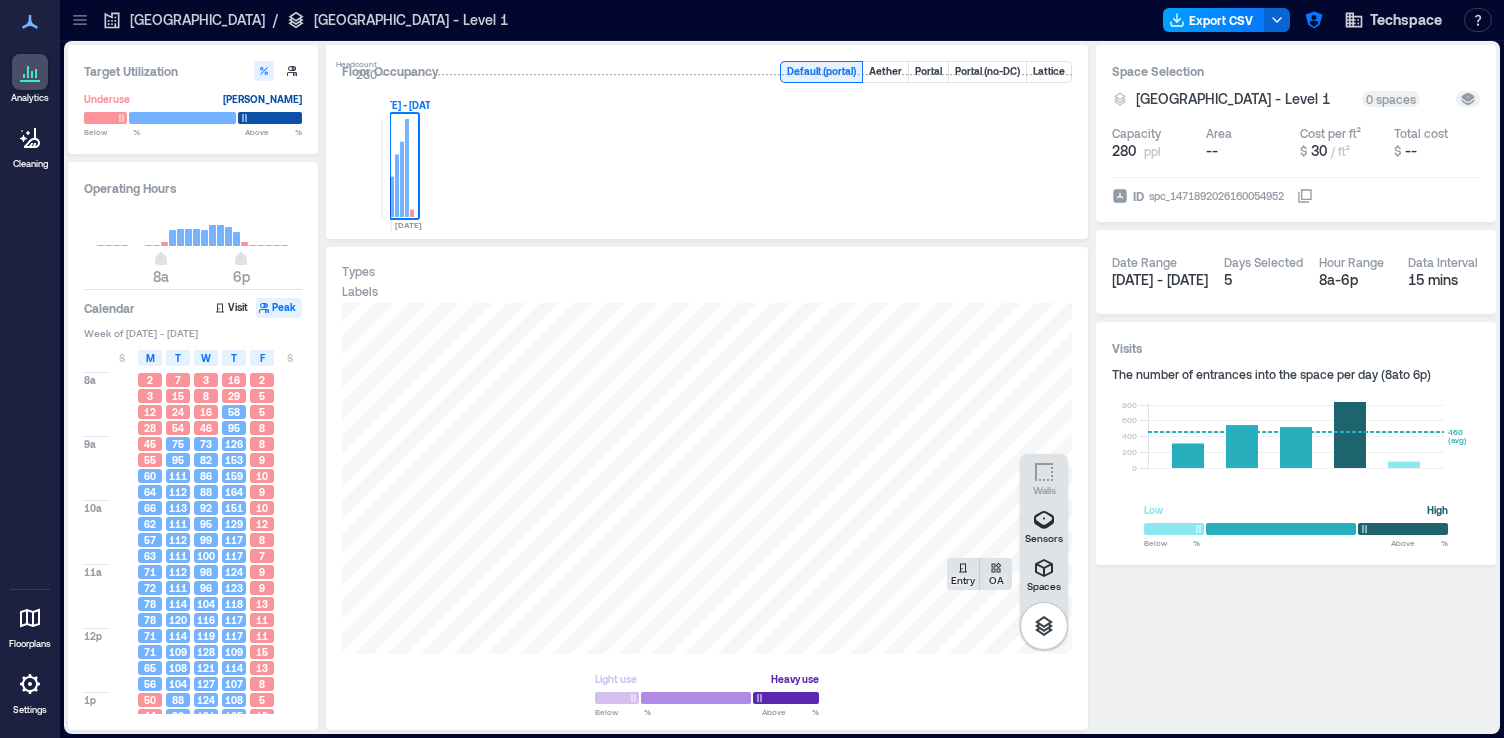 click on "Export CSV" at bounding box center (1214, 20) 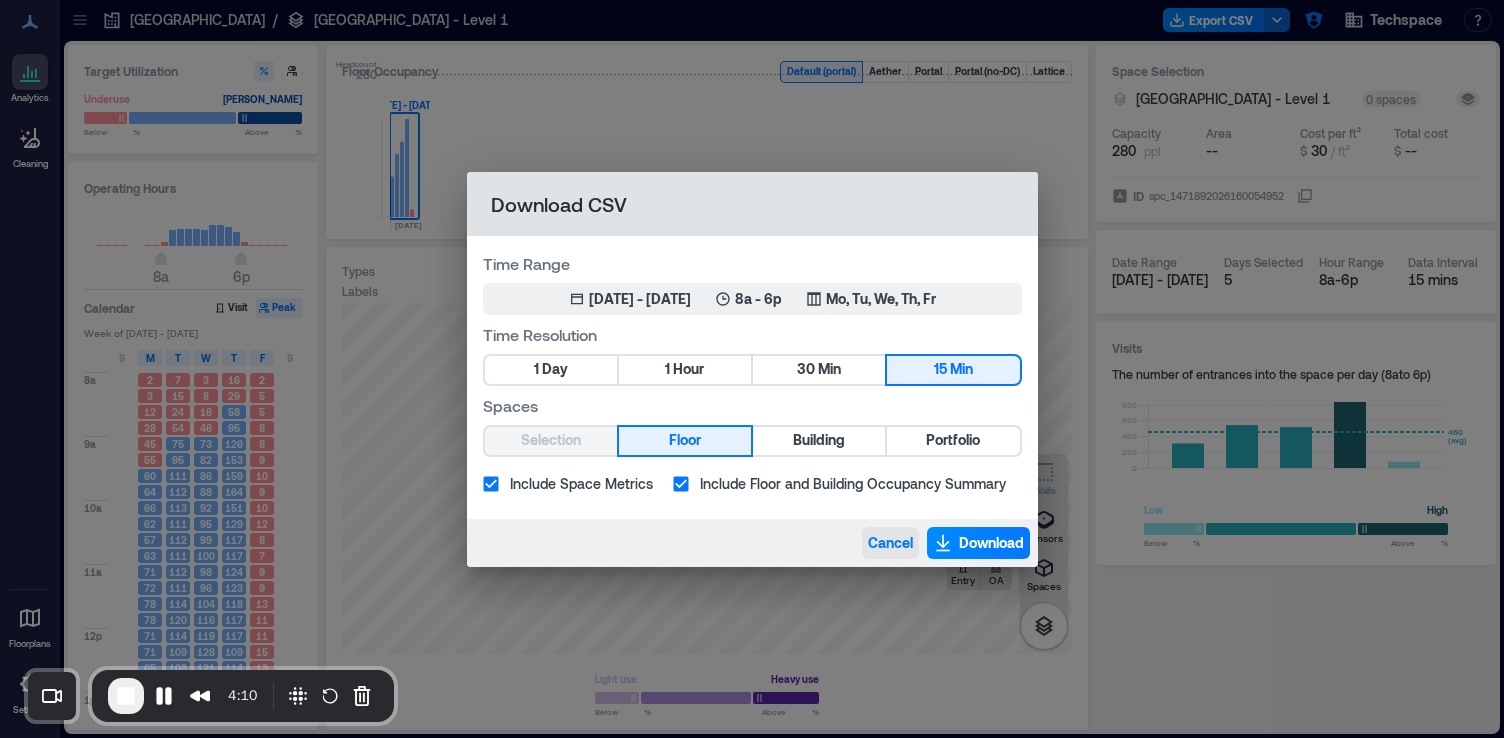 click on "Cancel" at bounding box center (890, 543) 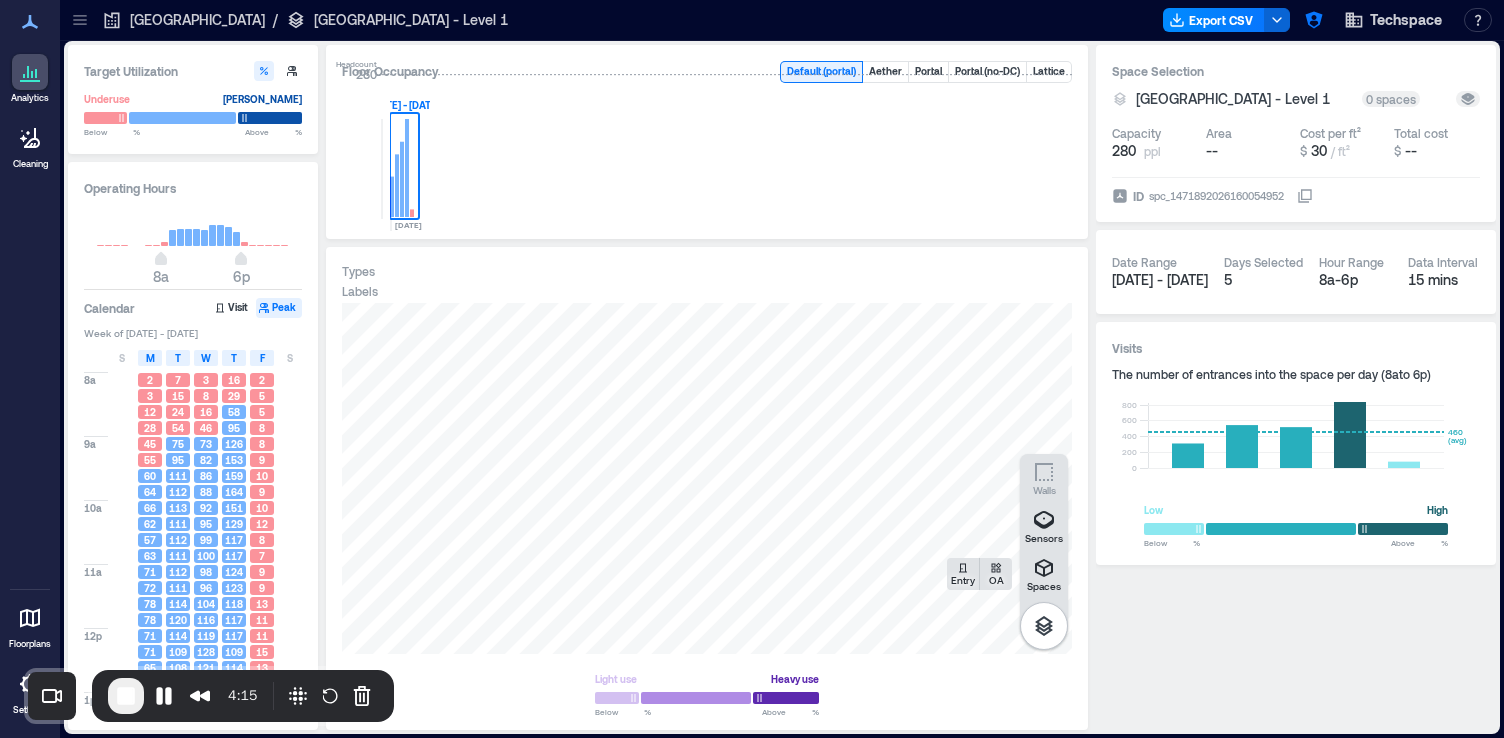 click on "Settings" at bounding box center [30, 691] 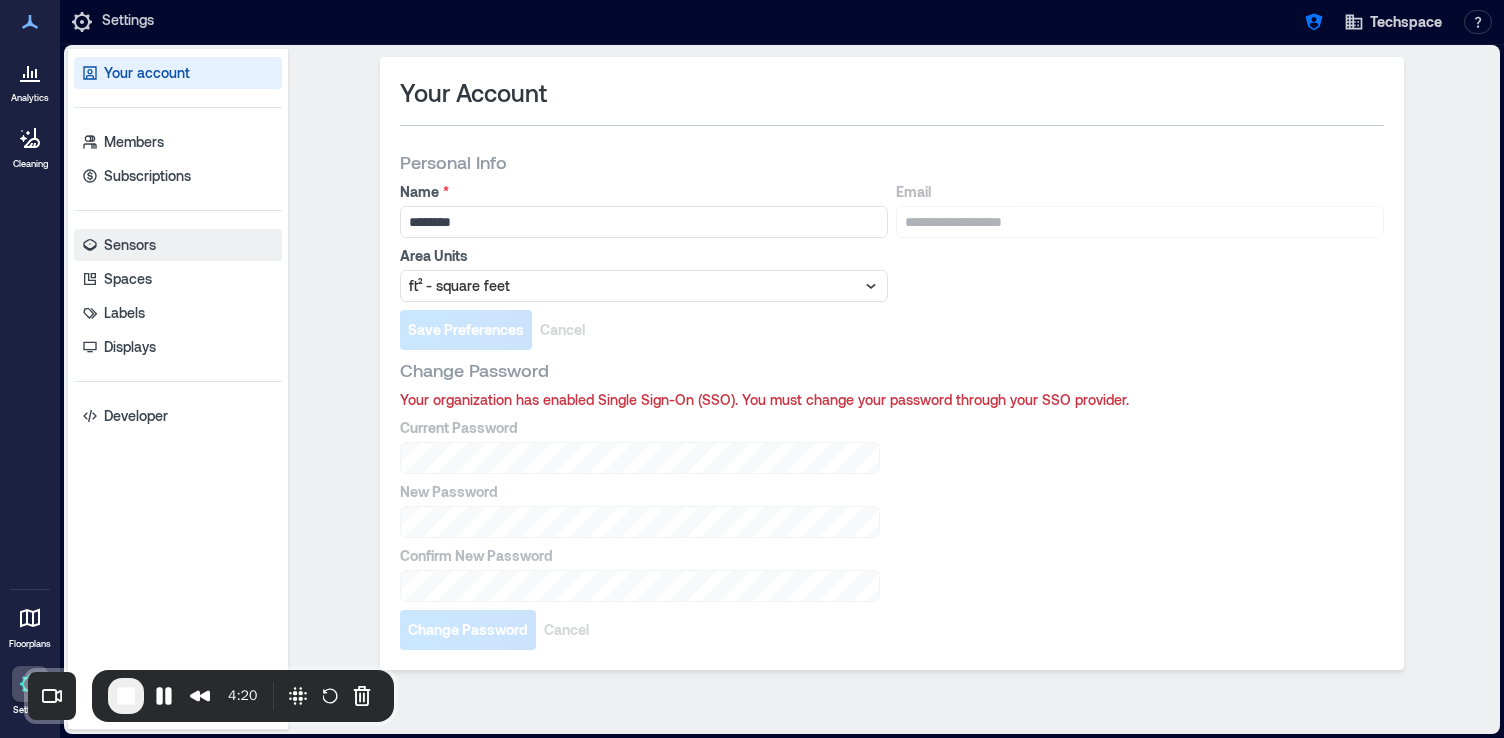 click on "Sensors" at bounding box center [178, 245] 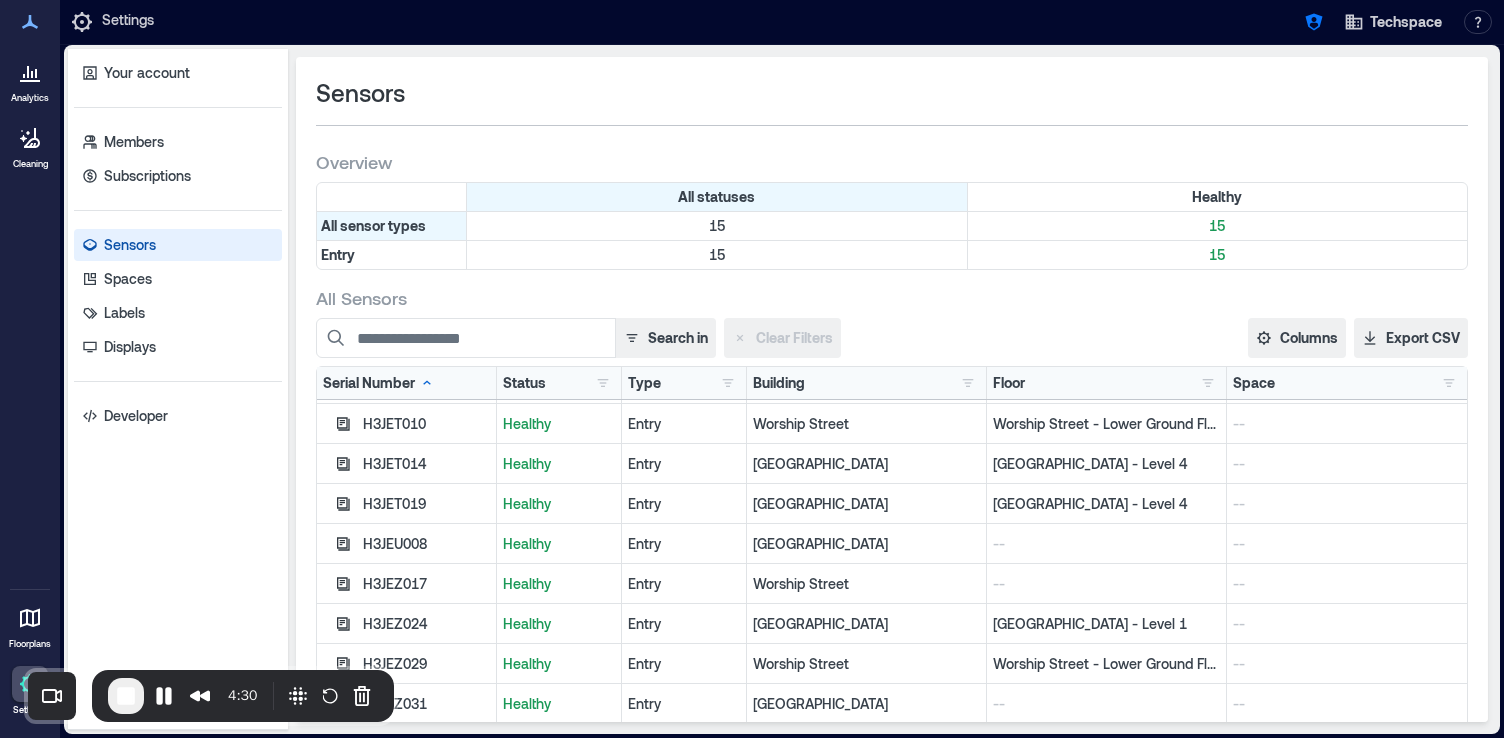 scroll, scrollTop: 0, scrollLeft: 0, axis: both 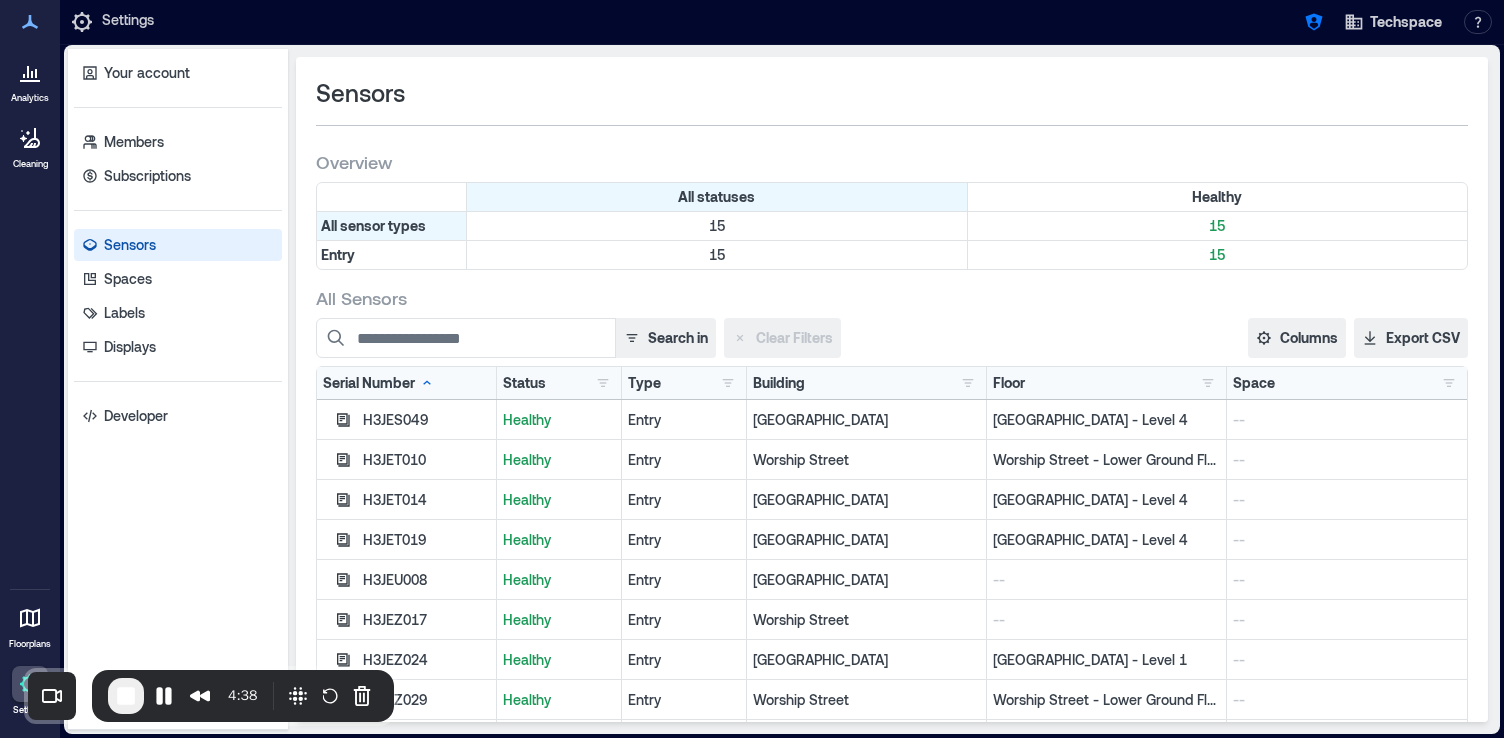 click at bounding box center [30, 72] 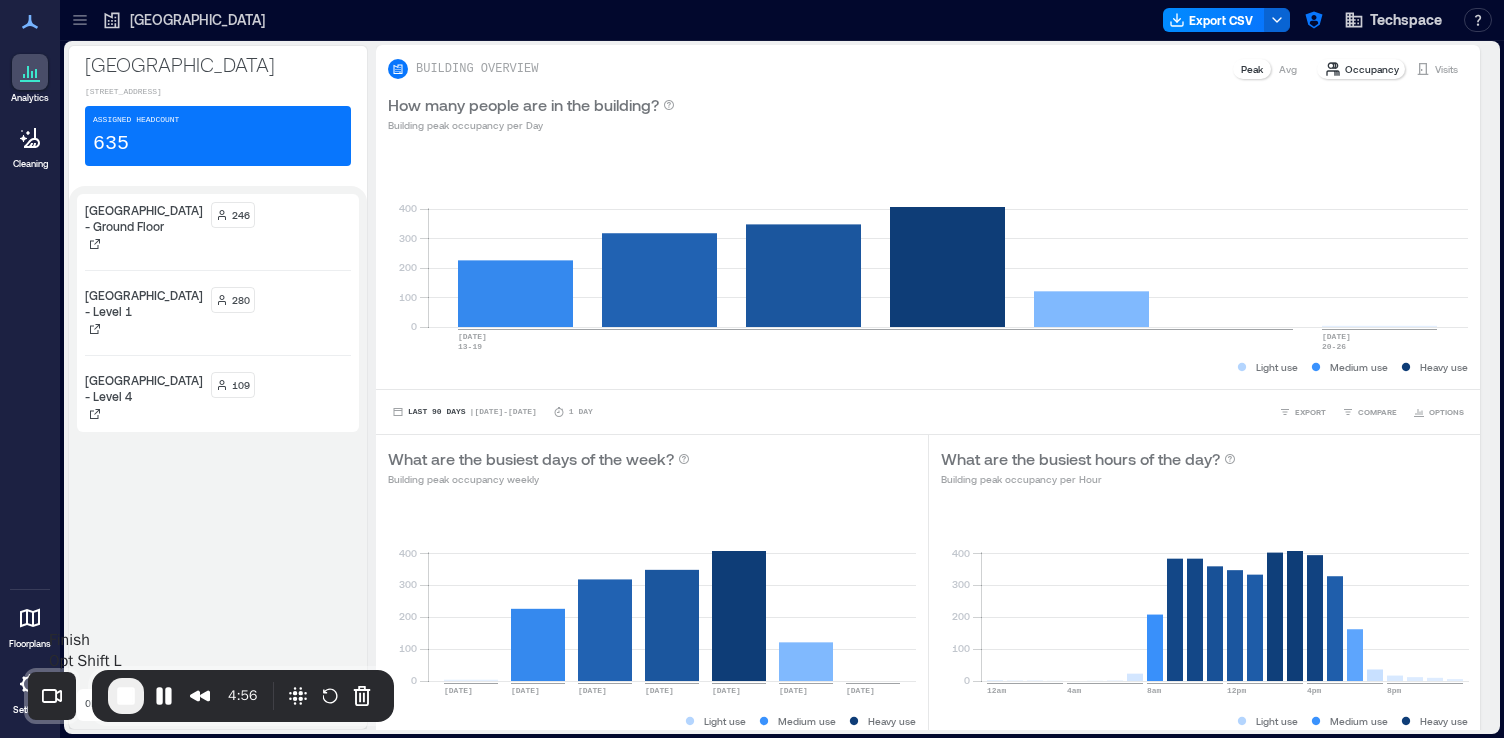 click at bounding box center [126, 696] 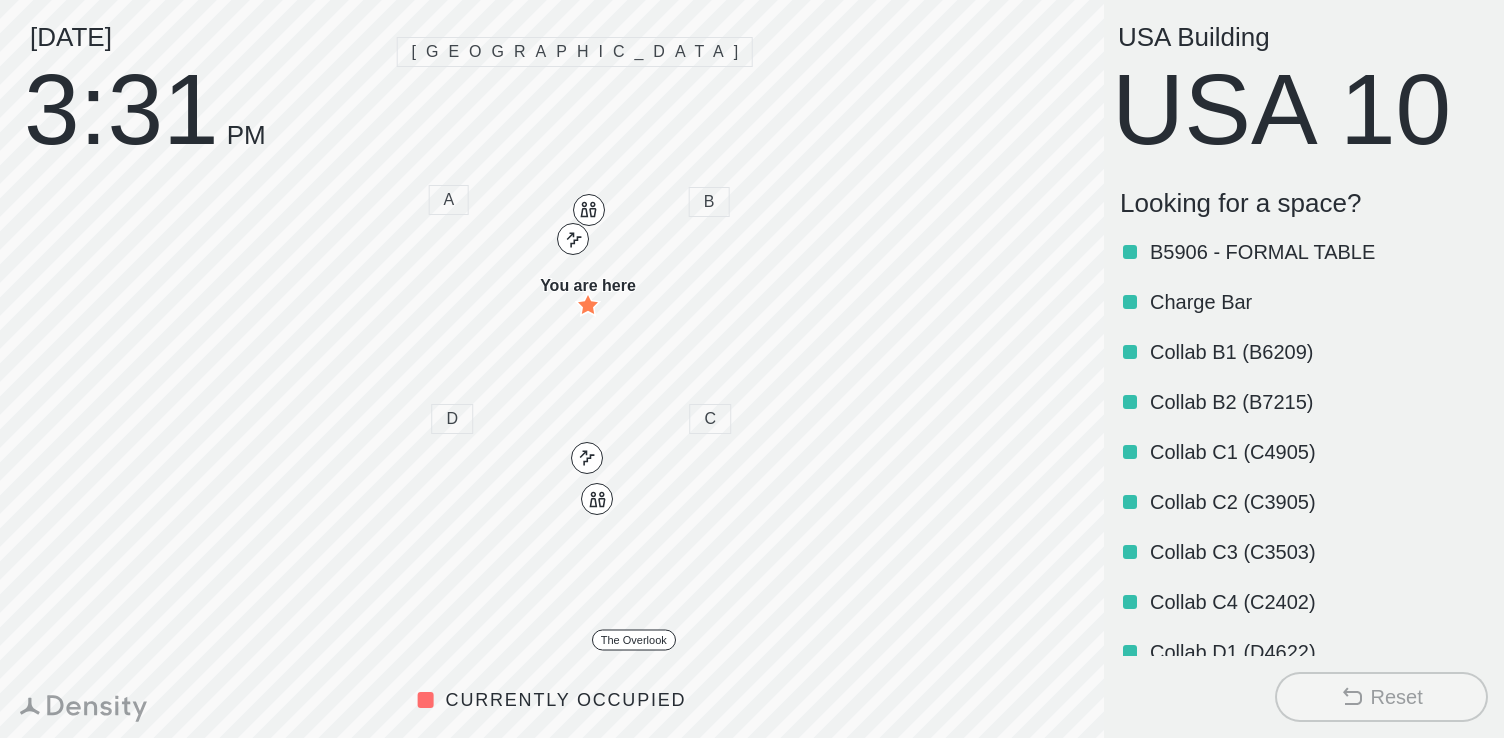 scroll, scrollTop: 0, scrollLeft: 0, axis: both 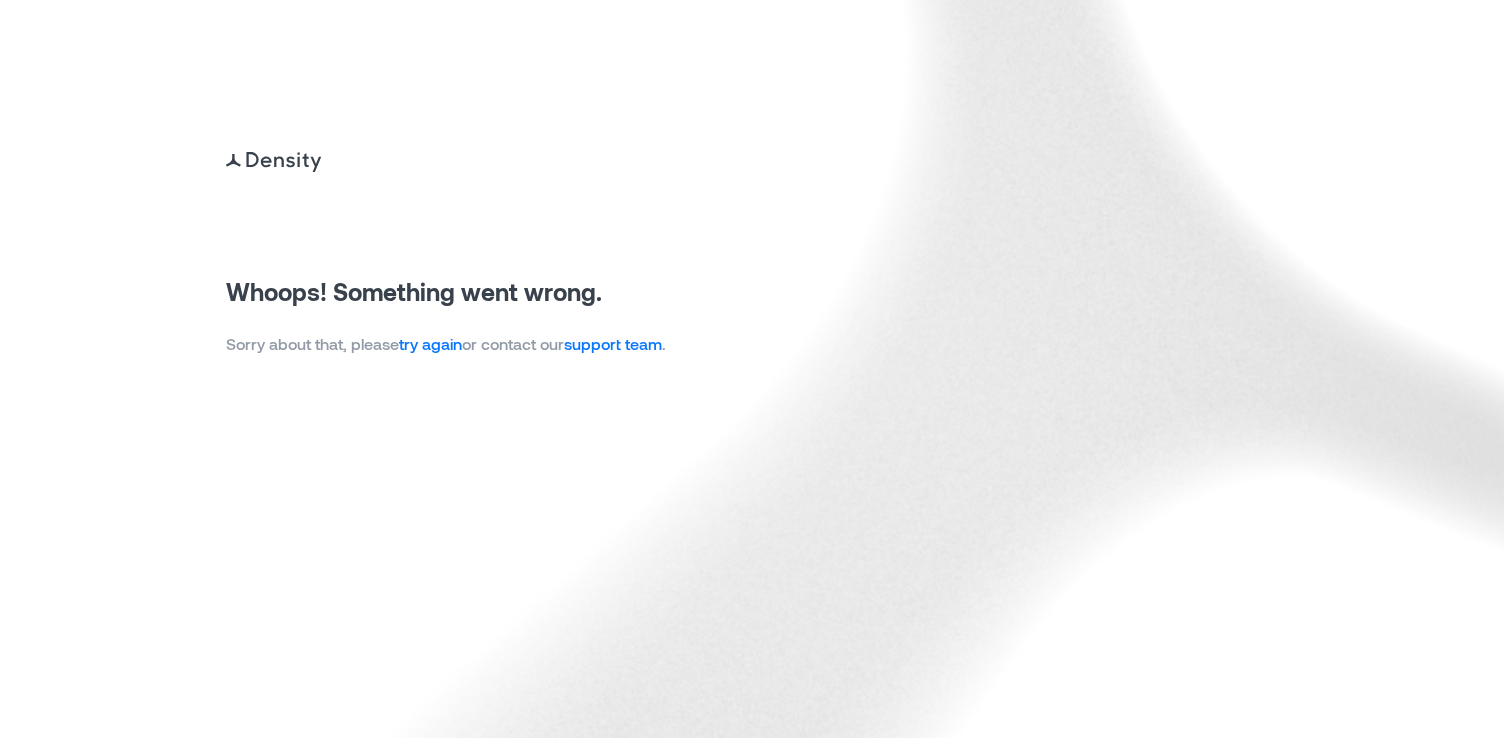 click on "try again" at bounding box center [430, 343] 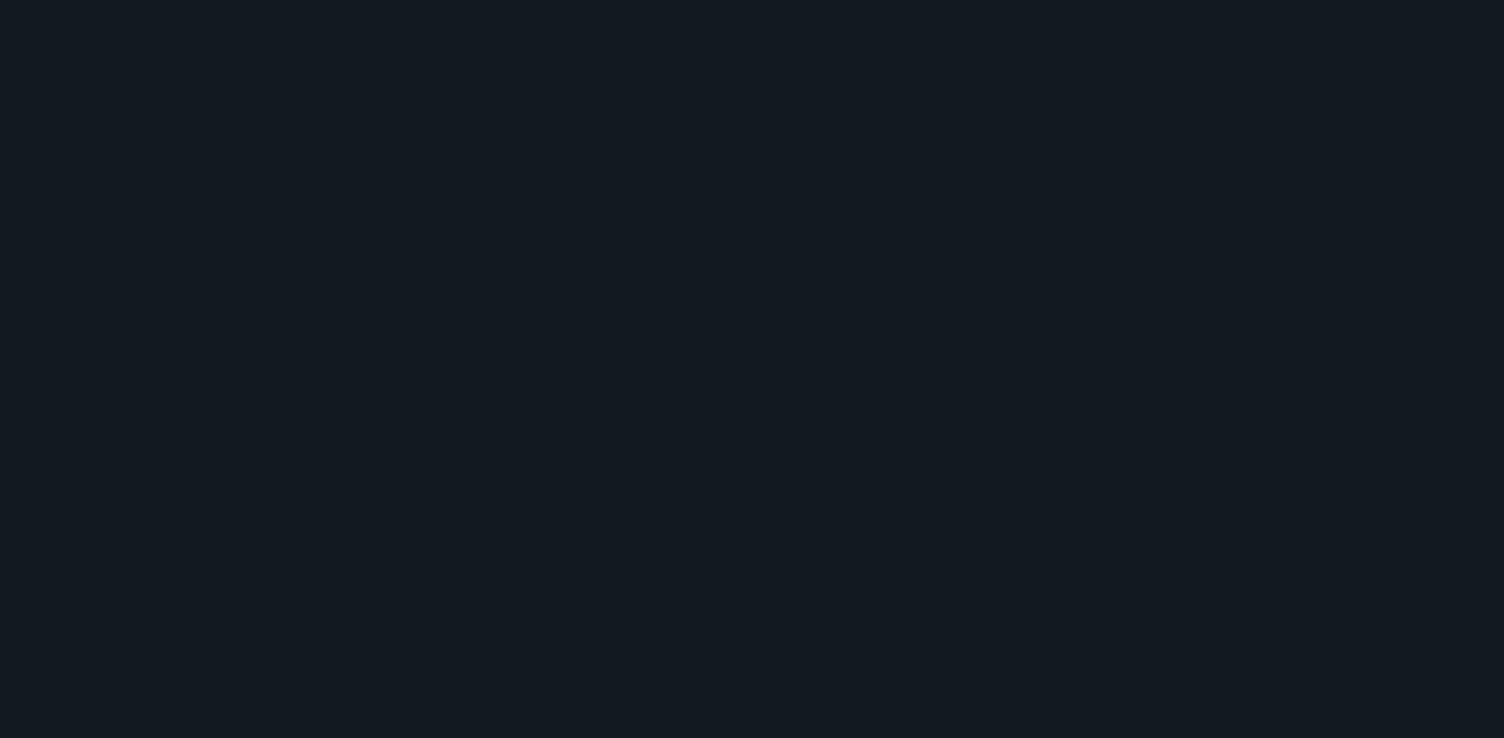 scroll, scrollTop: 0, scrollLeft: 0, axis: both 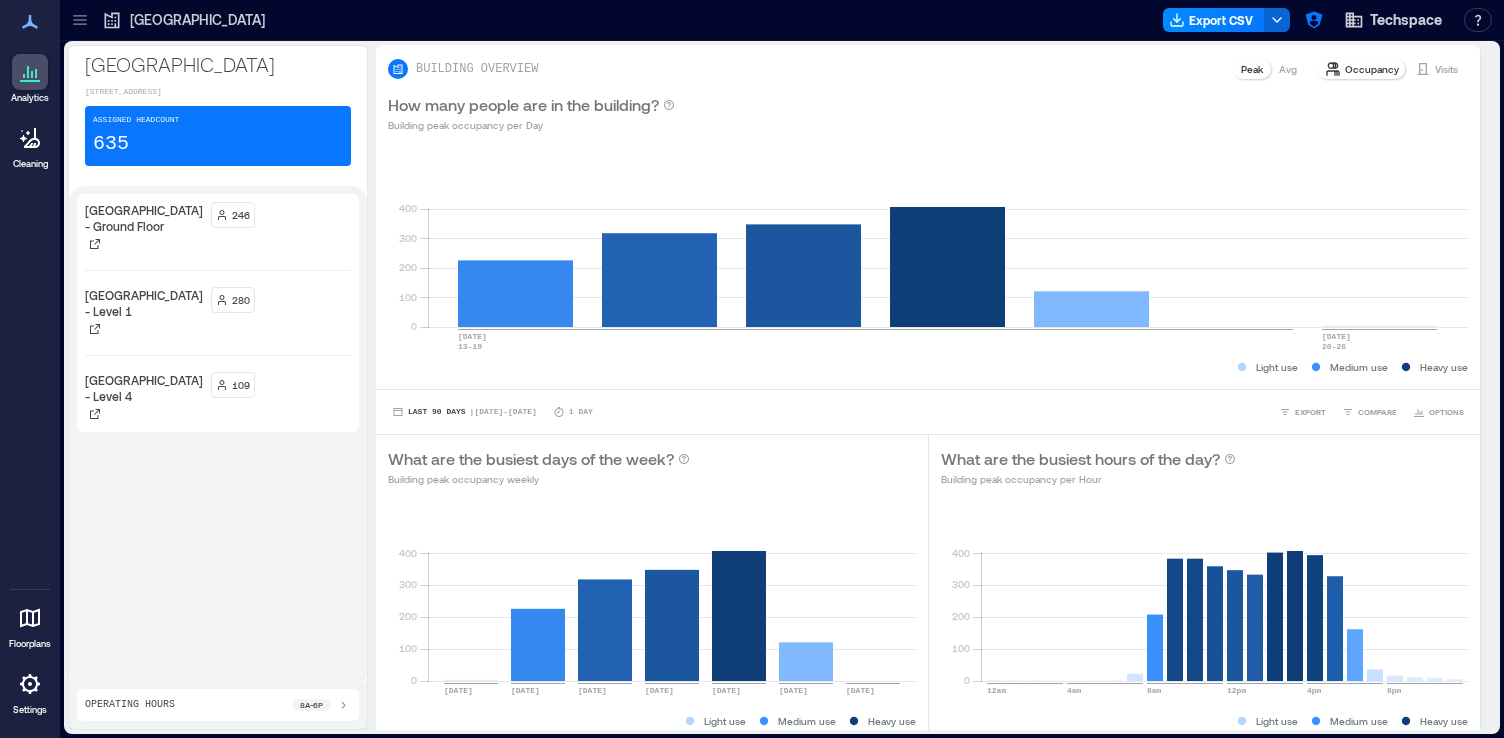 click 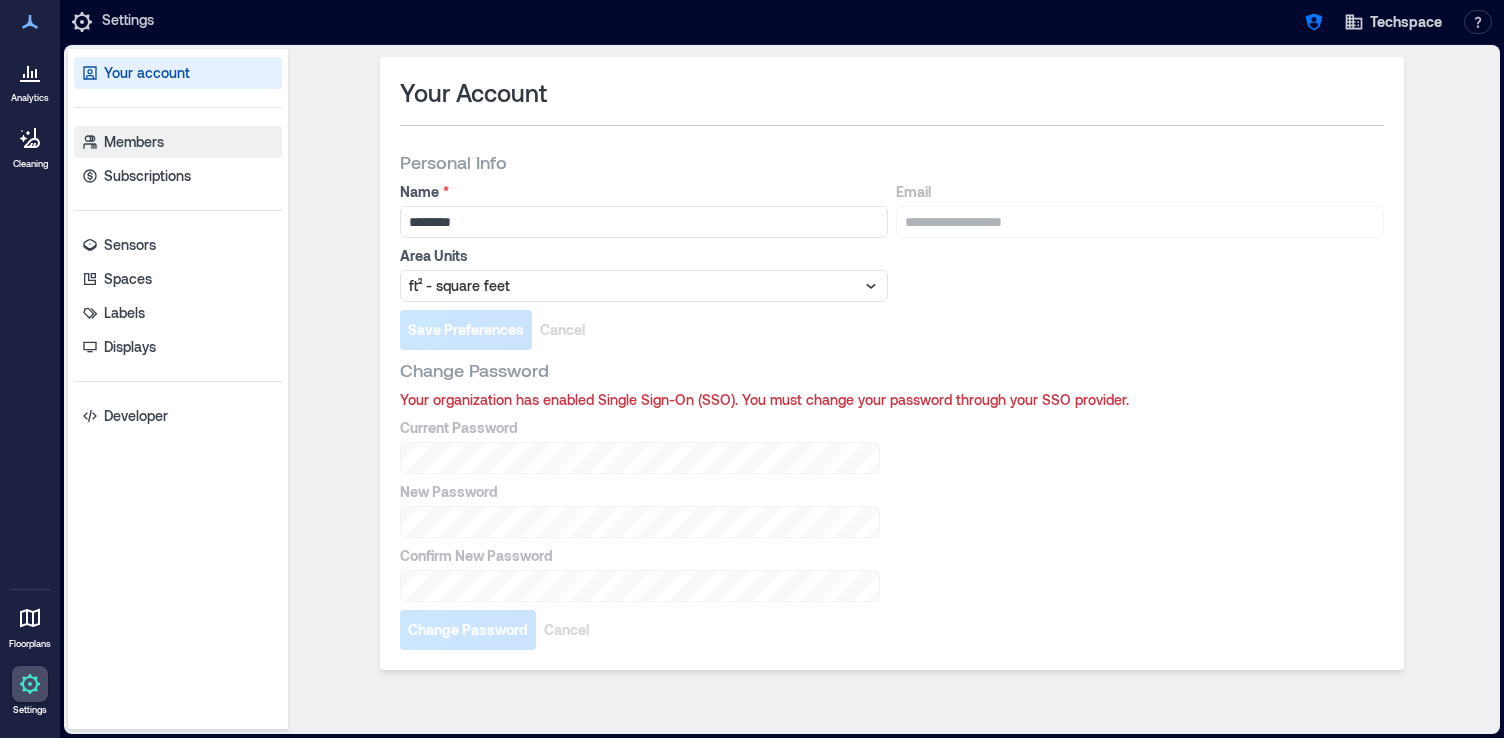 click on "Members" at bounding box center [178, 142] 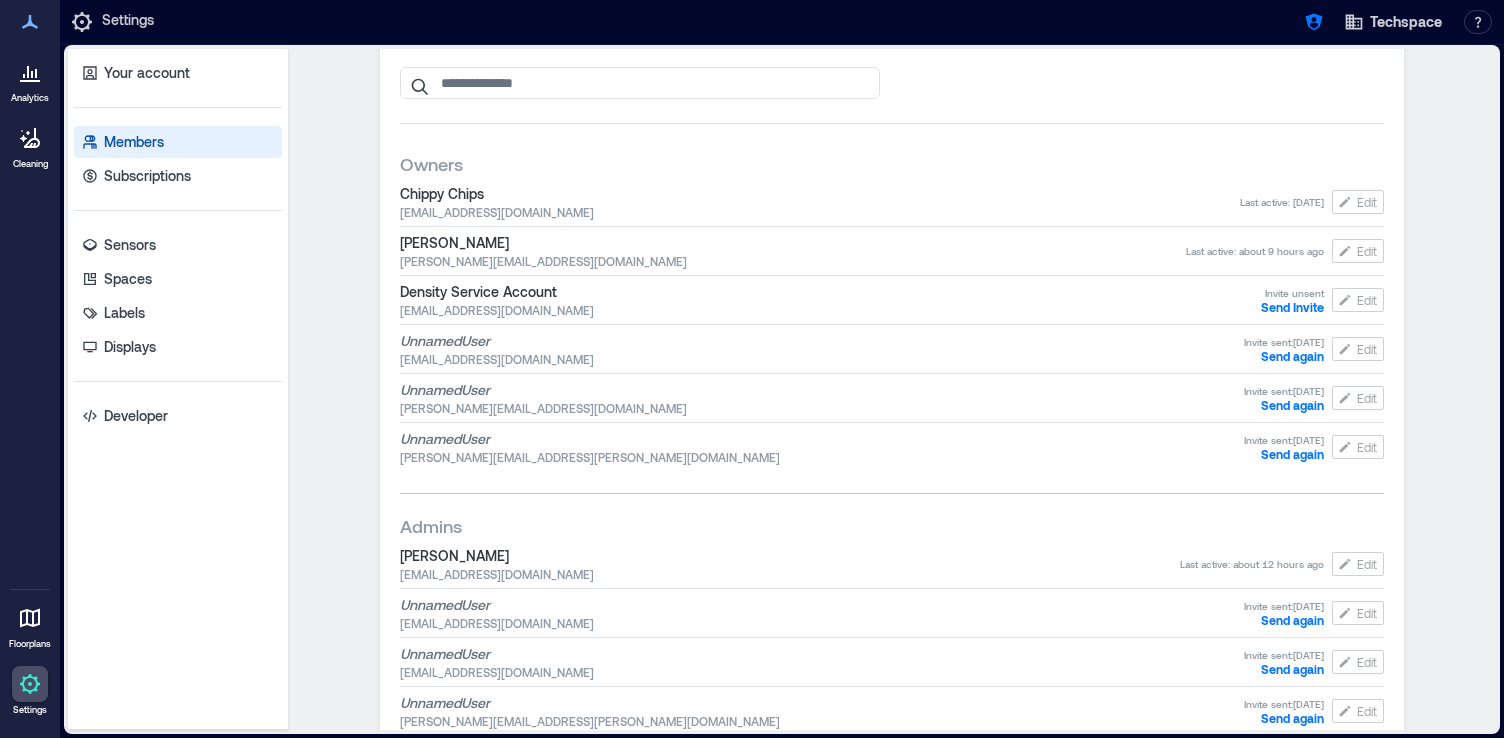 scroll, scrollTop: 89, scrollLeft: 0, axis: vertical 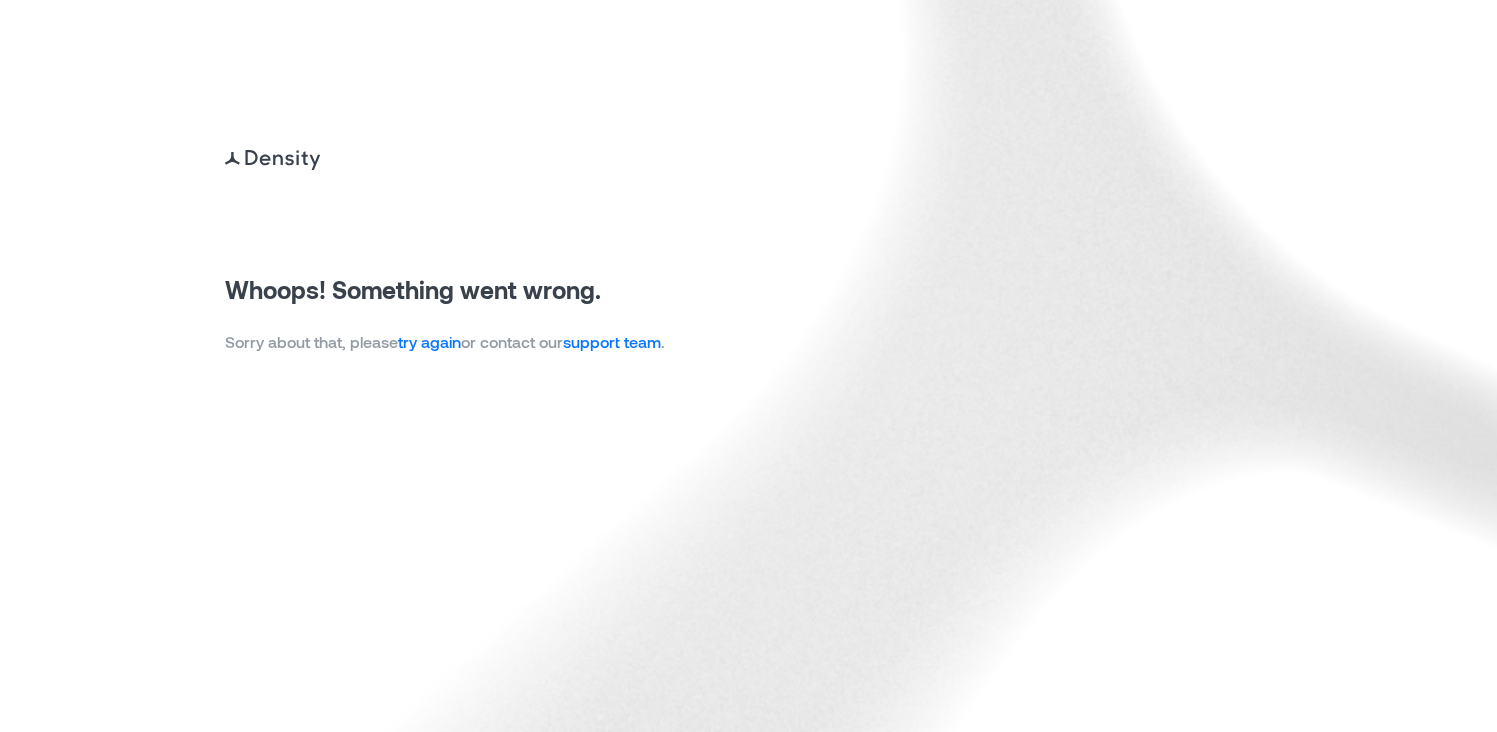 click on "try again" at bounding box center [429, 341] 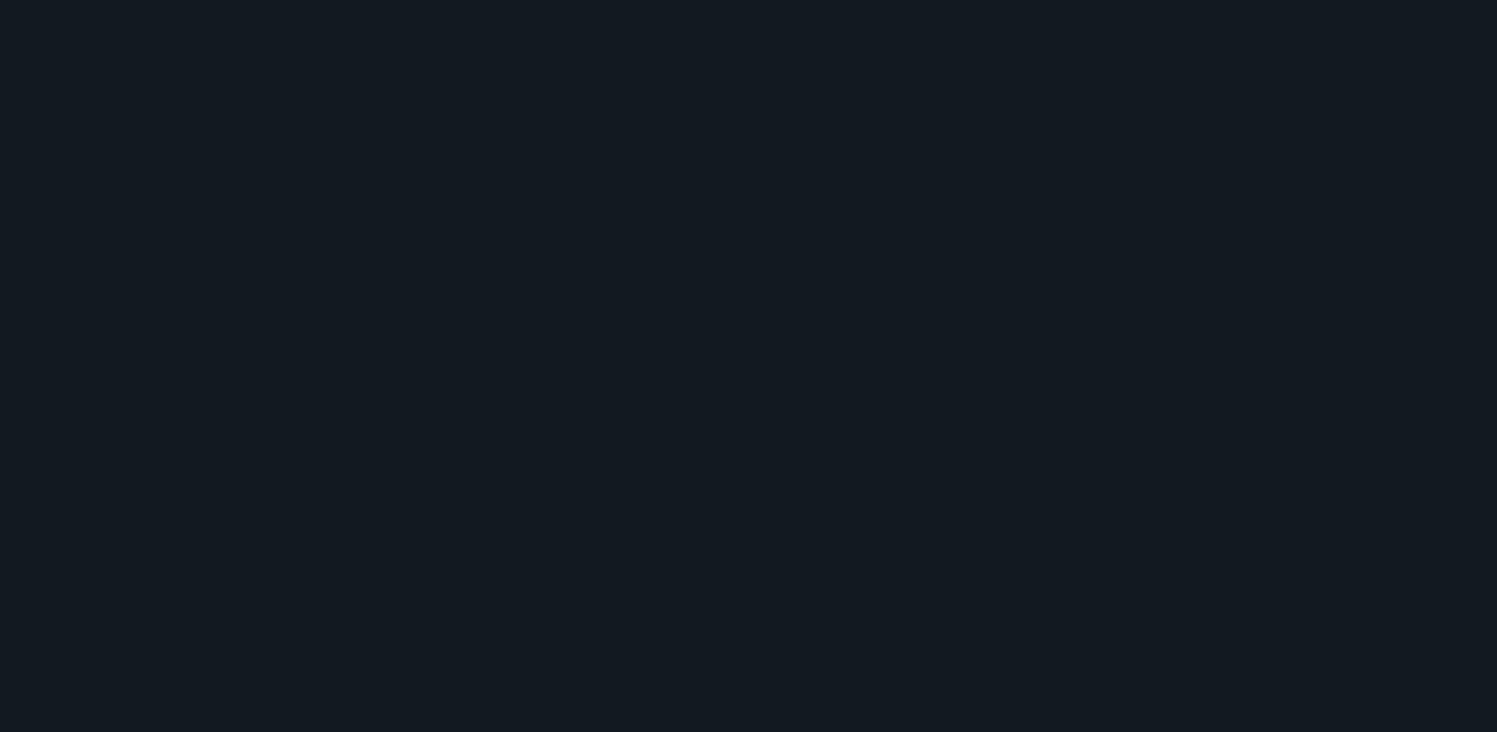 scroll, scrollTop: 0, scrollLeft: 0, axis: both 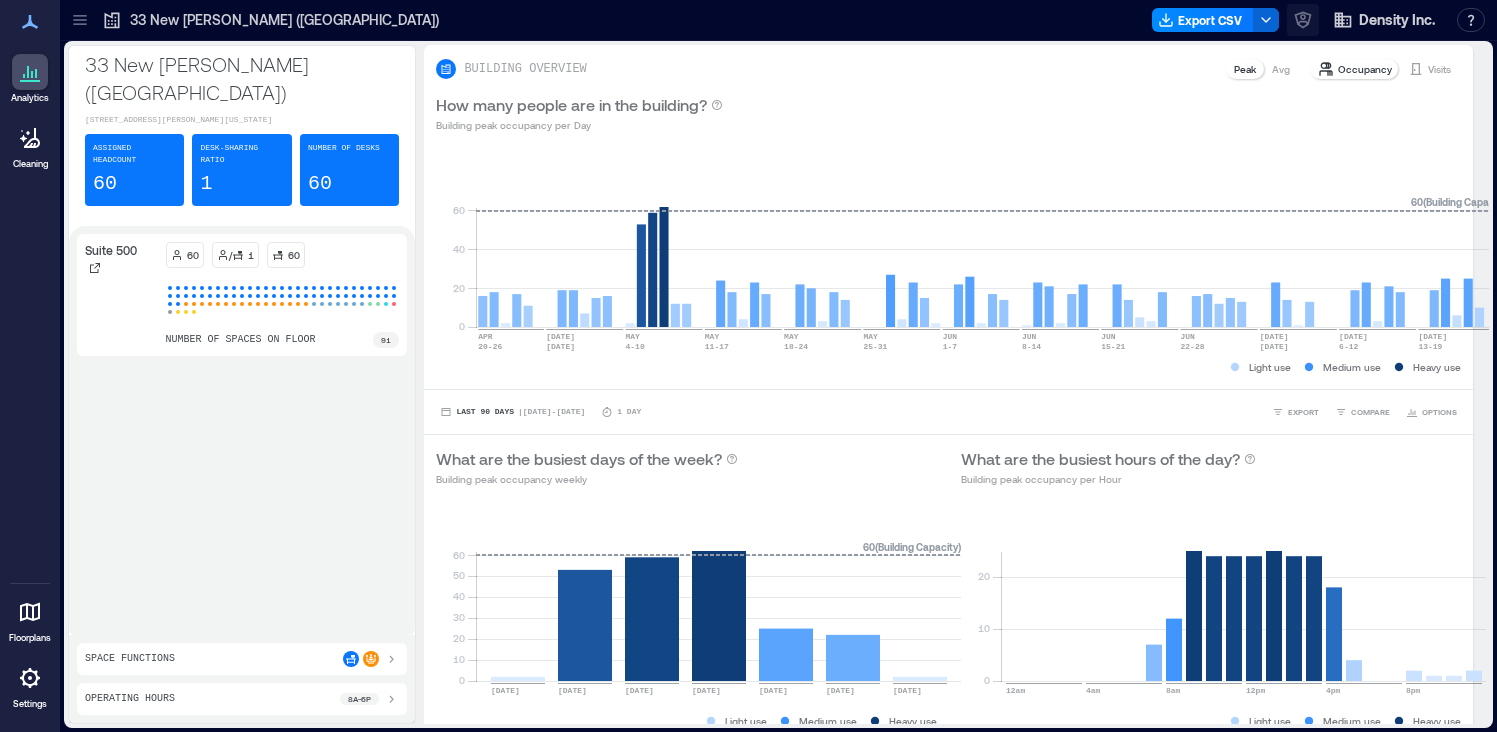 click 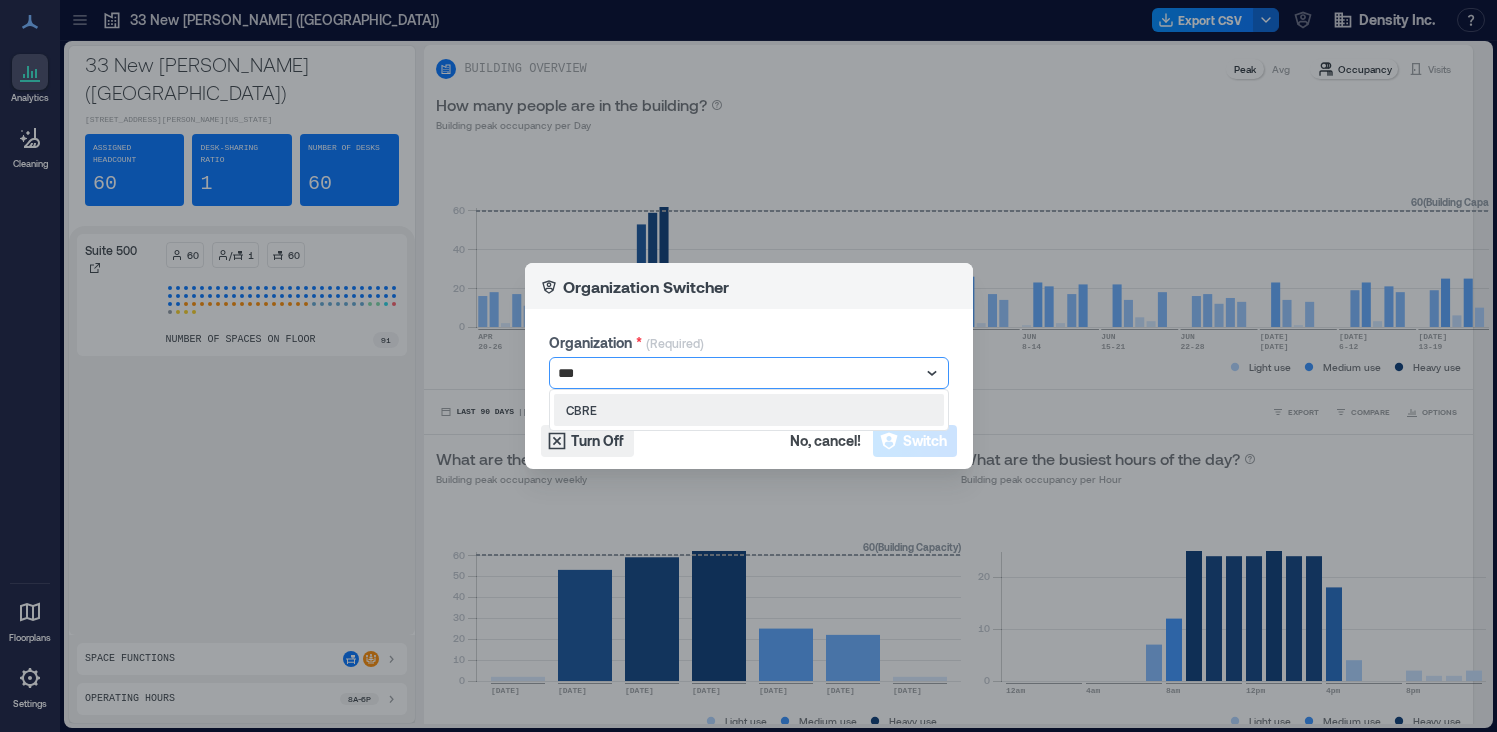 type on "****" 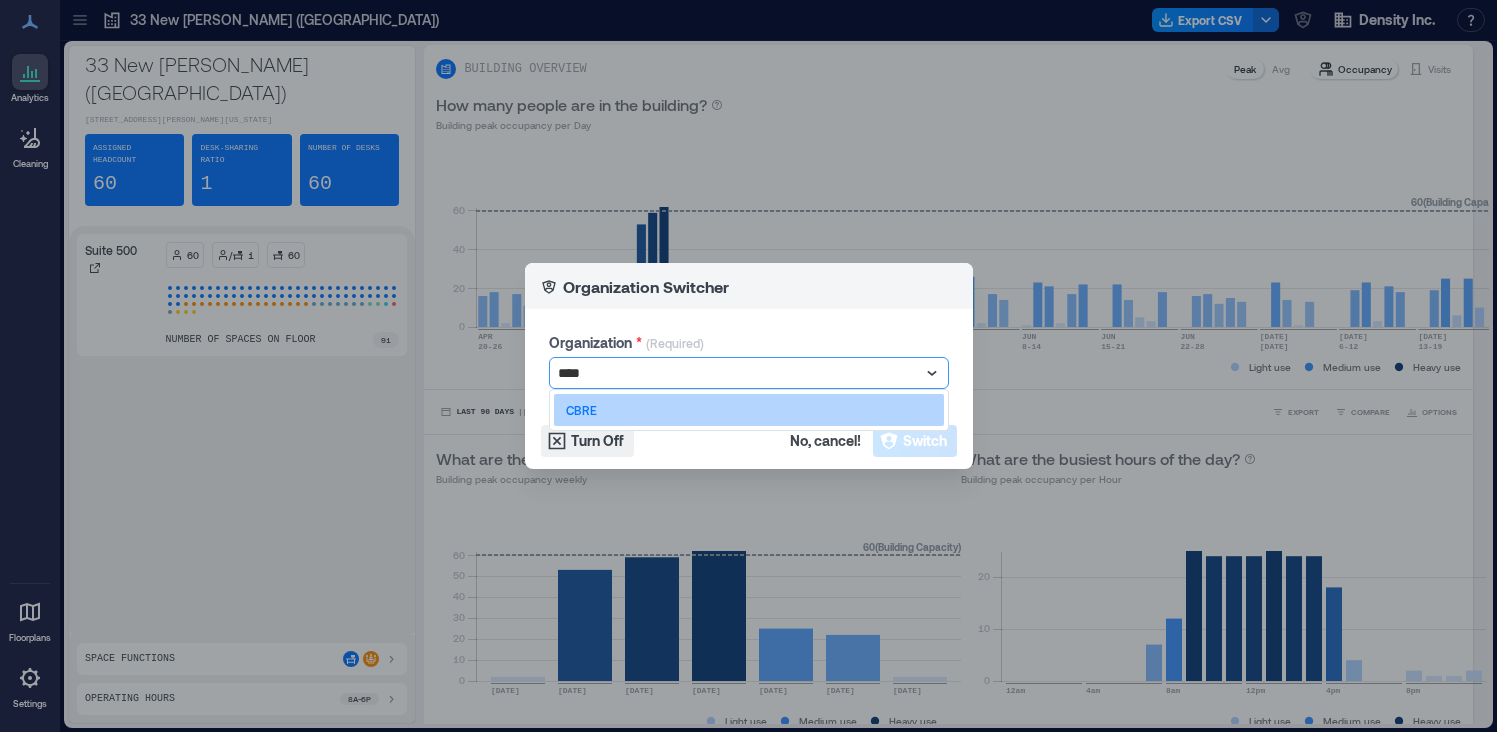 click on "CBRE" at bounding box center (749, 410) 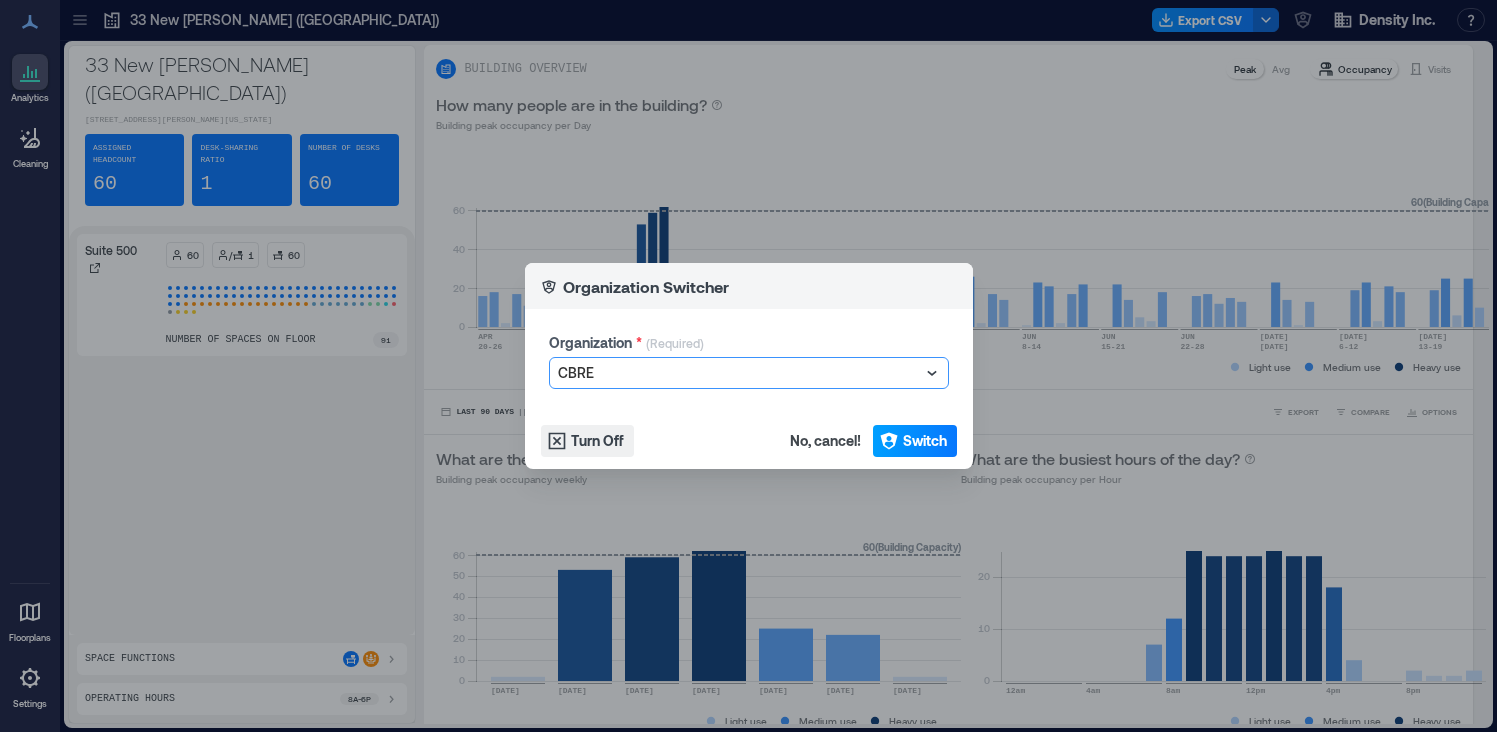 click on "Switch" at bounding box center [925, 441] 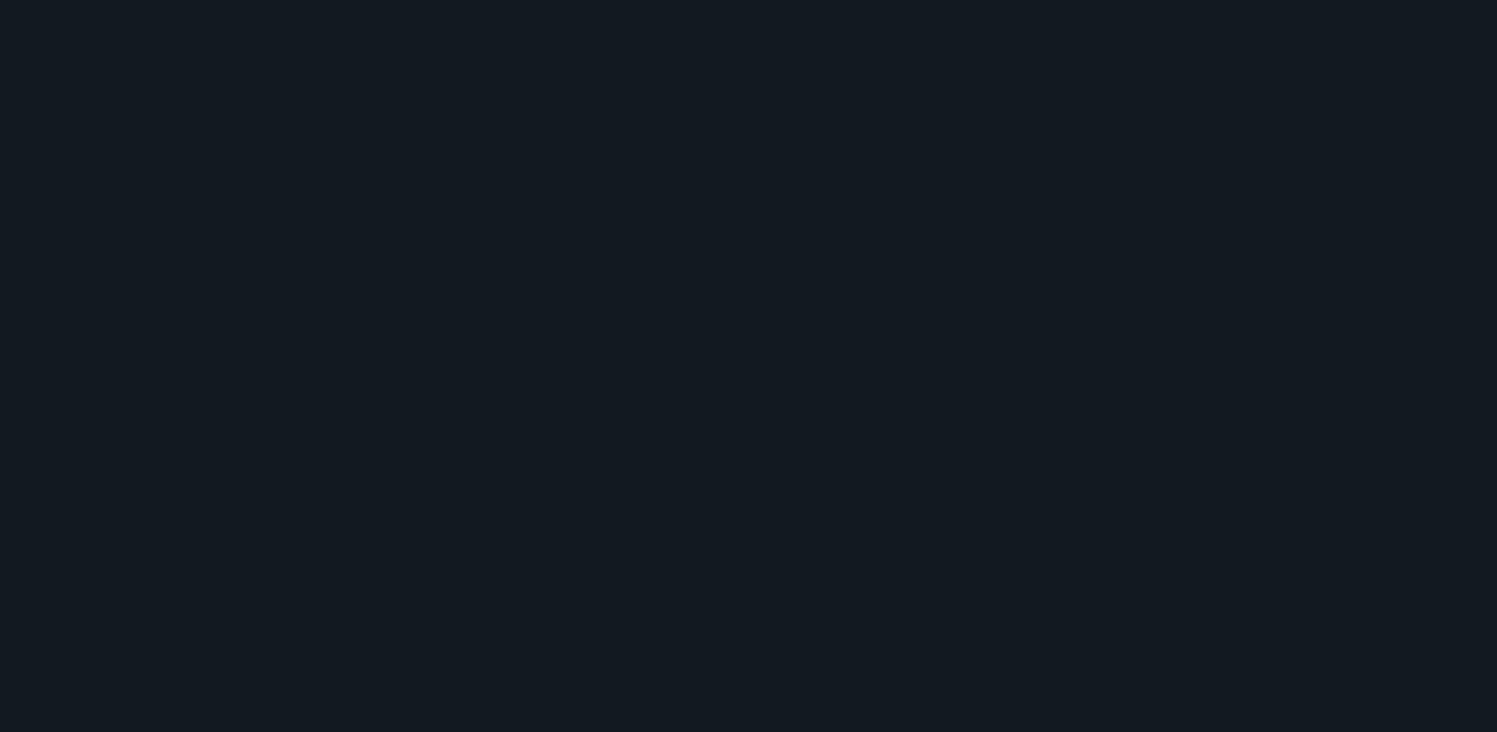 scroll, scrollTop: 0, scrollLeft: 0, axis: both 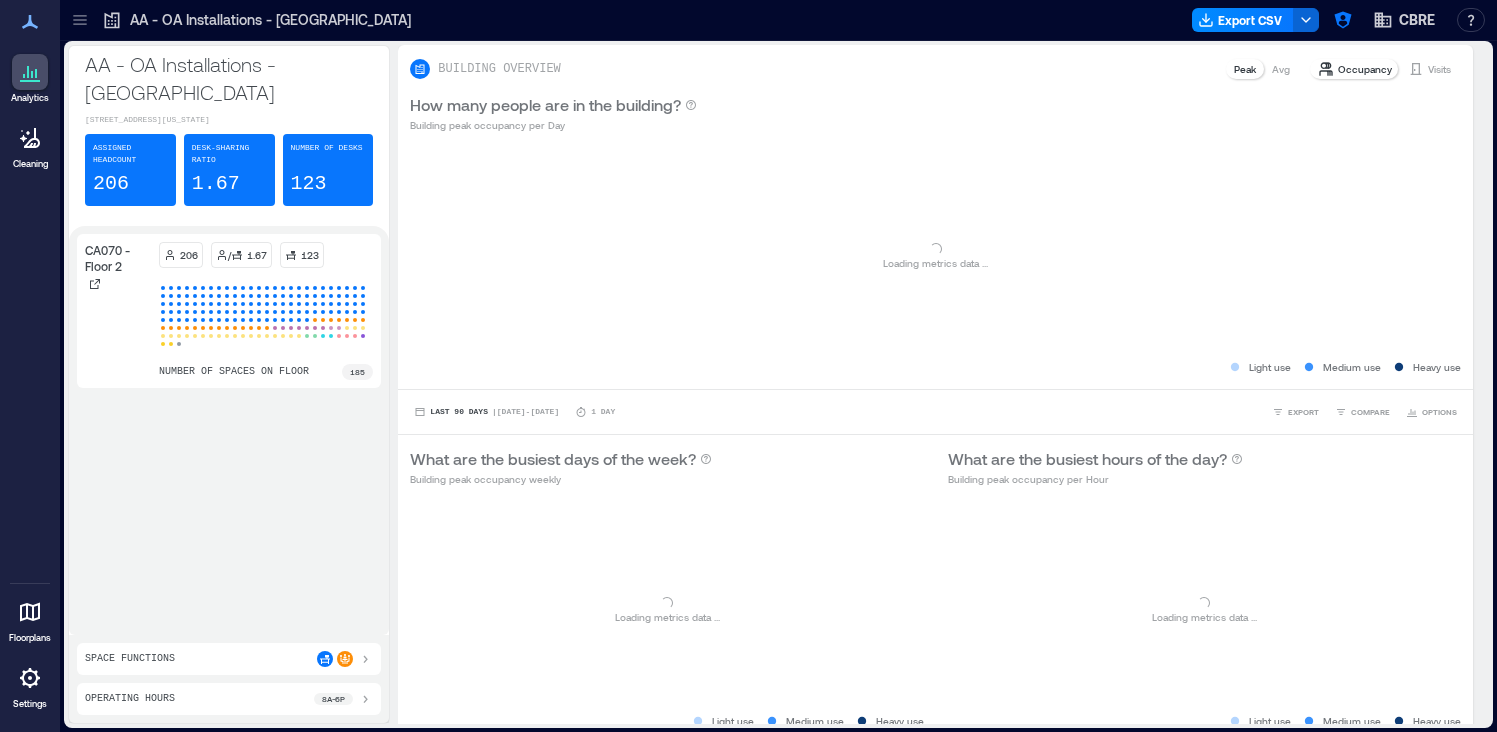 click 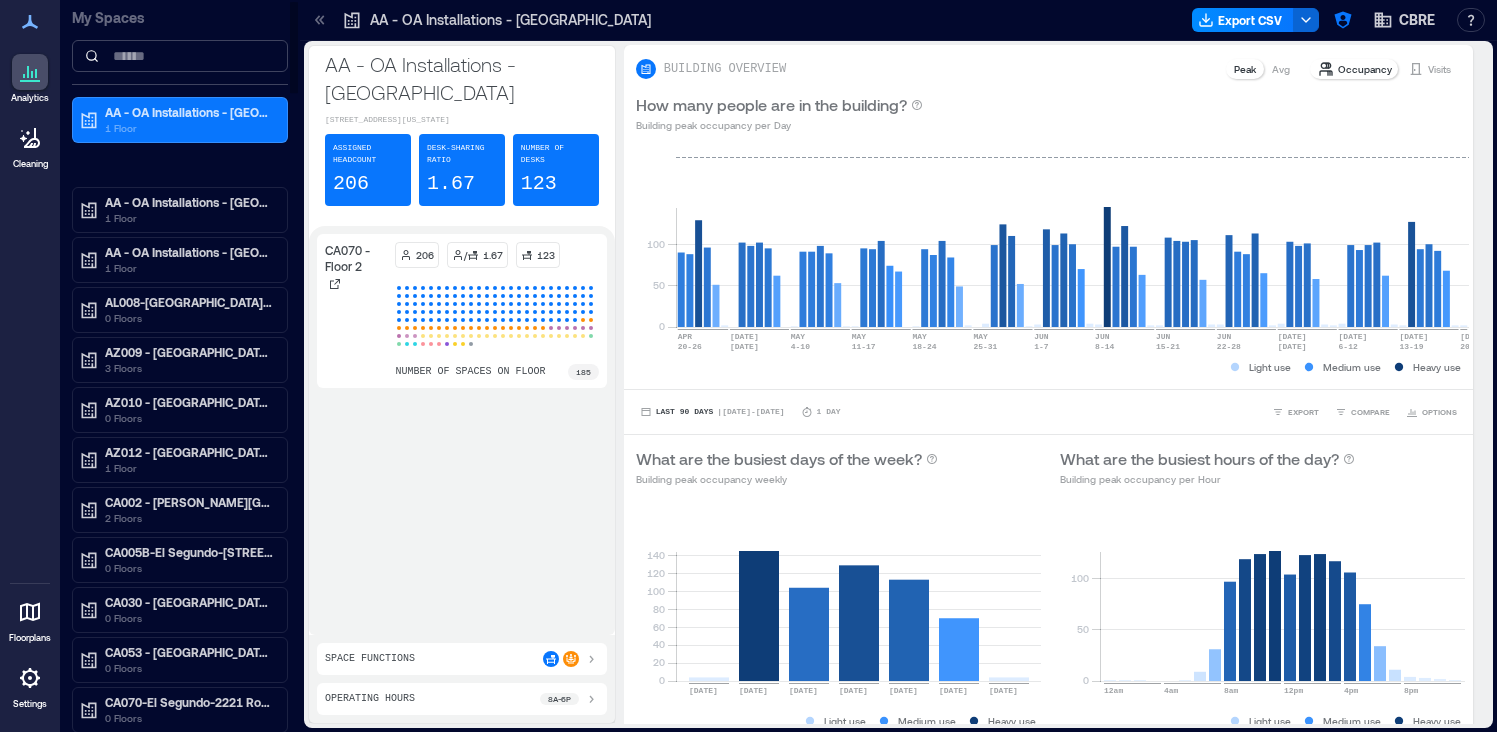 click at bounding box center [180, 56] 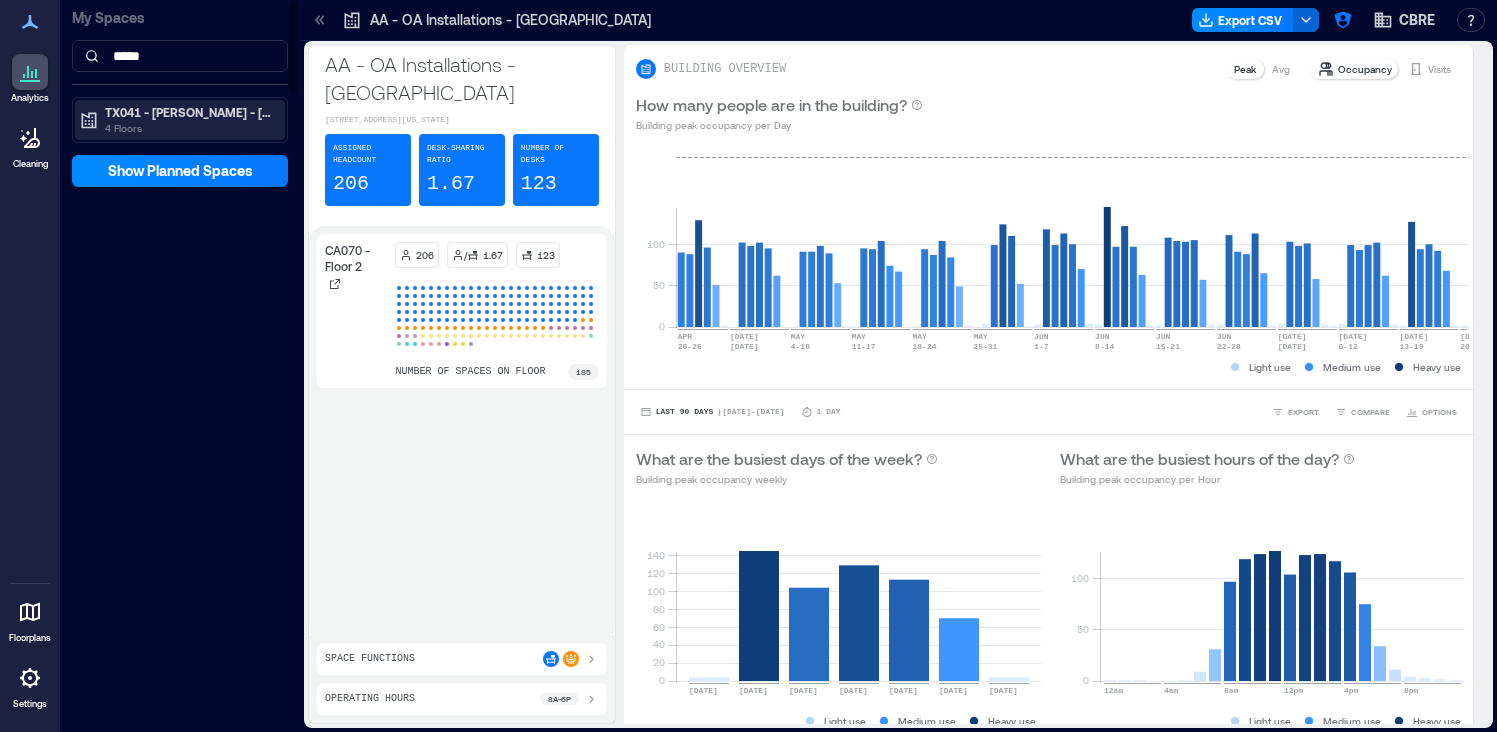 click on "4 Floors" at bounding box center (189, 128) 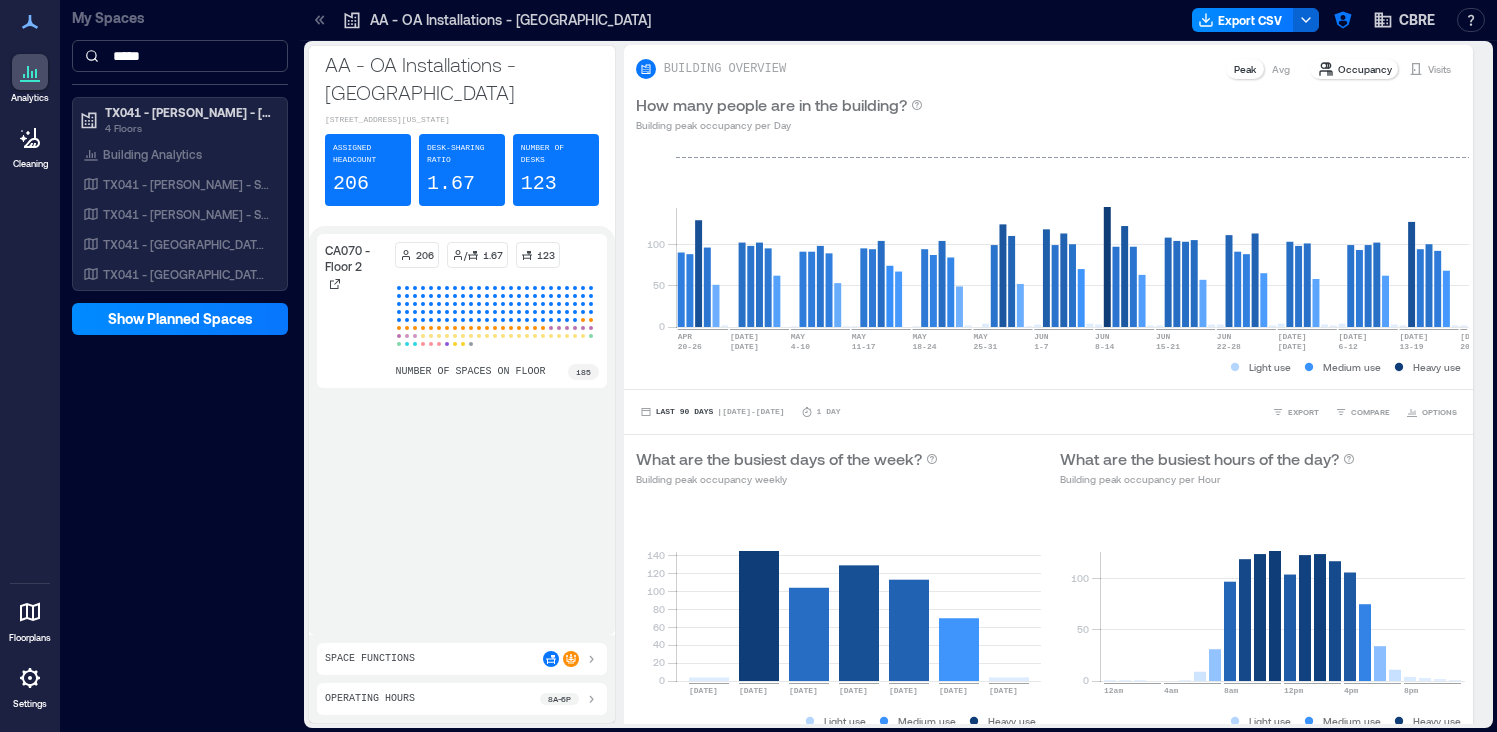 click on "*****" at bounding box center [180, 56] 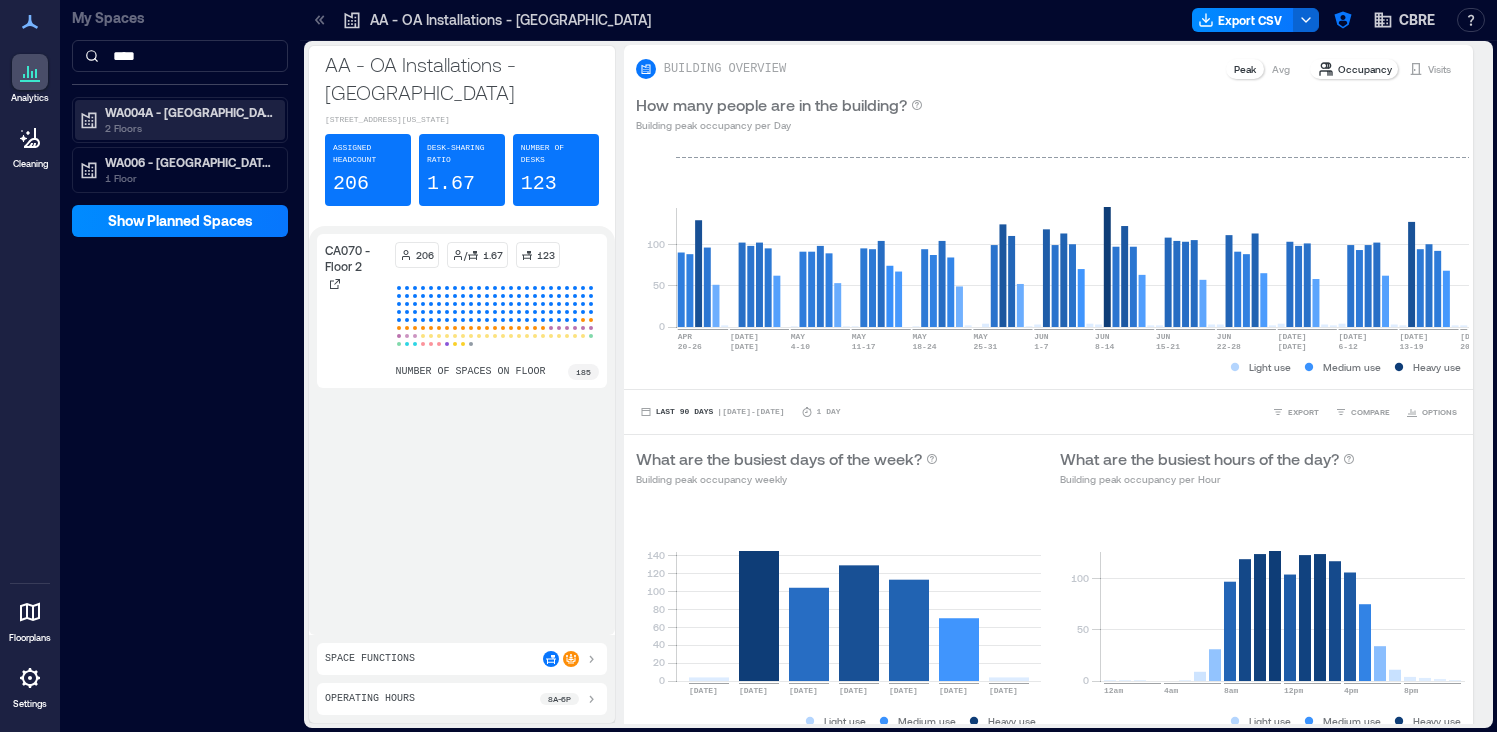 type on "****" 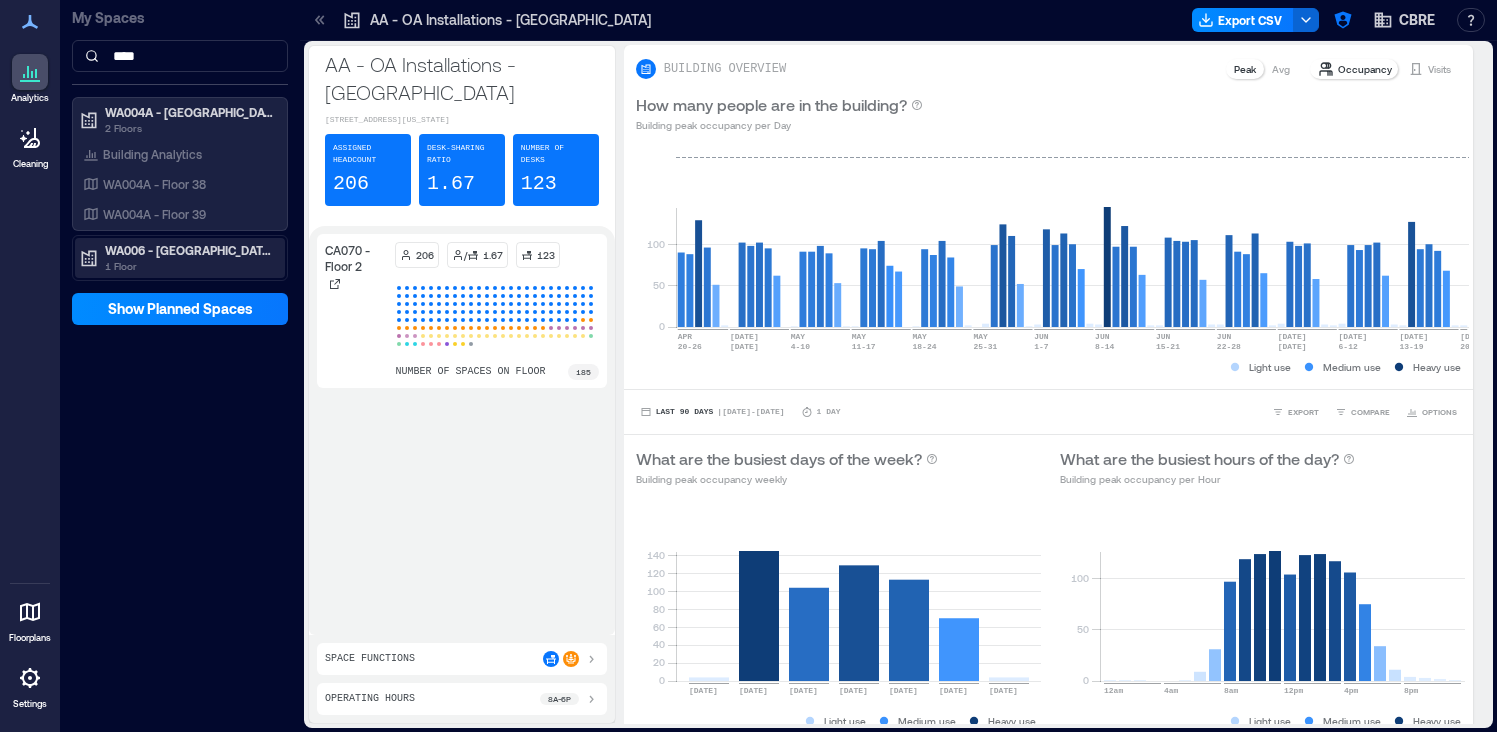click on "WA006 - [GEOGRAPHIC_DATA] - [STREET_ADDRESS].." at bounding box center [189, 250] 